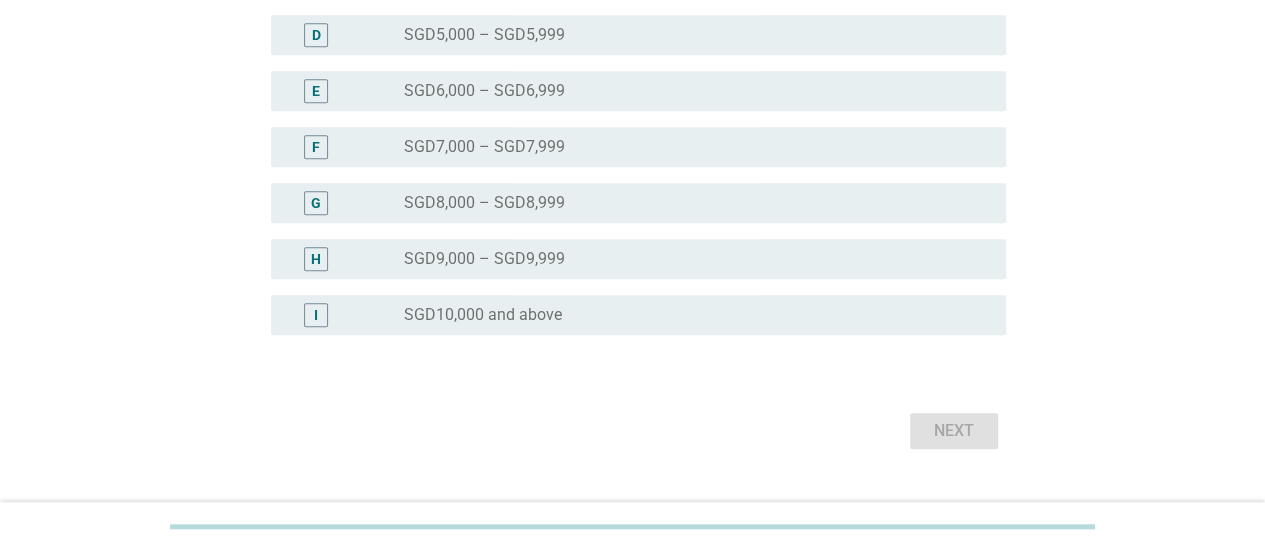 scroll, scrollTop: 582, scrollLeft: 0, axis: vertical 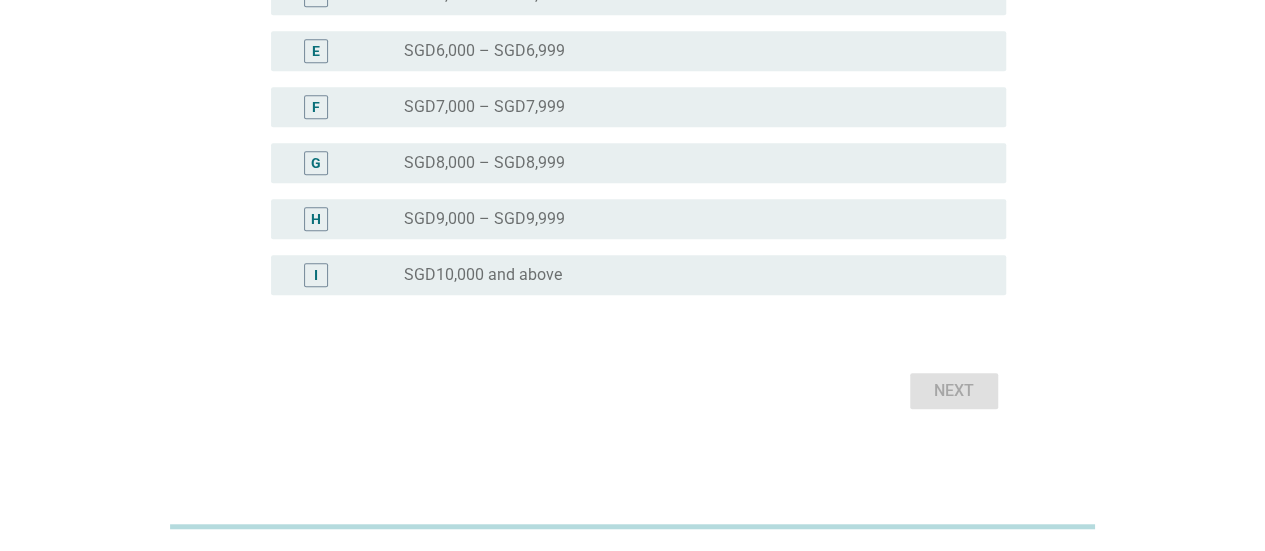 click on "I" at bounding box center (316, 275) 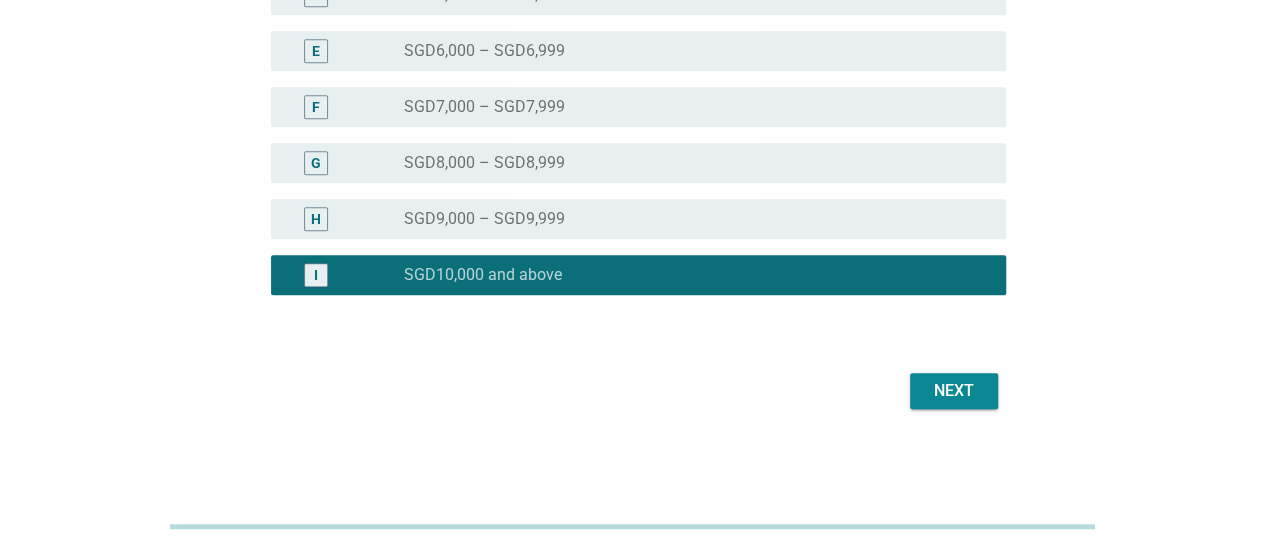 click on "Next" at bounding box center [954, 391] 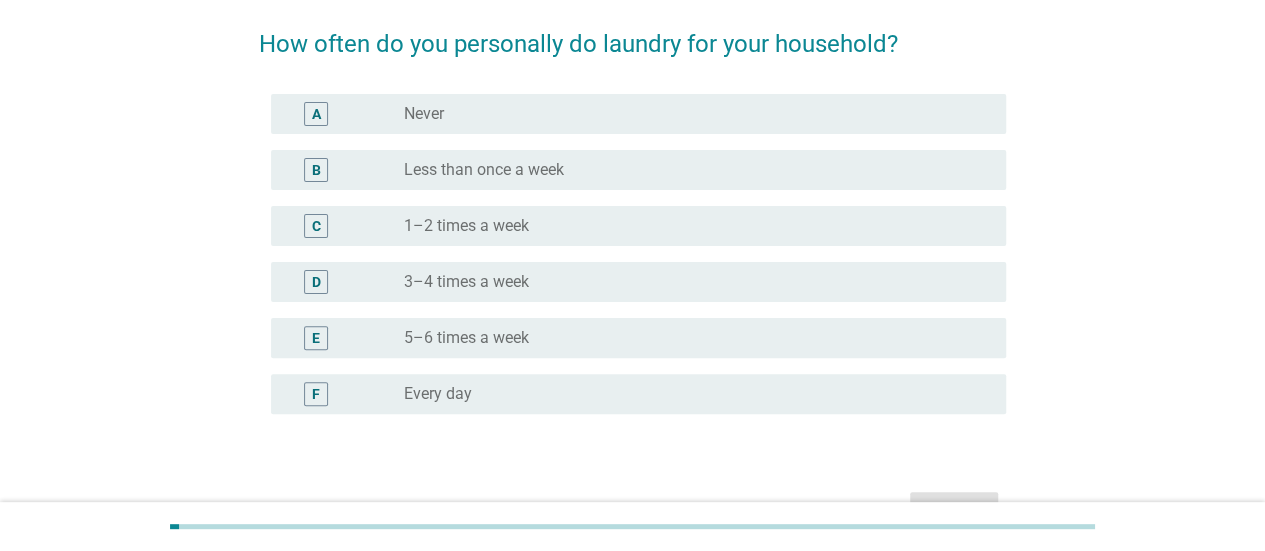 scroll, scrollTop: 162, scrollLeft: 0, axis: vertical 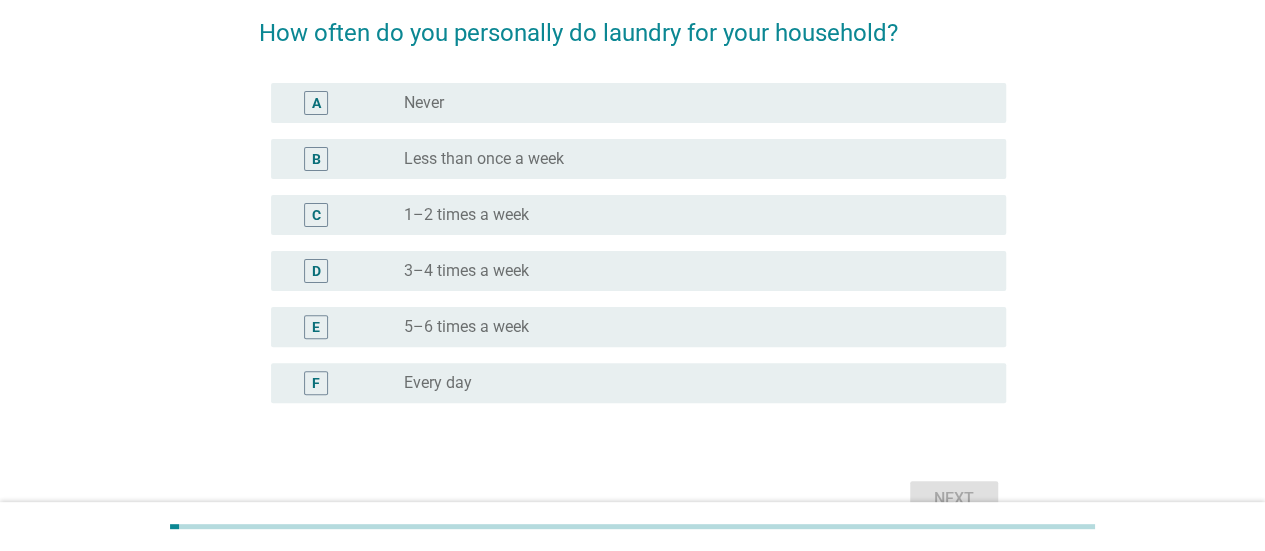 click on "5–6 times a week" at bounding box center (466, 327) 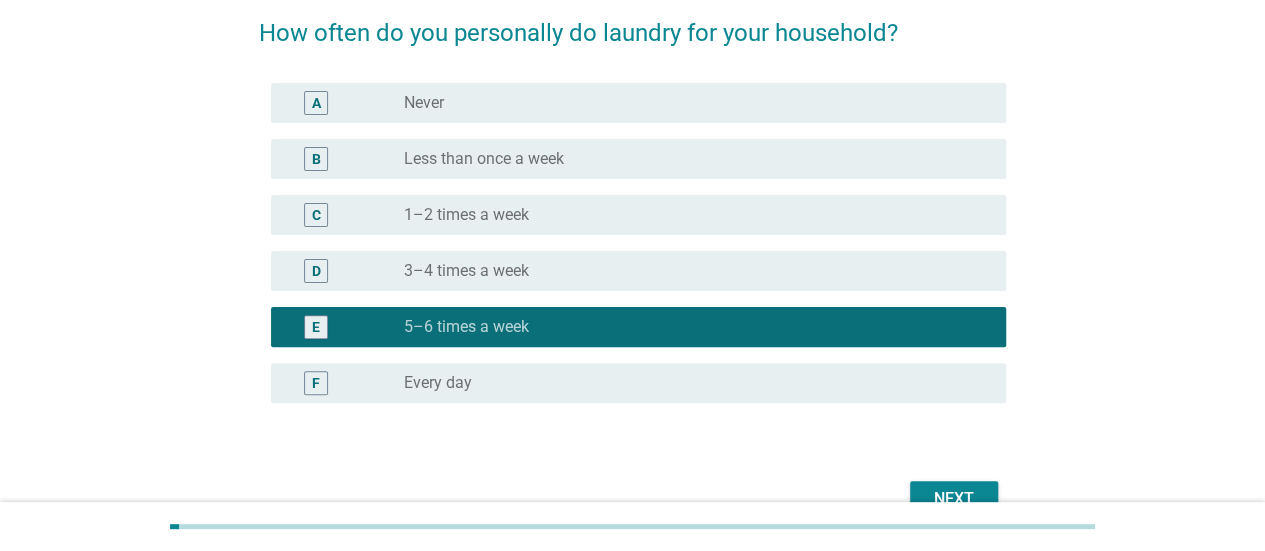 click on "Next" at bounding box center (954, 499) 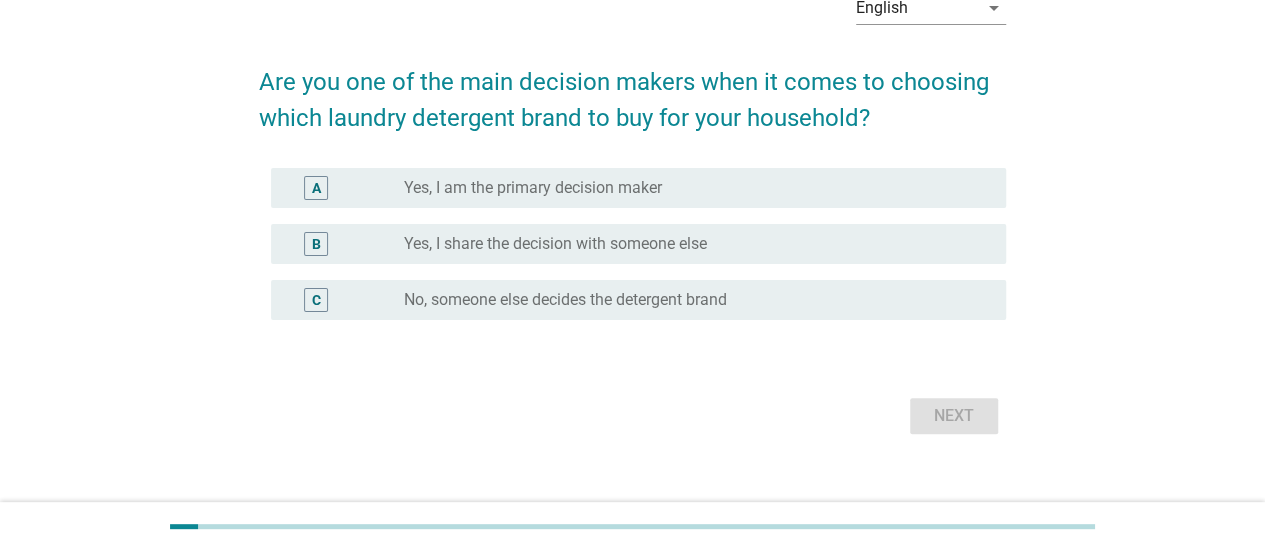 scroll, scrollTop: 118, scrollLeft: 0, axis: vertical 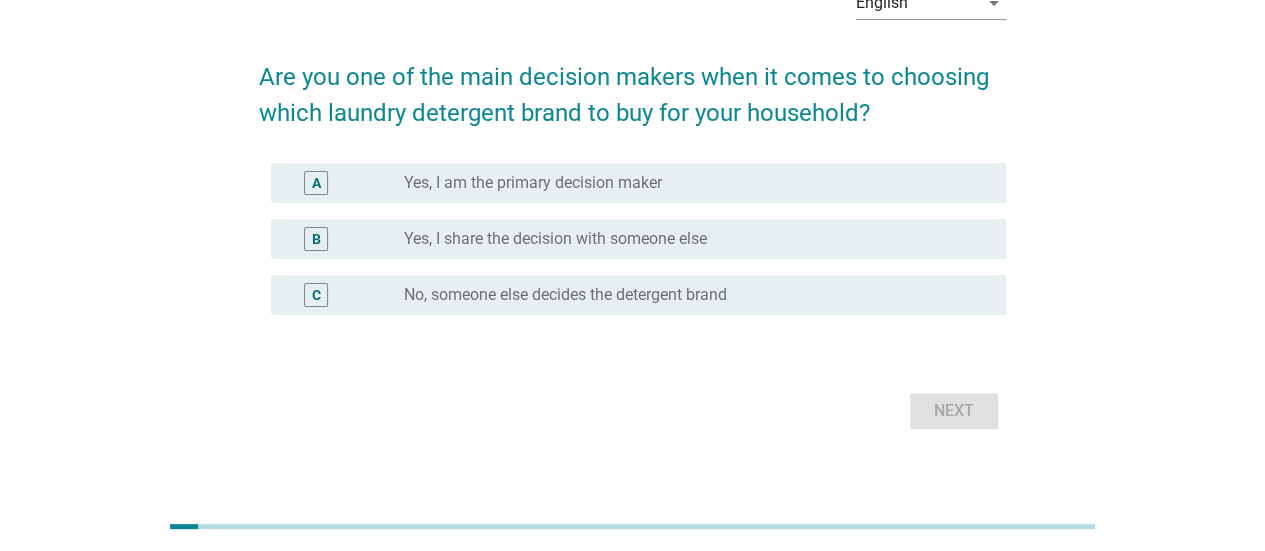 click on "A" at bounding box center (345, 183) 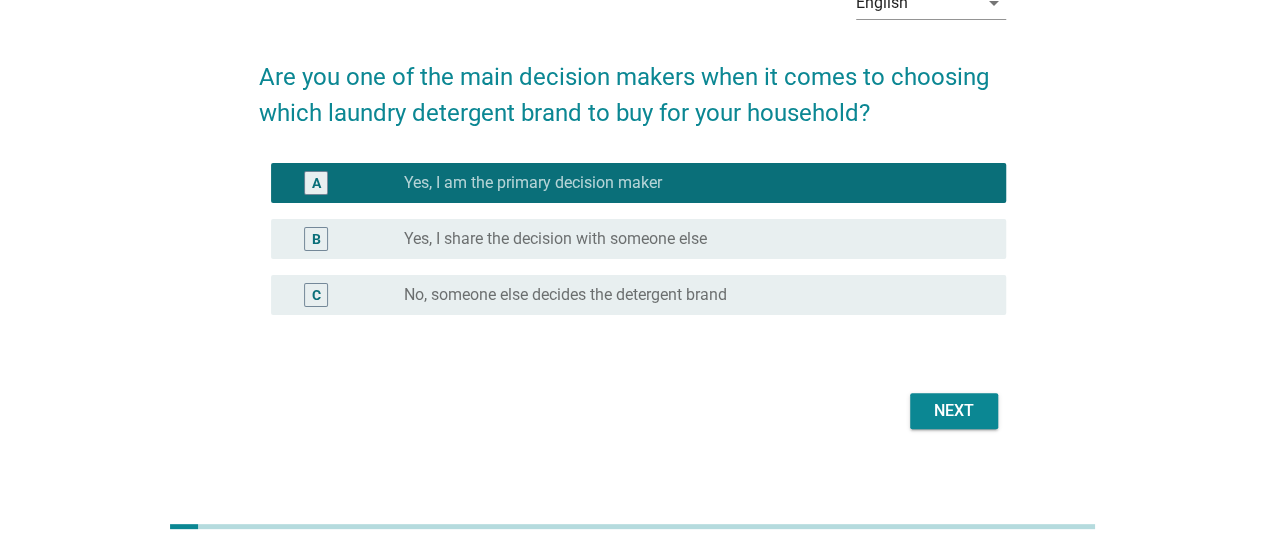 click on "Next" at bounding box center (954, 411) 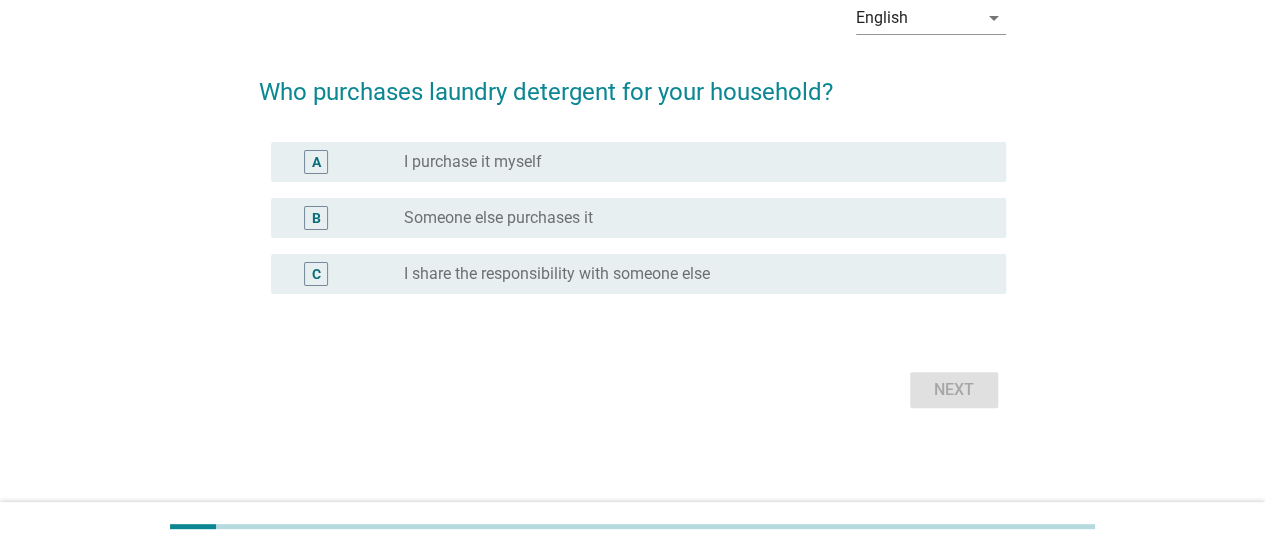 scroll, scrollTop: 0, scrollLeft: 0, axis: both 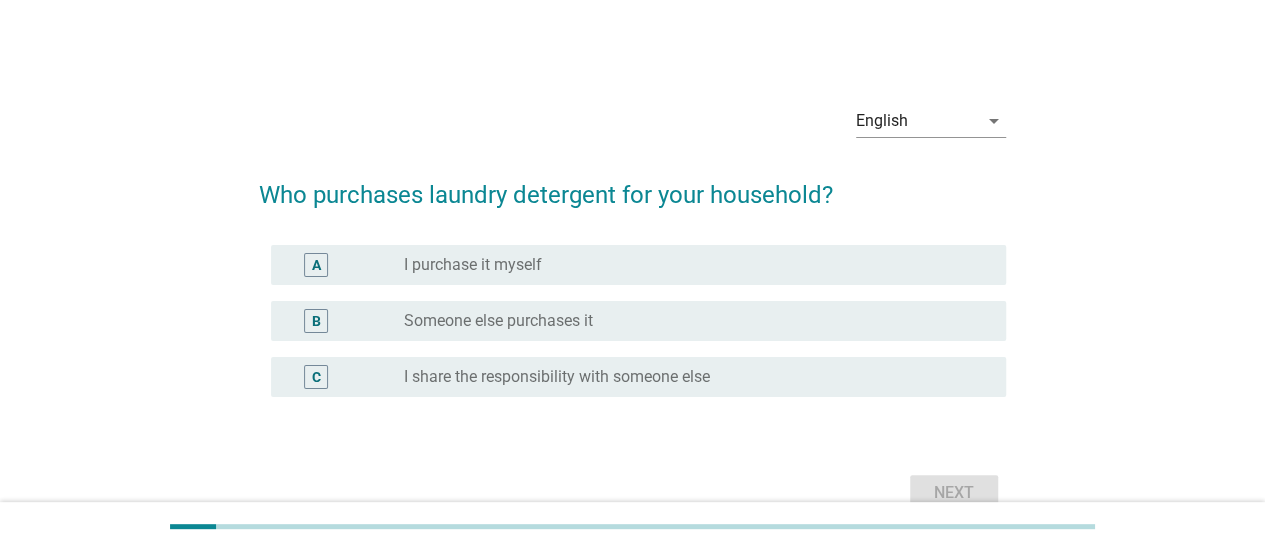 click on "I purchase it myself" at bounding box center (473, 265) 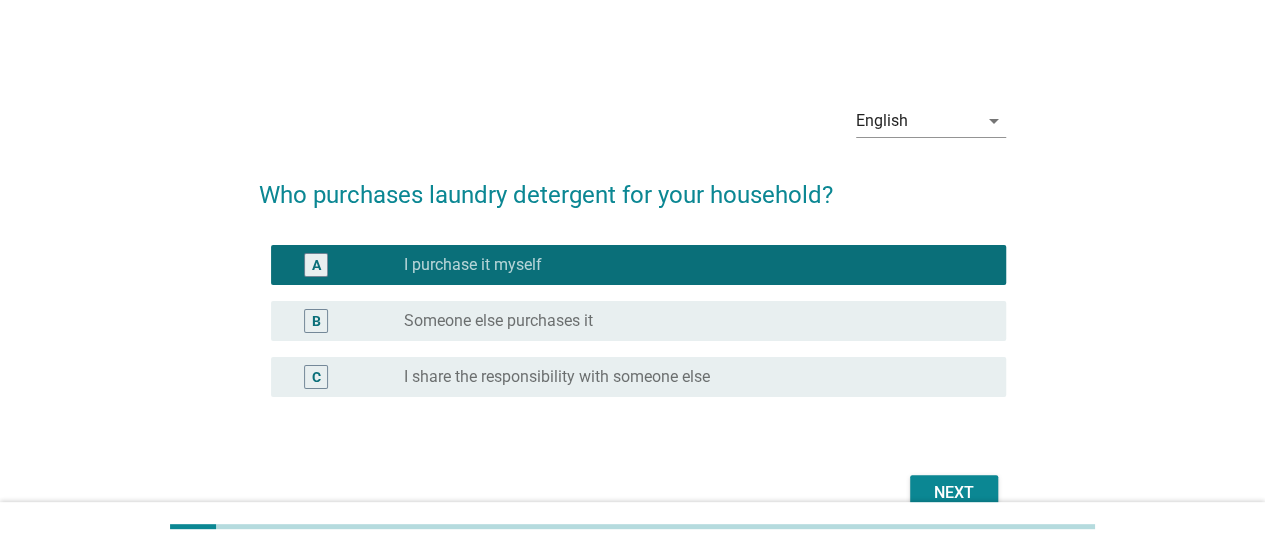 click on "Next" at bounding box center [954, 493] 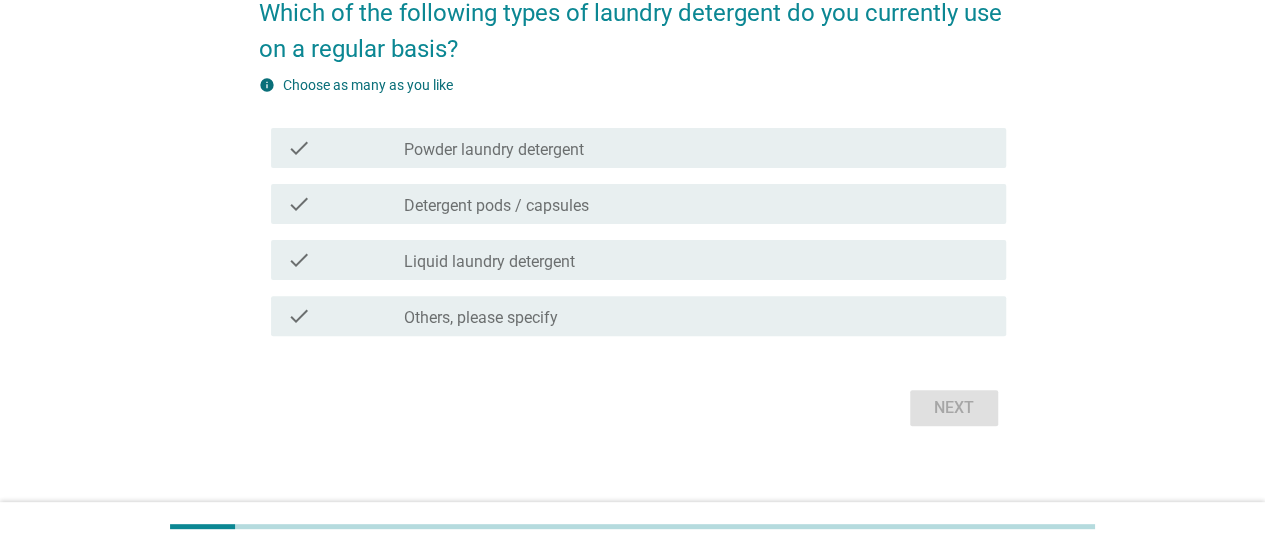 scroll, scrollTop: 183, scrollLeft: 0, axis: vertical 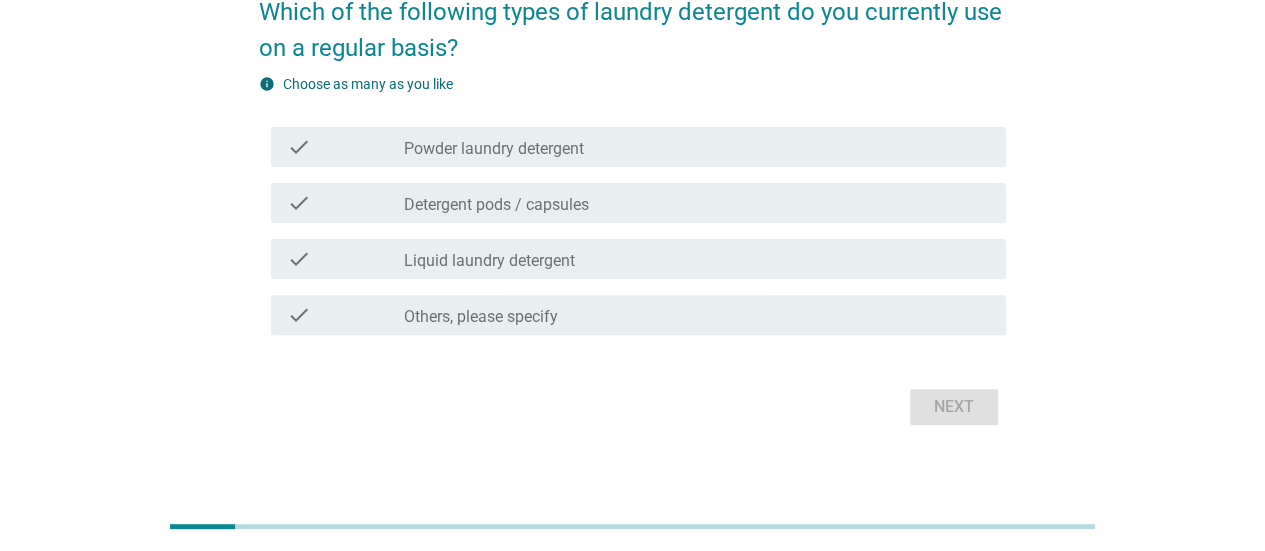 click on "Liquid laundry detergent" at bounding box center [489, 261] 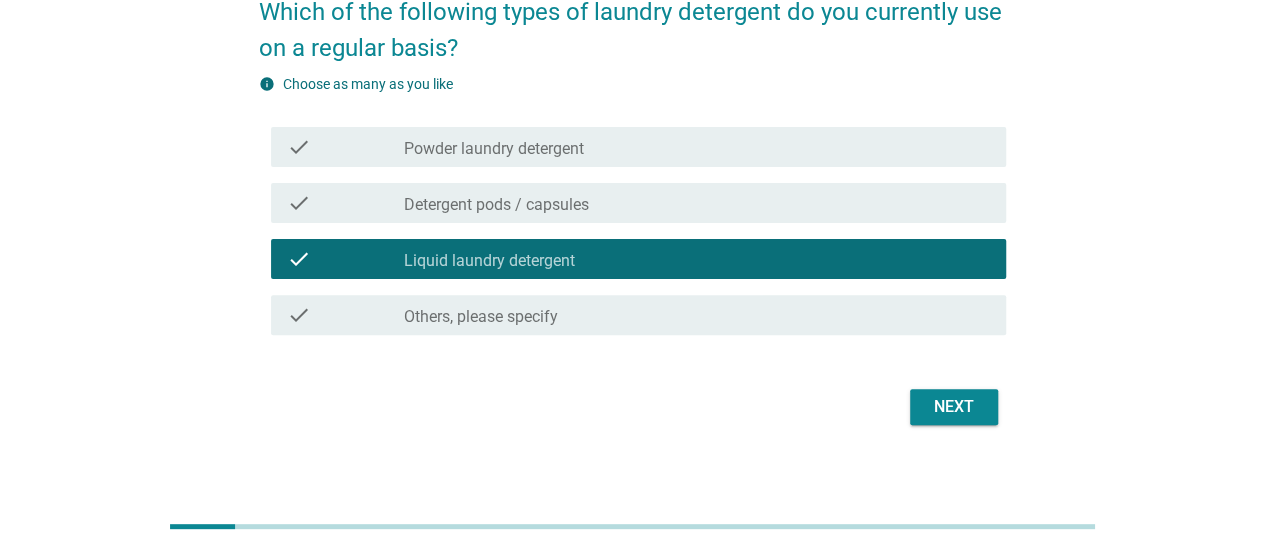 click on "Next" at bounding box center [954, 407] 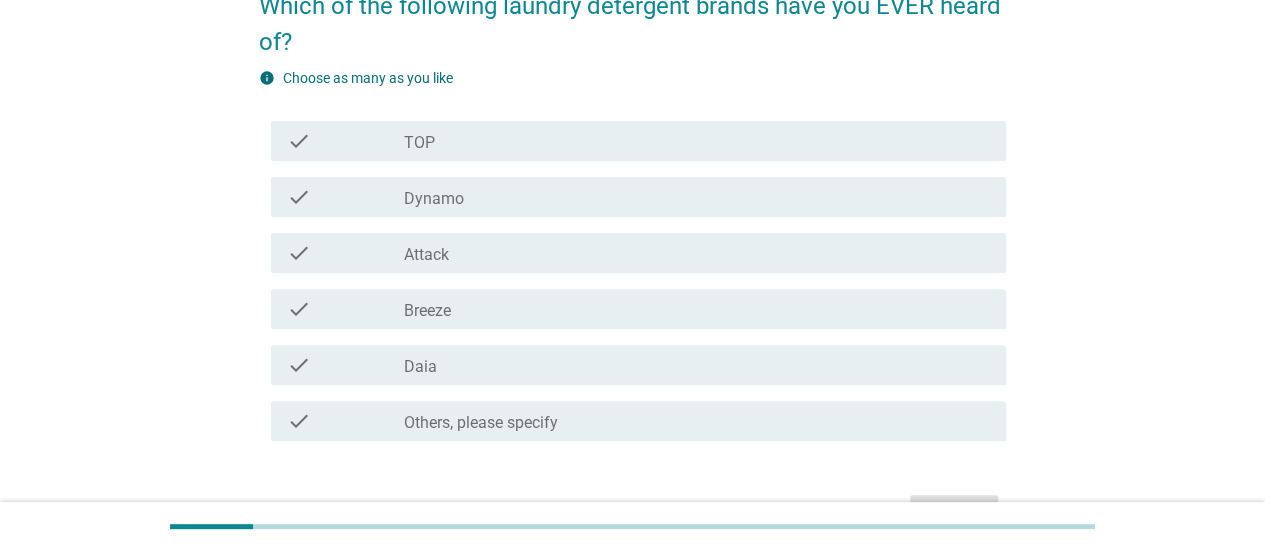 scroll, scrollTop: 192, scrollLeft: 0, axis: vertical 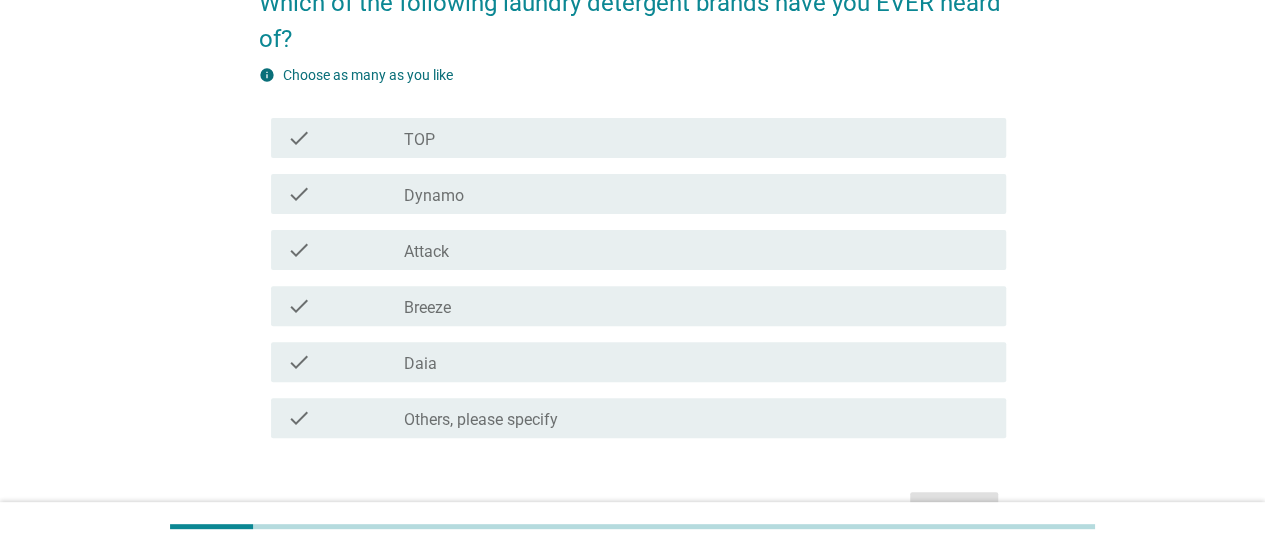 click on "check" at bounding box center [345, 138] 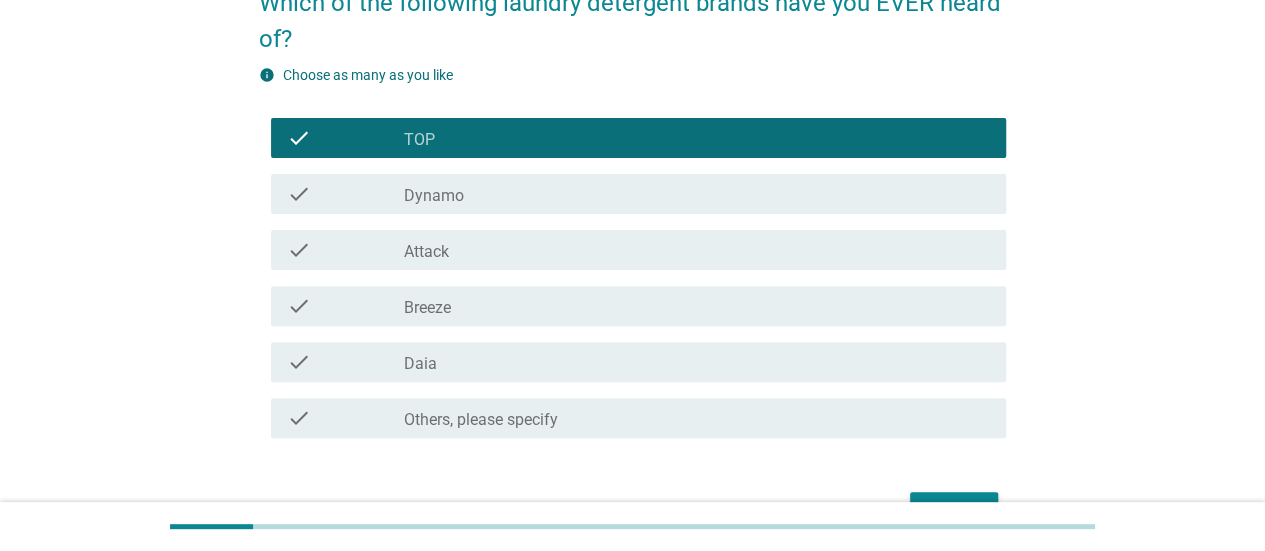 click on "check" at bounding box center [345, 250] 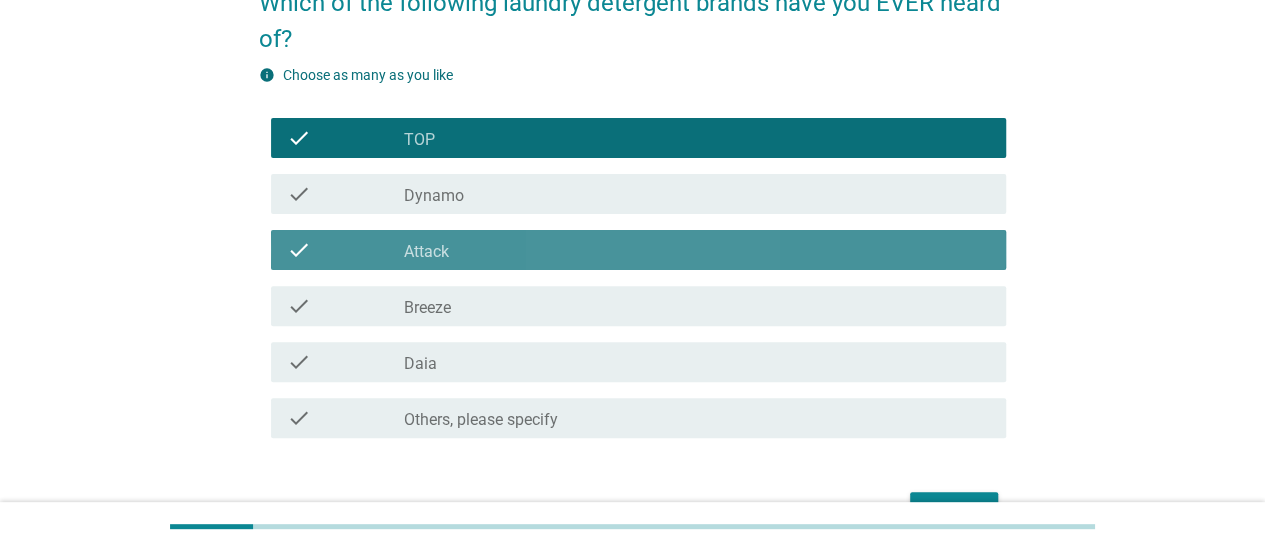 click on "check" at bounding box center [345, 306] 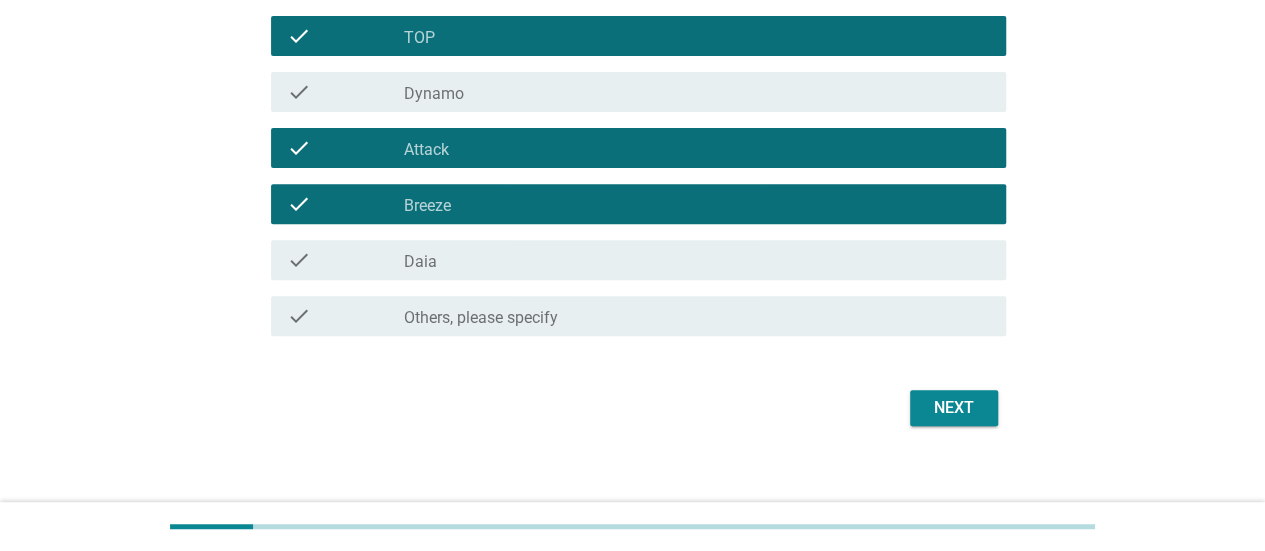 scroll, scrollTop: 312, scrollLeft: 0, axis: vertical 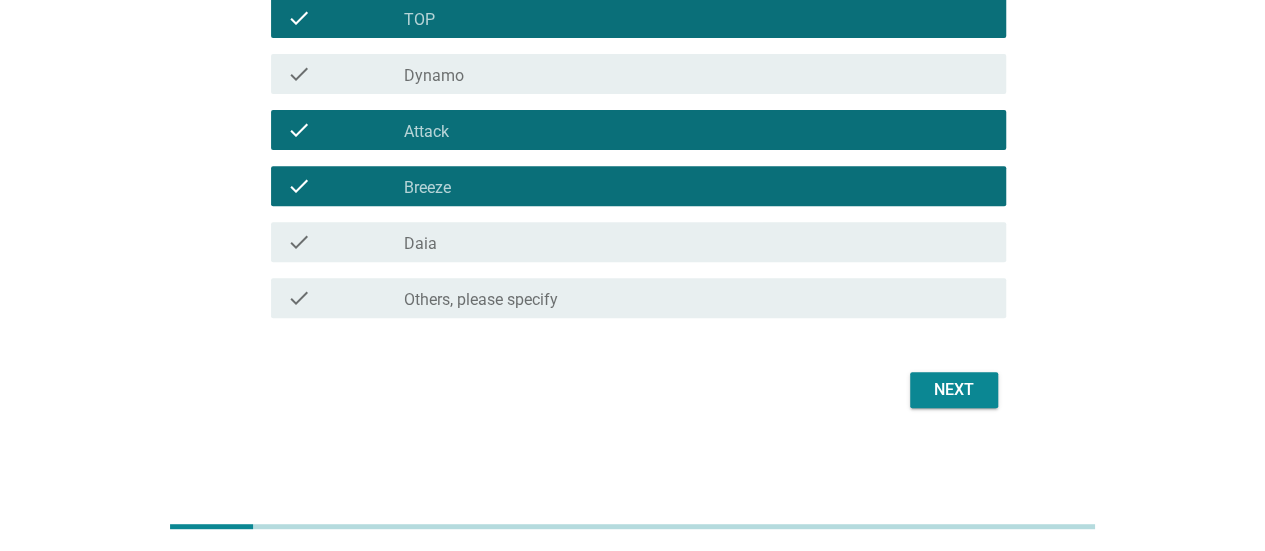 click on "Next" at bounding box center [954, 390] 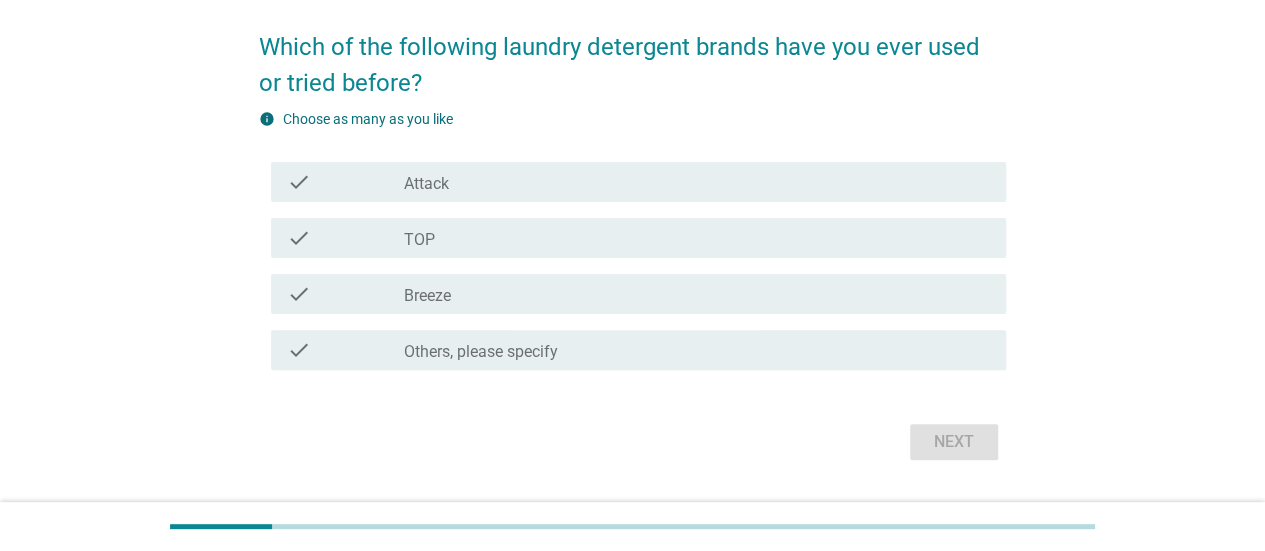 scroll, scrollTop: 159, scrollLeft: 0, axis: vertical 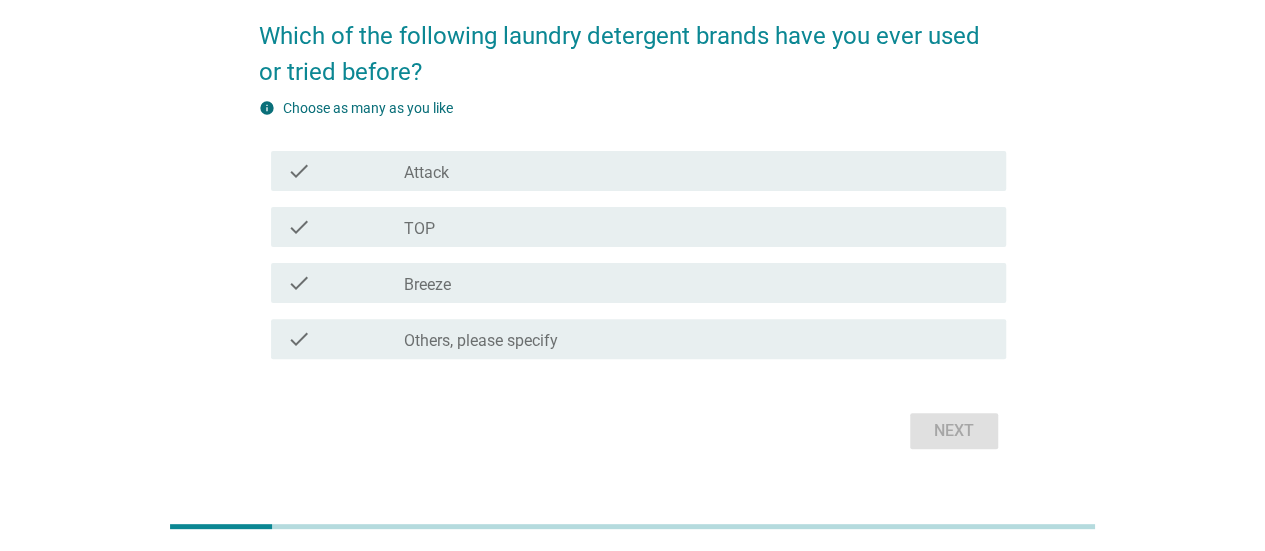 click on "check" at bounding box center [345, 171] 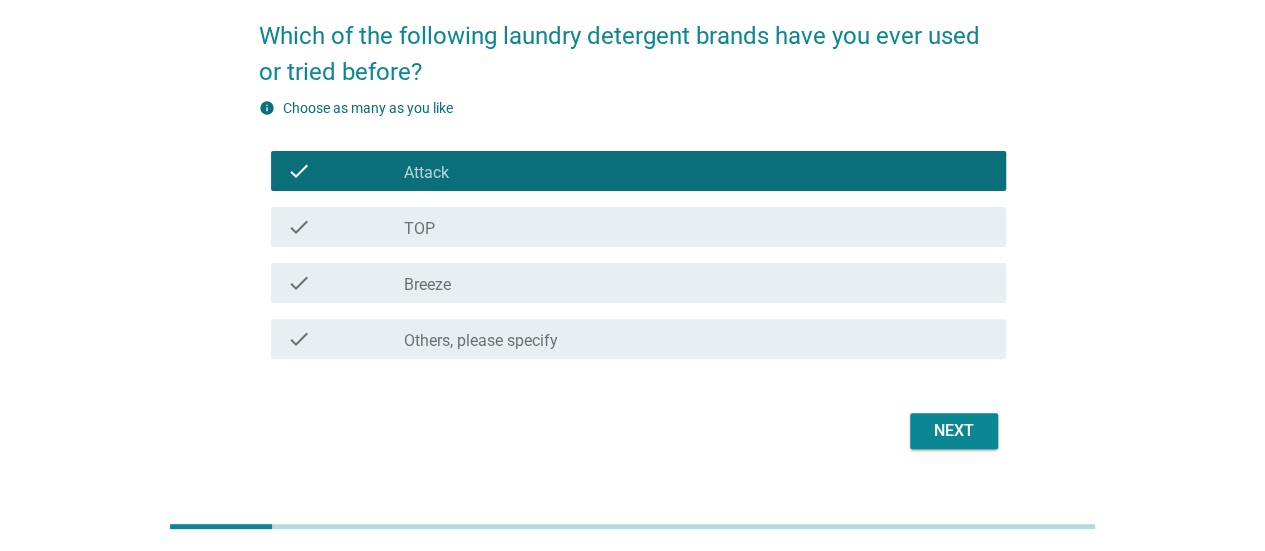 click on "TOP" at bounding box center (419, 229) 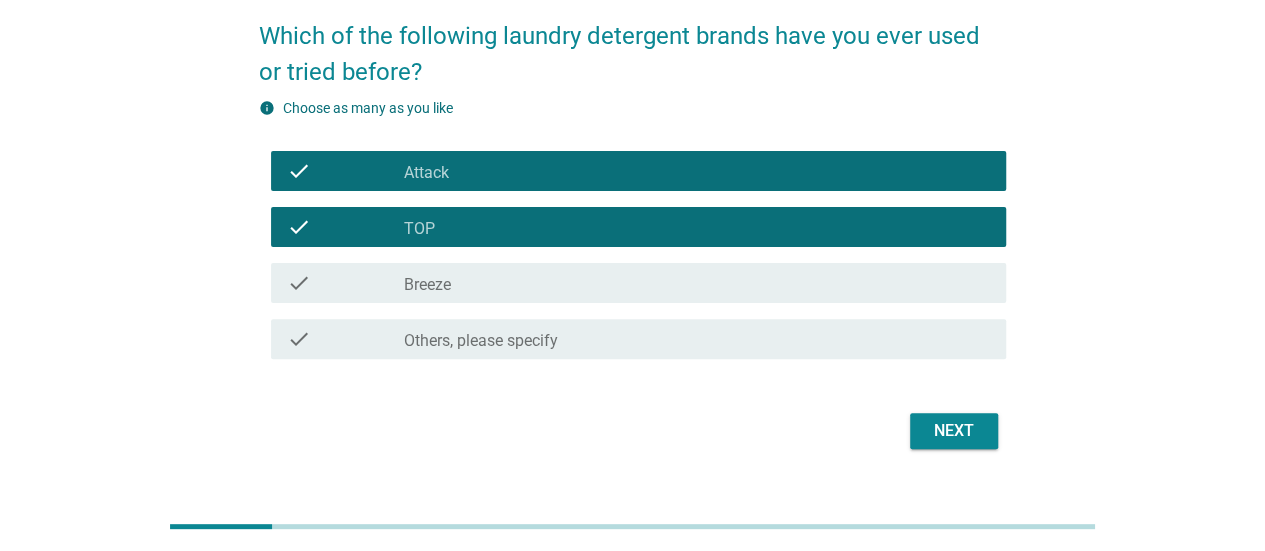 click on "Next" at bounding box center (954, 431) 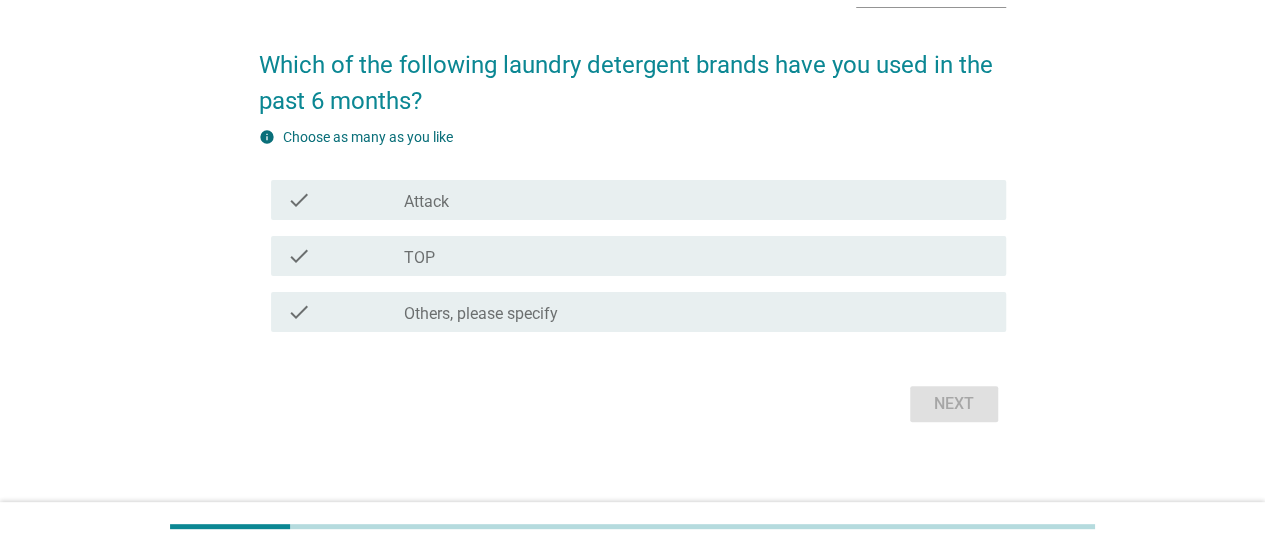 scroll, scrollTop: 133, scrollLeft: 0, axis: vertical 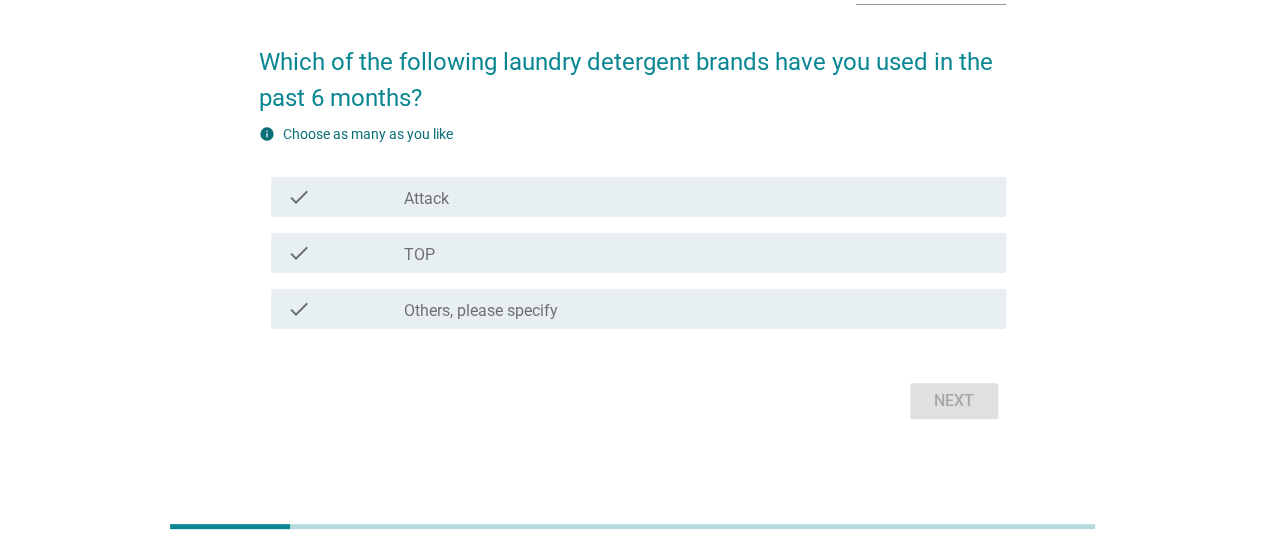 click on "check" at bounding box center (345, 197) 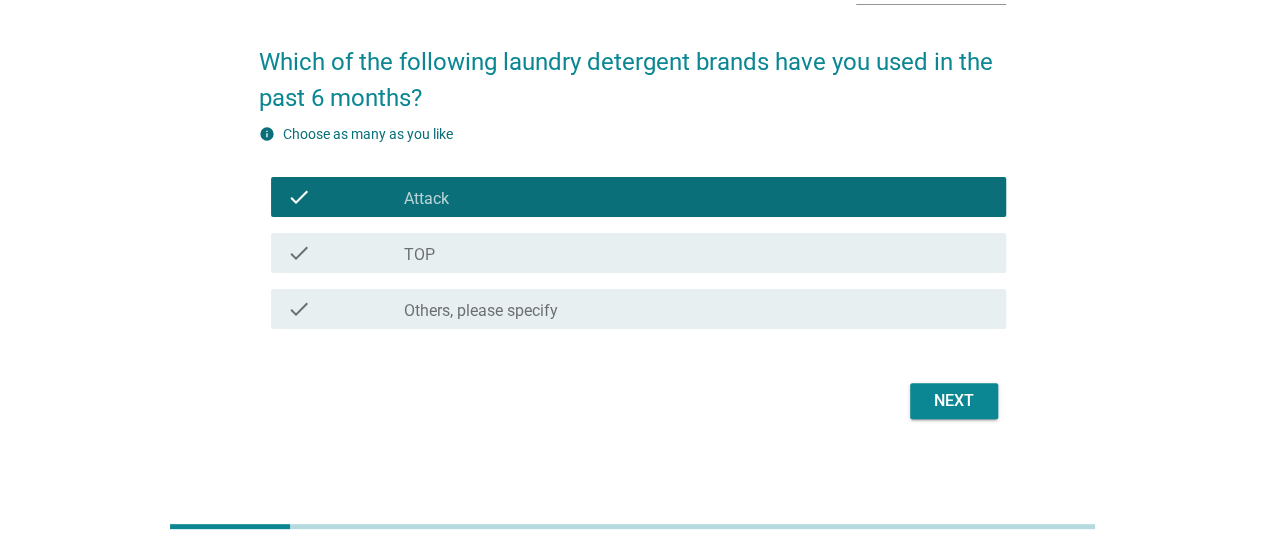 click on "check" at bounding box center [345, 253] 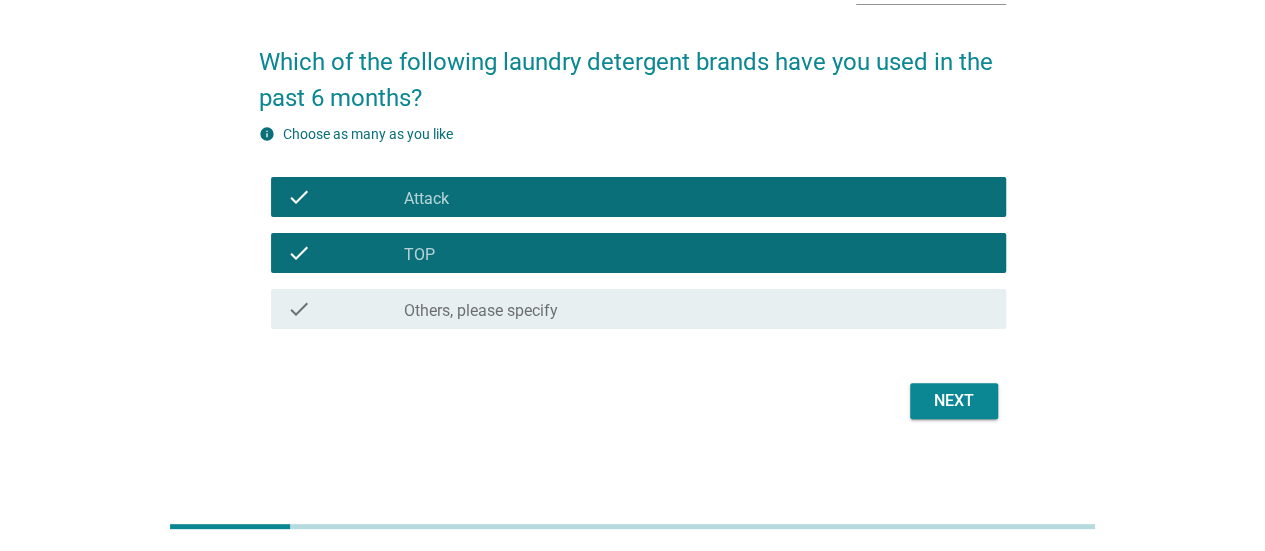 click on "Next" at bounding box center [954, 401] 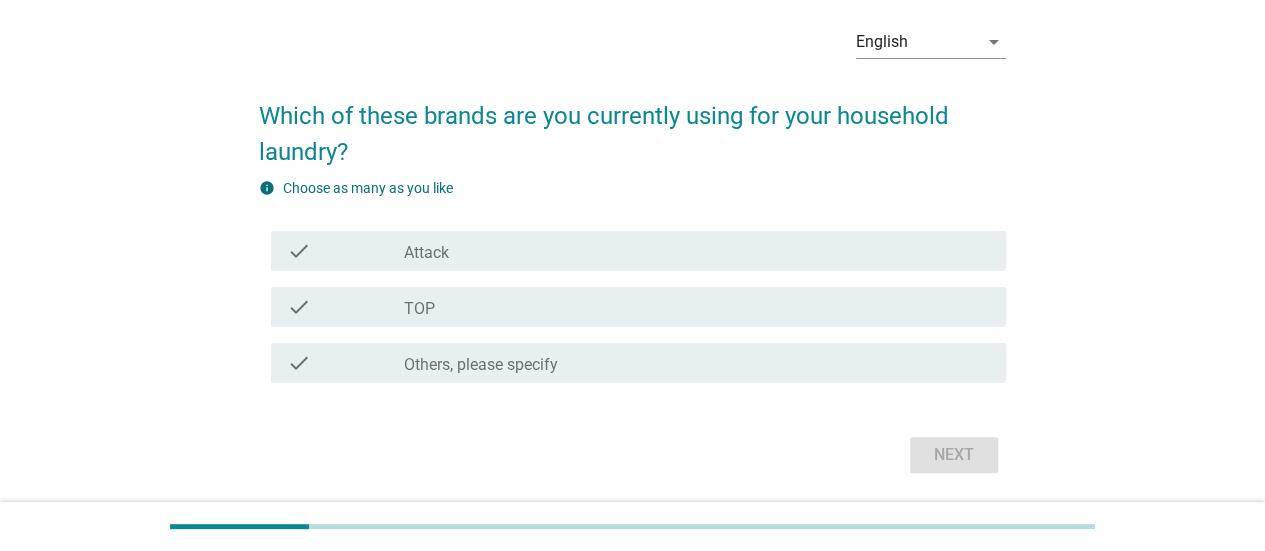 scroll, scrollTop: 94, scrollLeft: 0, axis: vertical 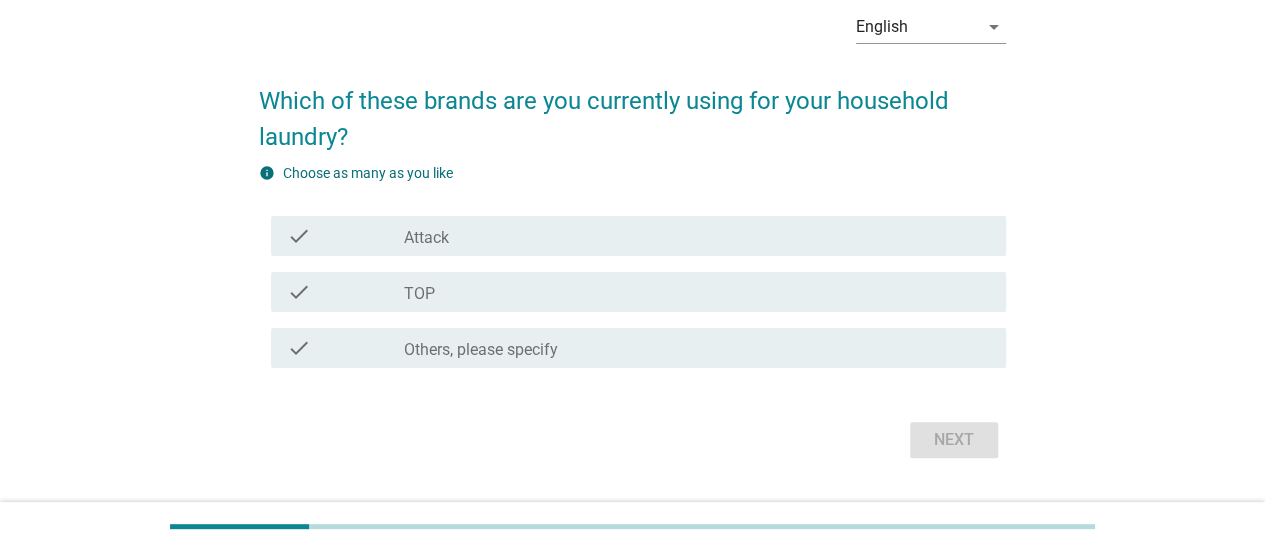 click on "Attack" at bounding box center [426, 238] 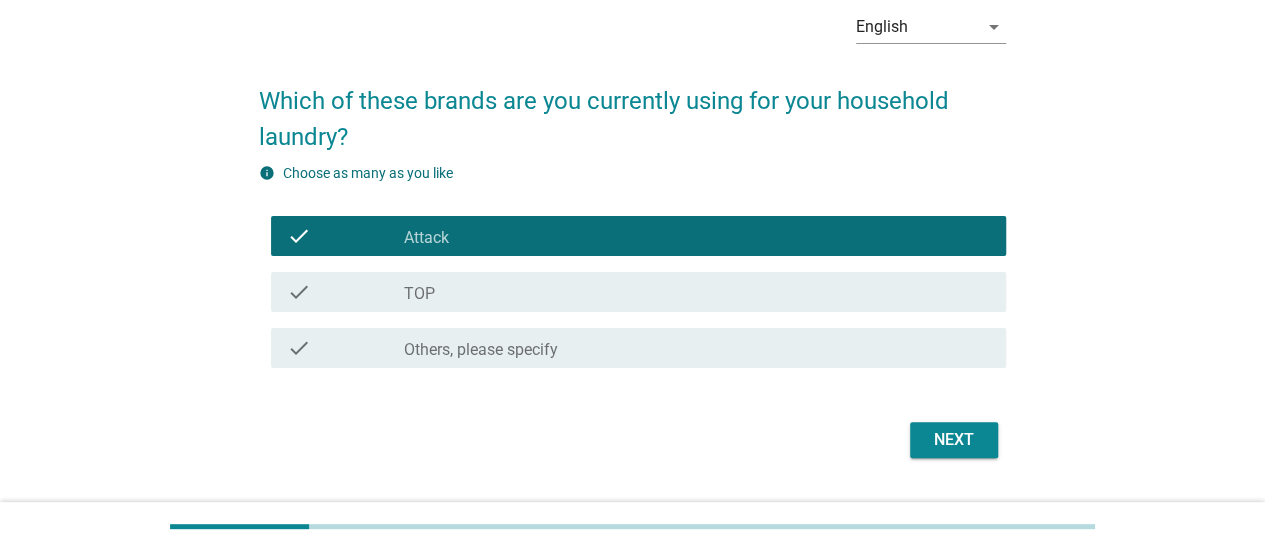 click on "Next" at bounding box center [954, 440] 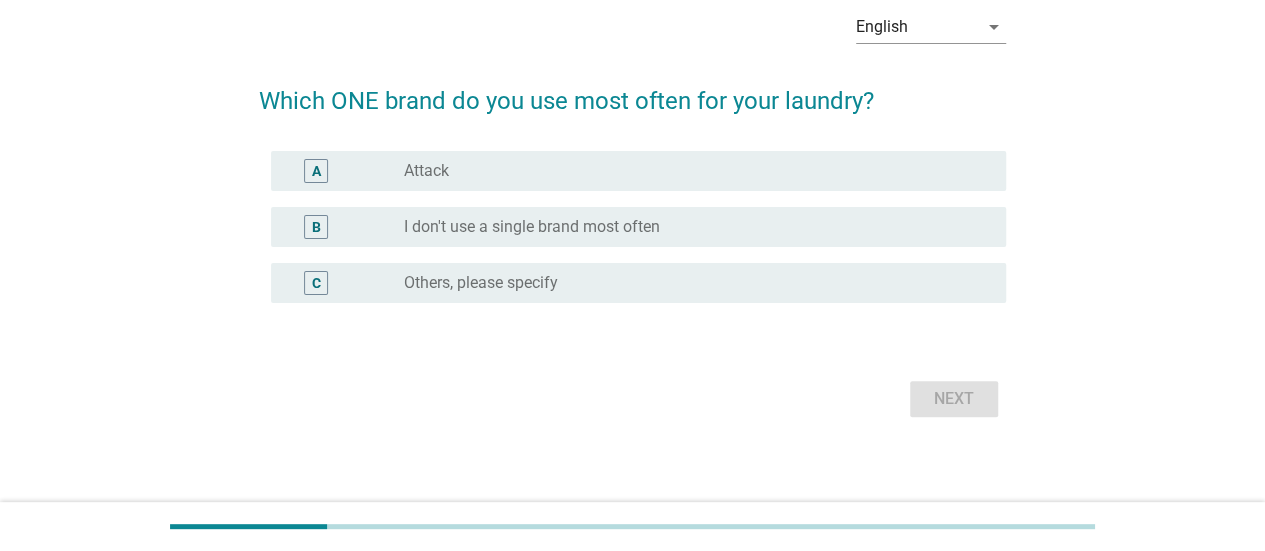 scroll, scrollTop: 0, scrollLeft: 0, axis: both 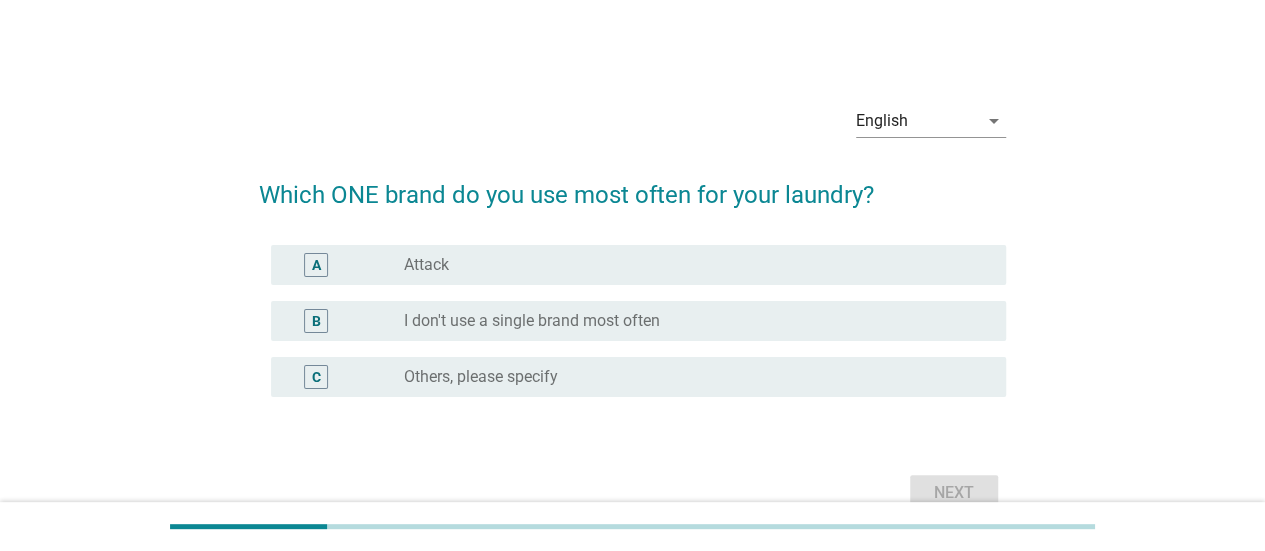 click on "Attack" at bounding box center [426, 265] 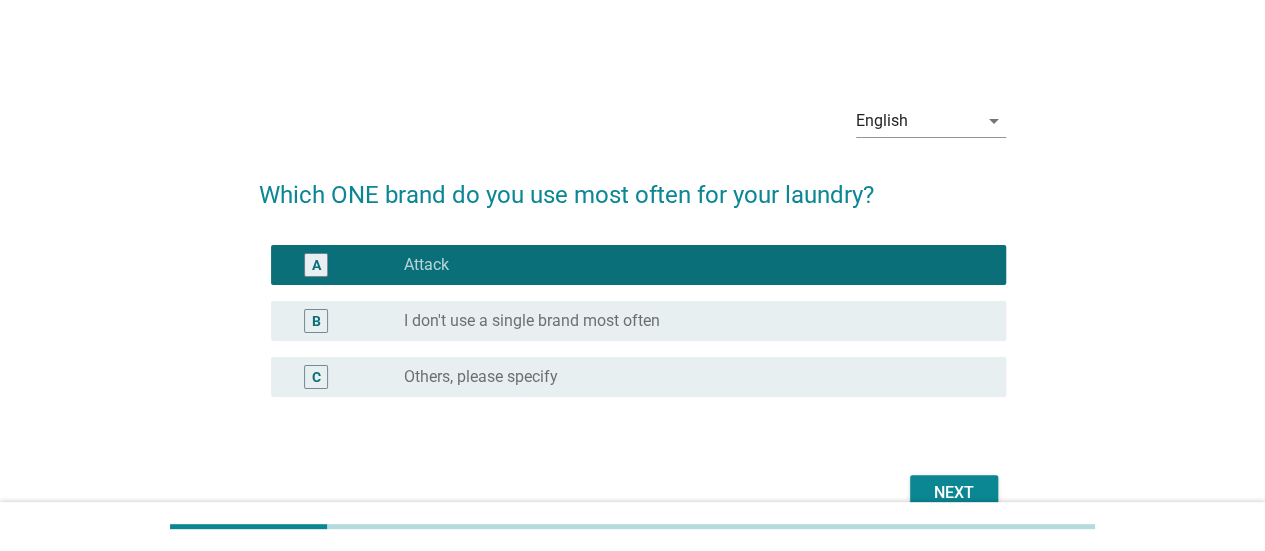 click on "Next" at bounding box center [954, 493] 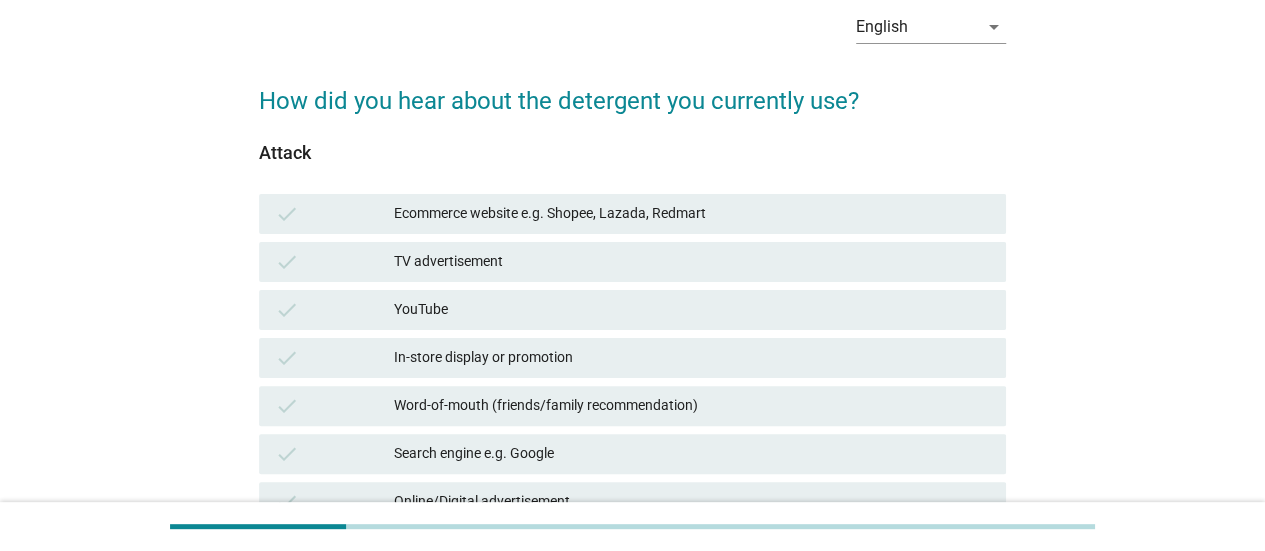 scroll, scrollTop: 121, scrollLeft: 0, axis: vertical 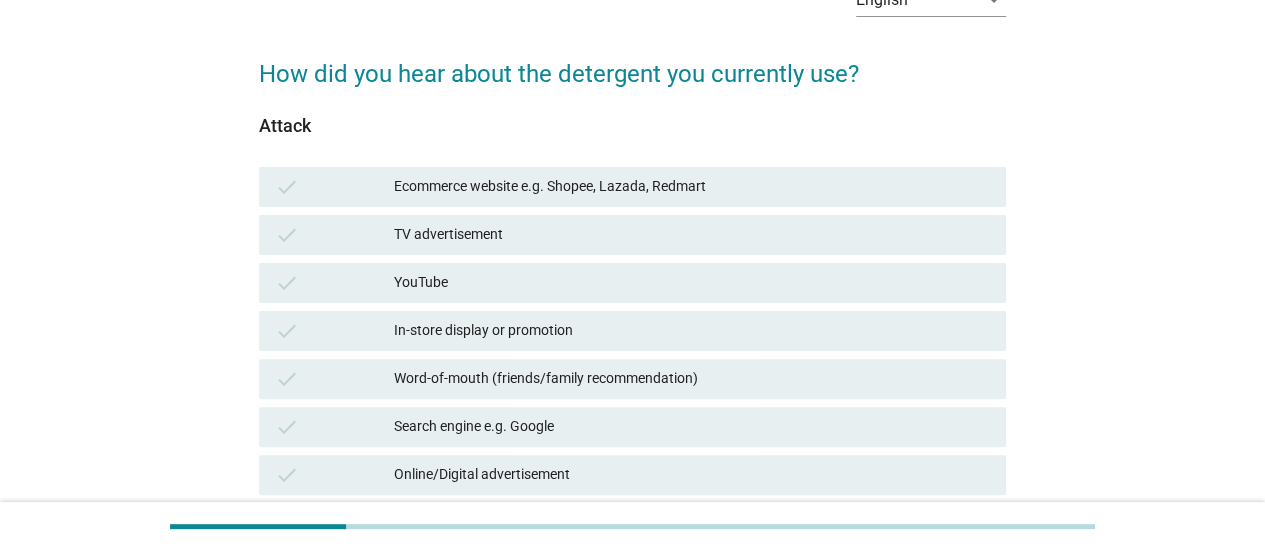 click on "check" at bounding box center (334, 187) 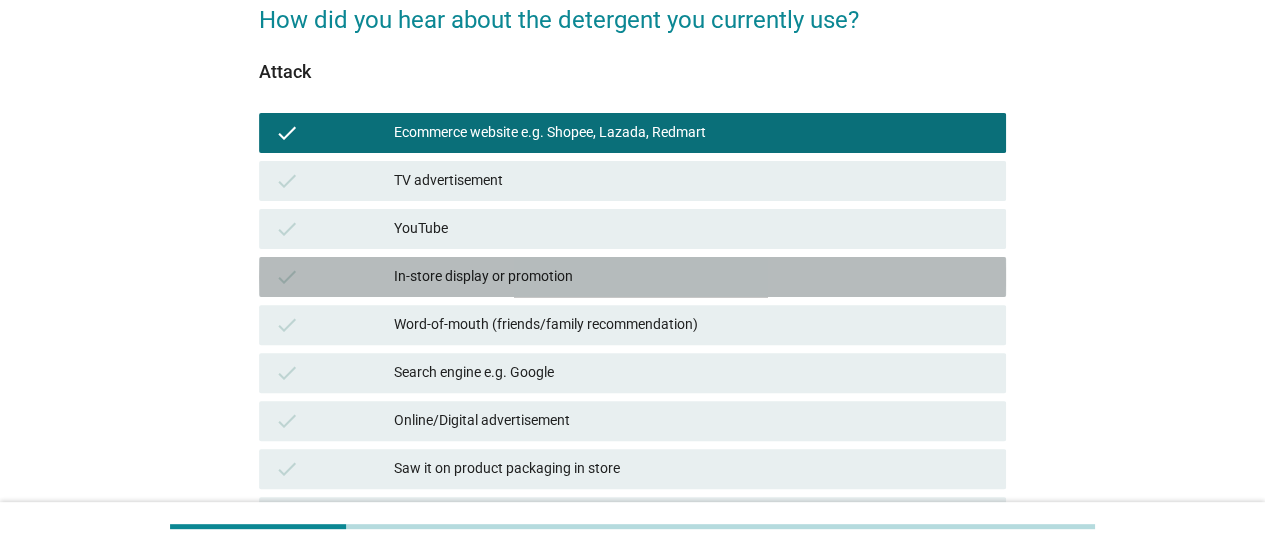 click on "check" at bounding box center (334, 277) 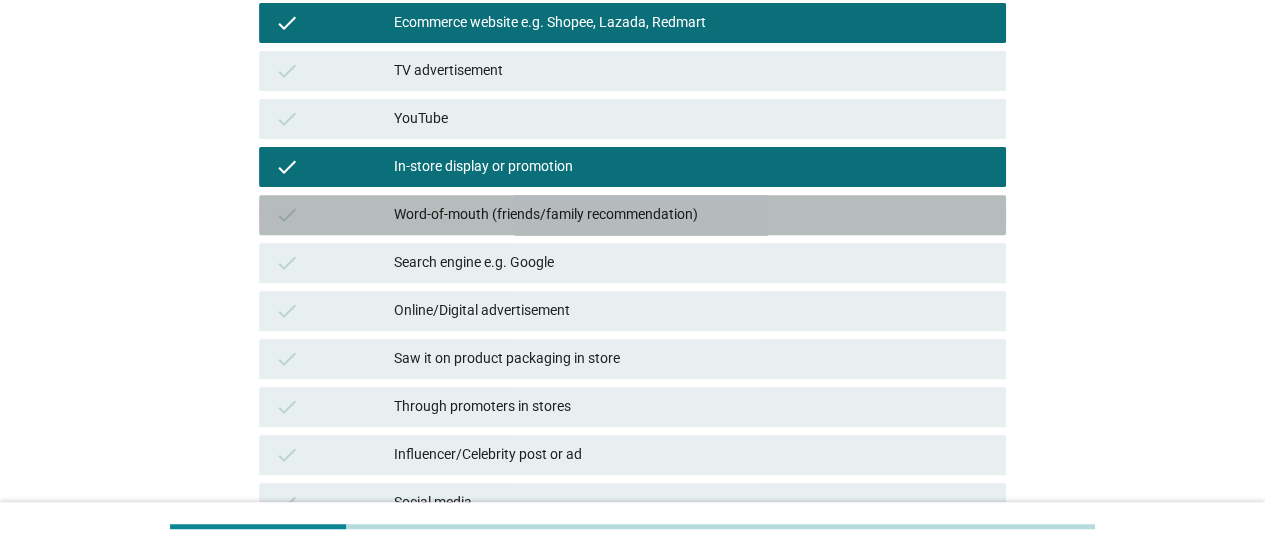 scroll, scrollTop: 310, scrollLeft: 0, axis: vertical 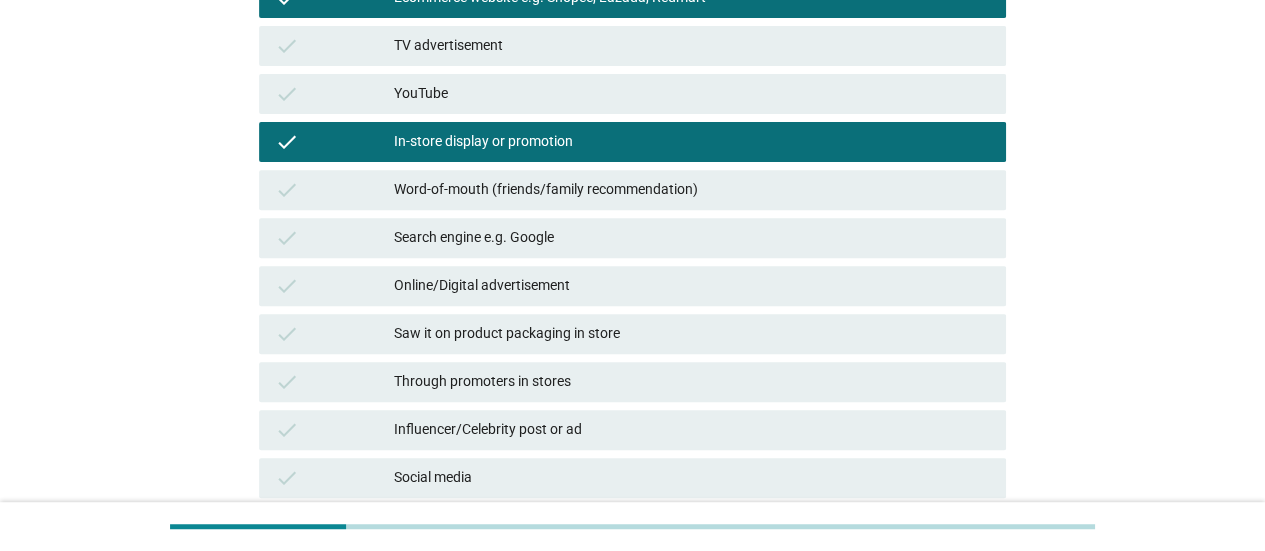 click on "check" at bounding box center [334, 334] 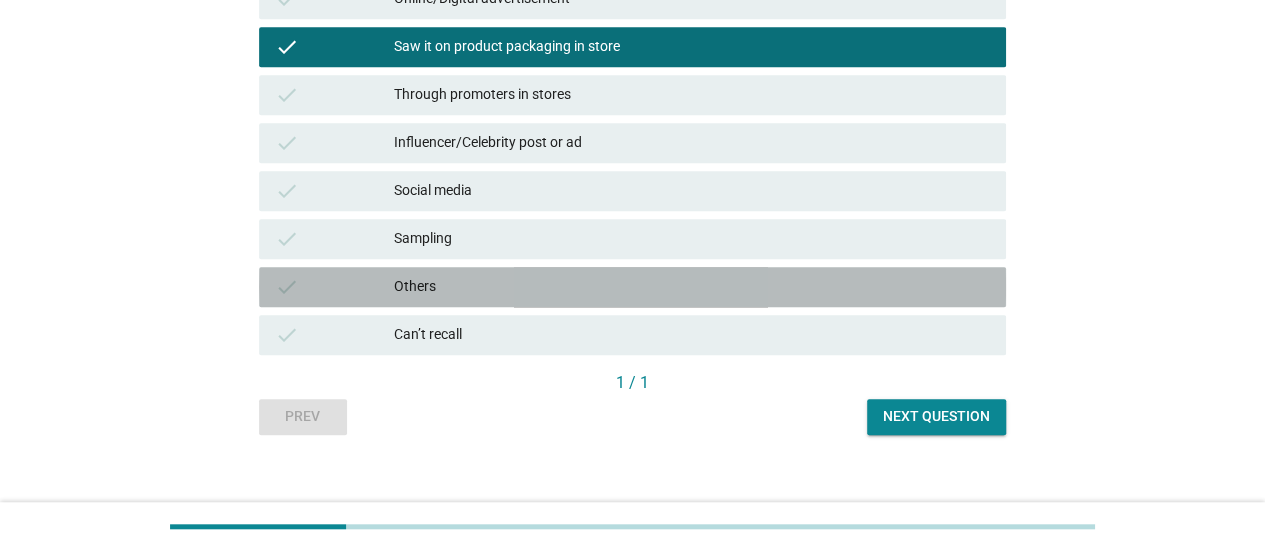 scroll, scrollTop: 612, scrollLeft: 0, axis: vertical 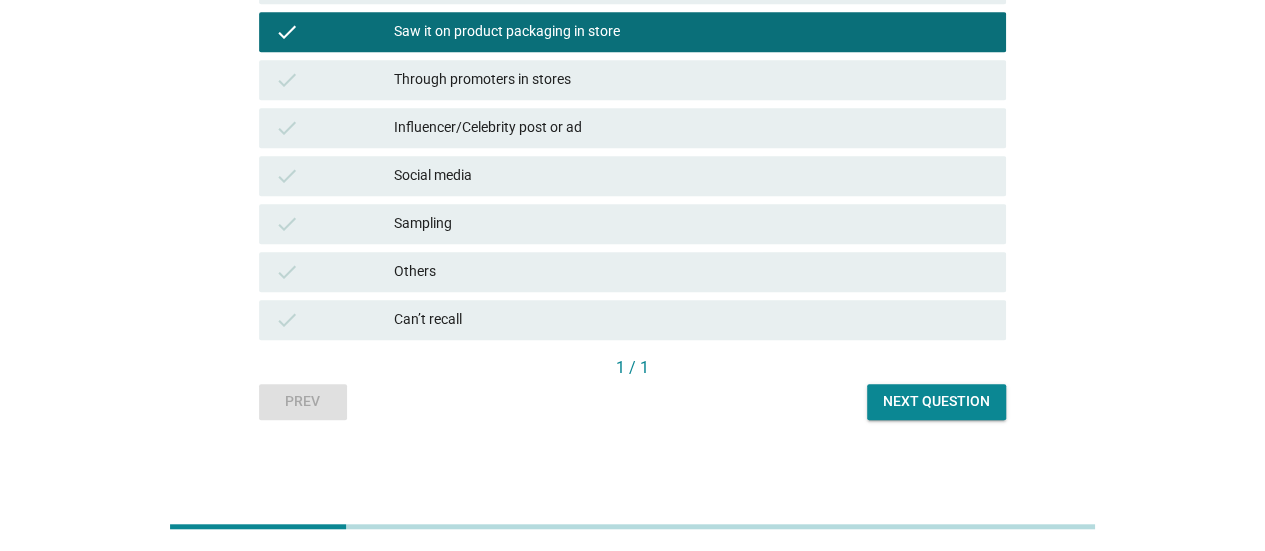 click on "Next question" at bounding box center (936, 402) 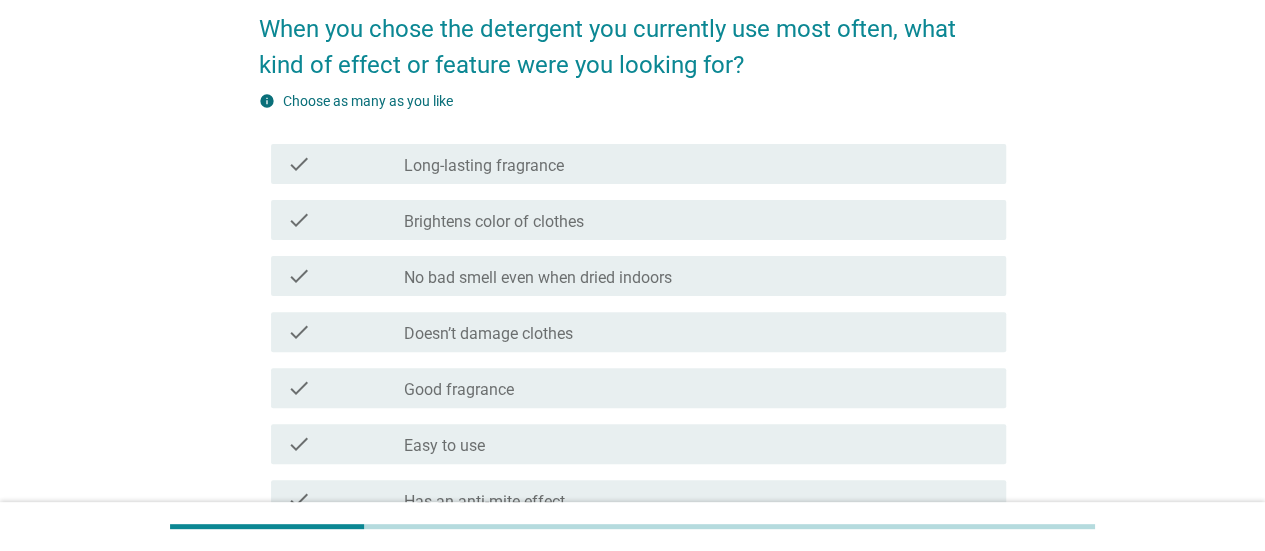 scroll, scrollTop: 177, scrollLeft: 0, axis: vertical 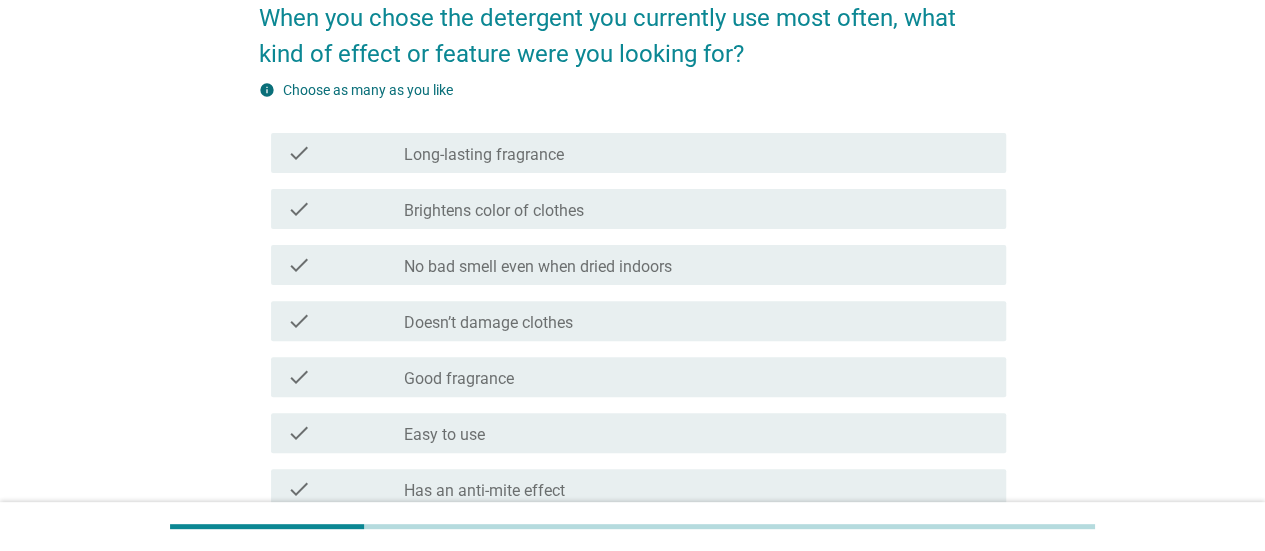 click at bounding box center (404, 155) 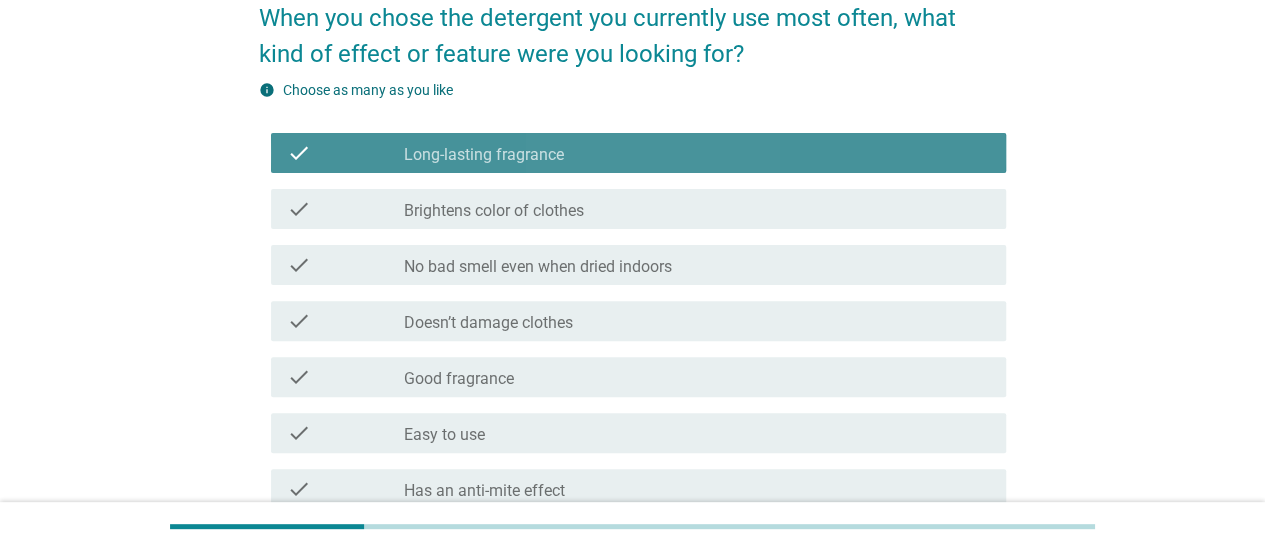 click on "Brightens color of clothes" at bounding box center [494, 211] 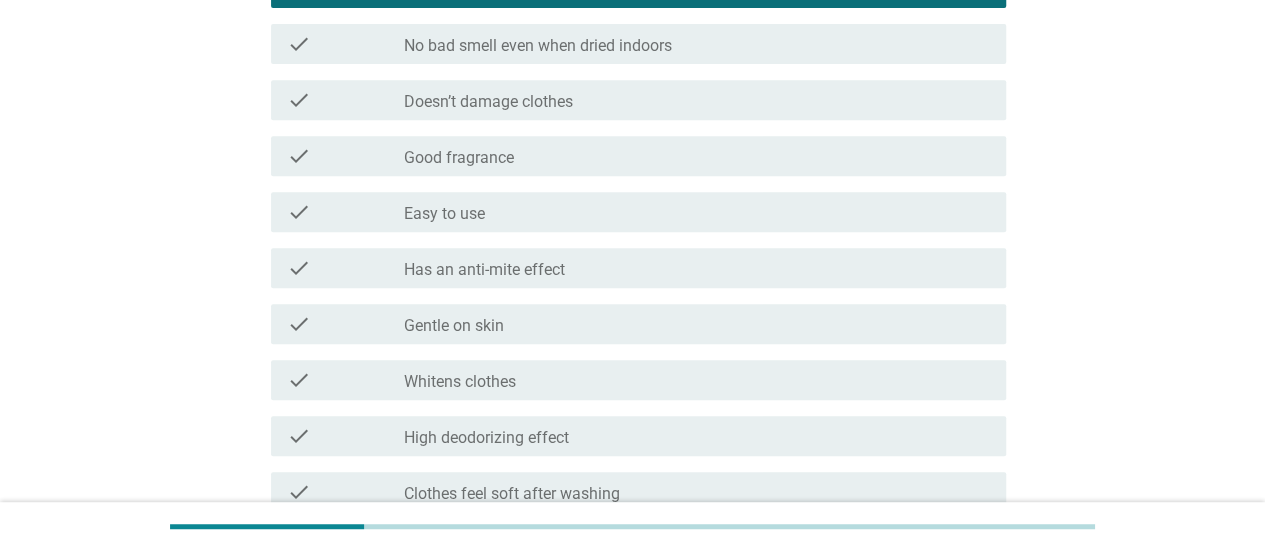 scroll, scrollTop: 405, scrollLeft: 0, axis: vertical 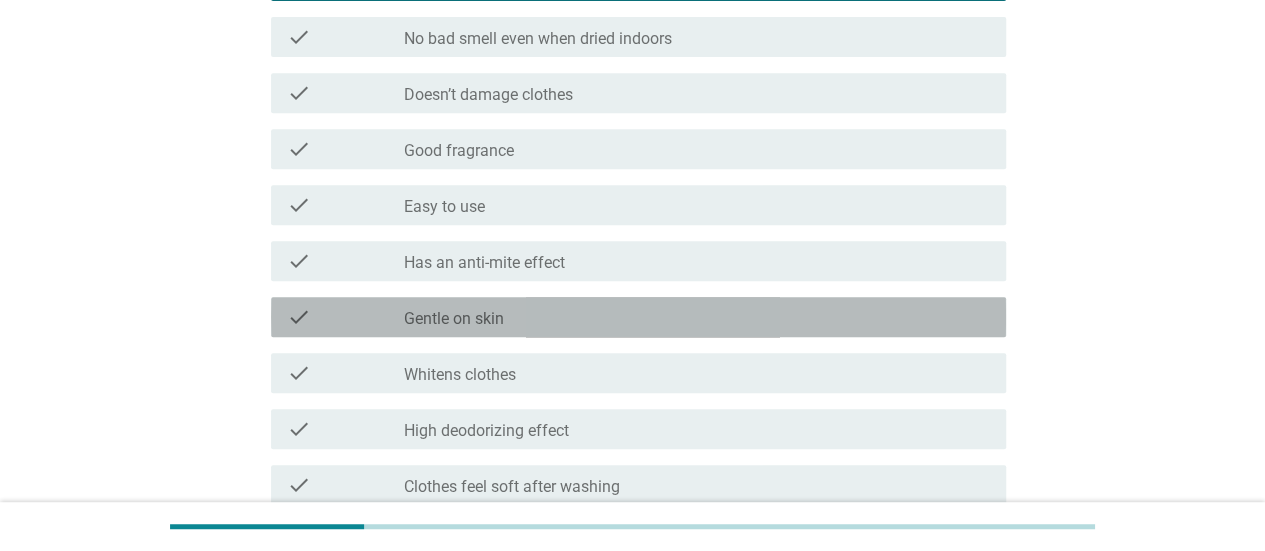 click on "Gentle on skin" at bounding box center [454, 319] 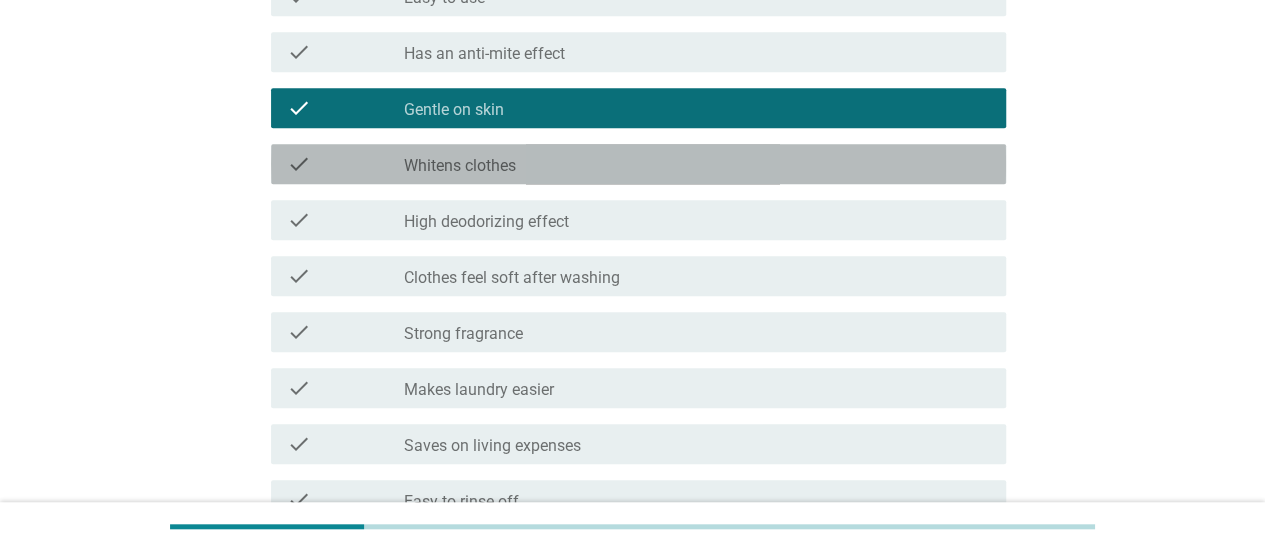 scroll, scrollTop: 615, scrollLeft: 0, axis: vertical 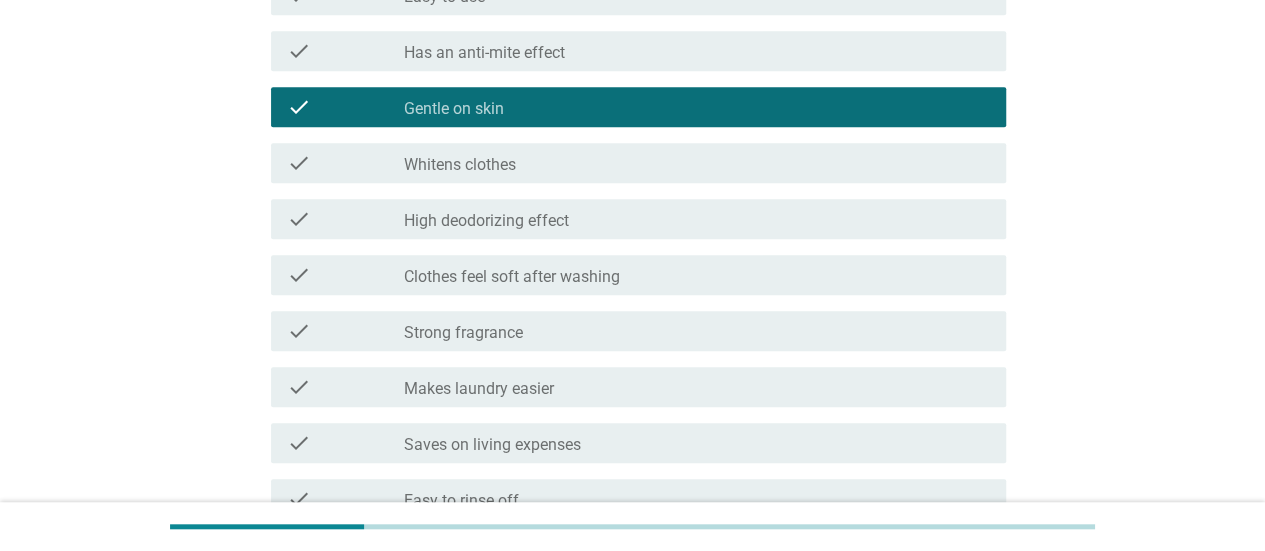 click on "Clothes feel soft after washing" at bounding box center [512, 277] 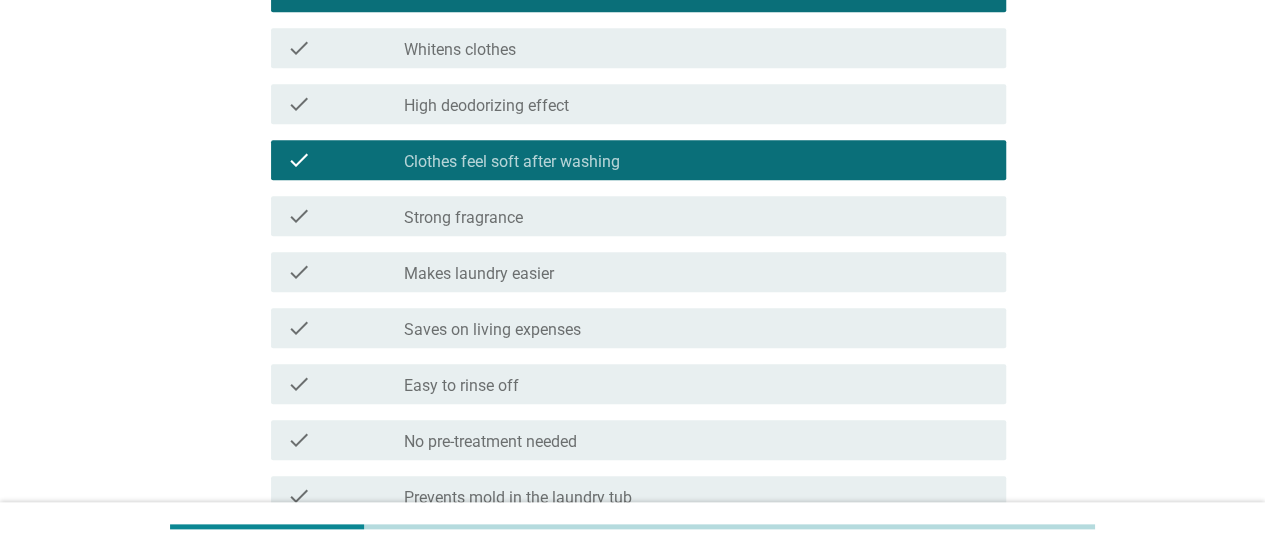 scroll, scrollTop: 739, scrollLeft: 0, axis: vertical 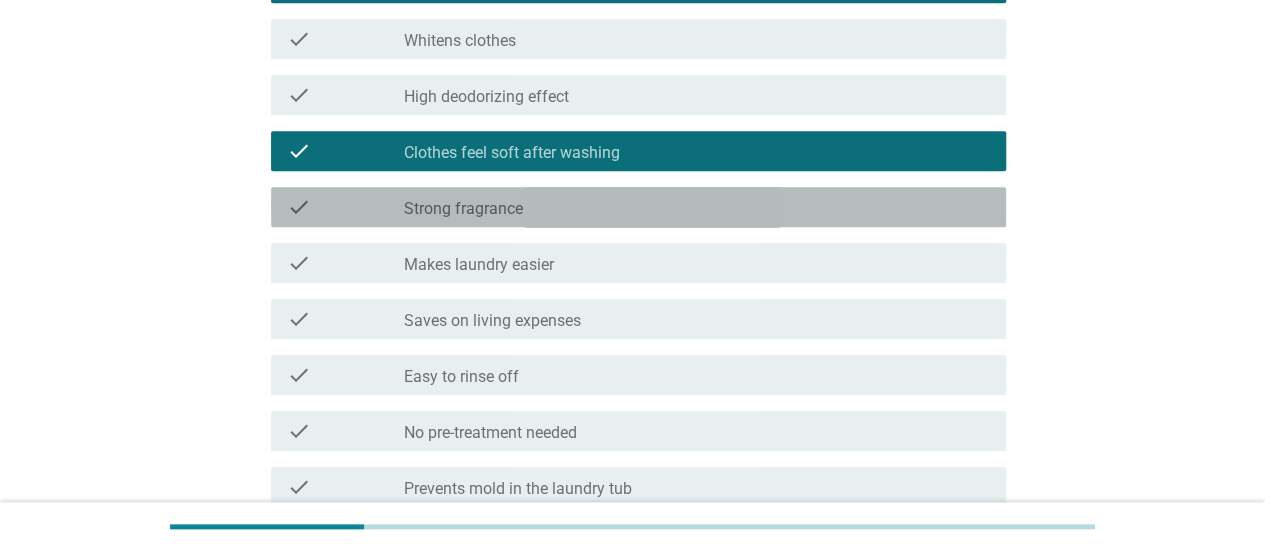 click on "check" at bounding box center (345, 207) 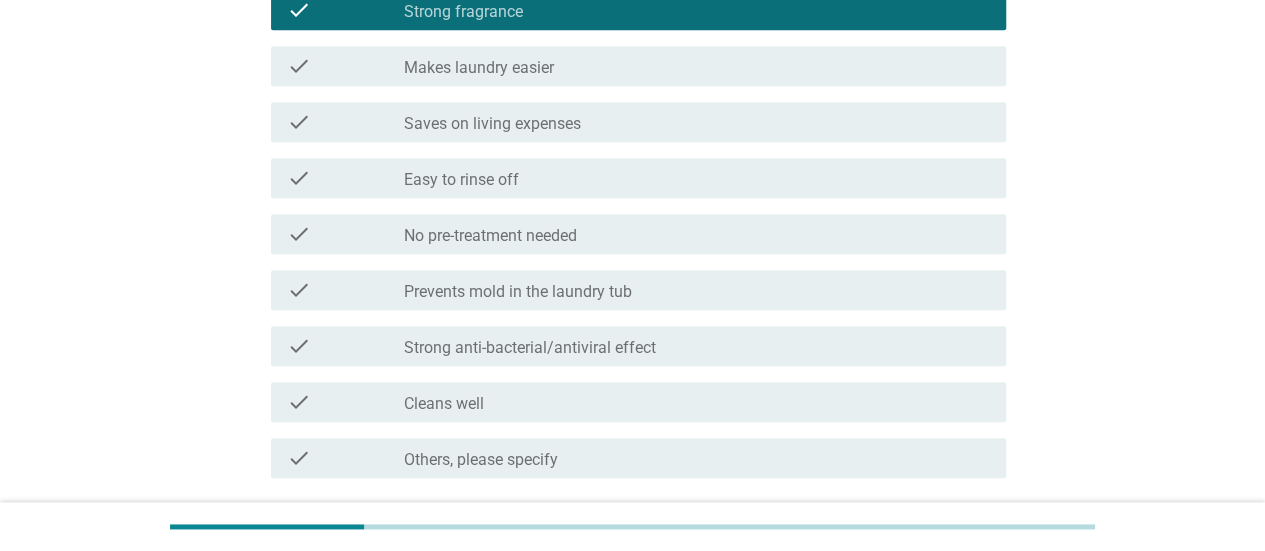 scroll, scrollTop: 938, scrollLeft: 0, axis: vertical 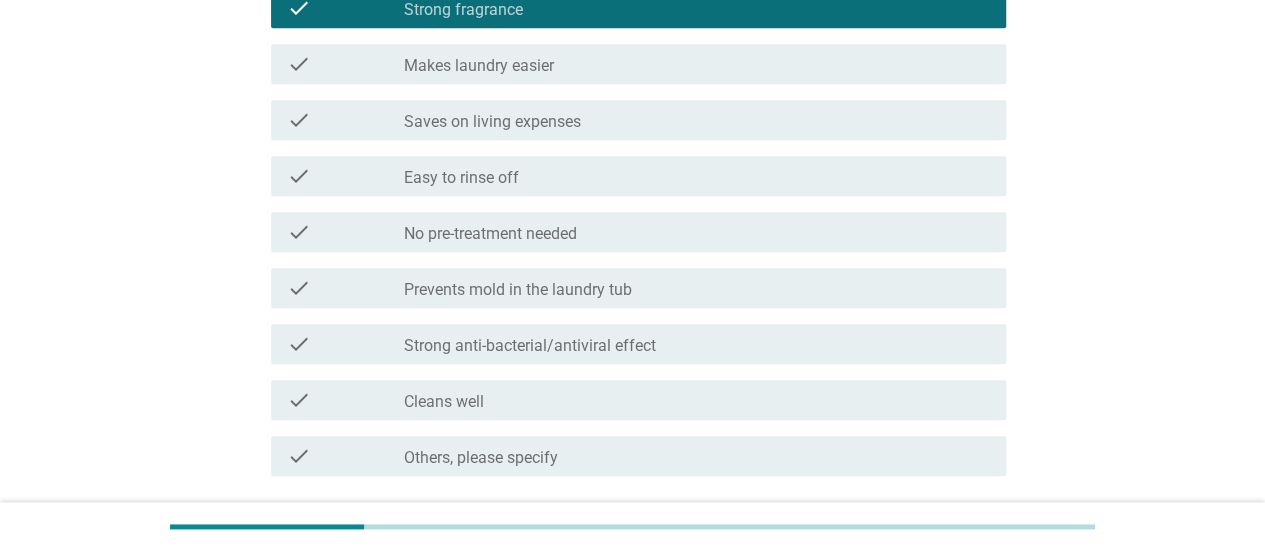 click on "check     check_box_outline_blank Strong anti-bacterial/antiviral effect" at bounding box center (638, 344) 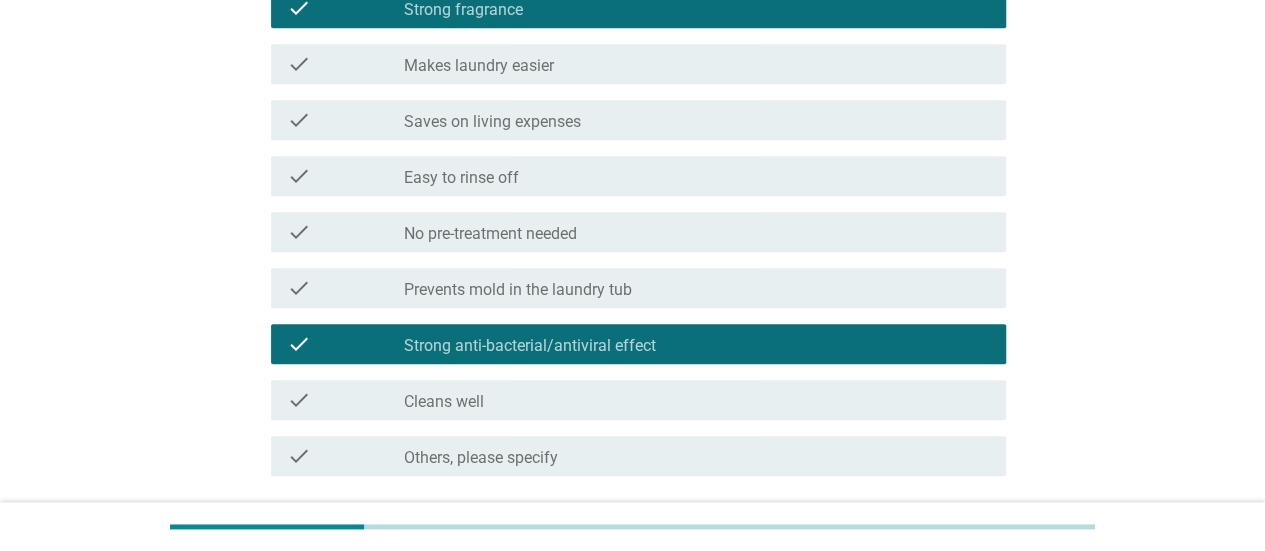click on "check     check_box_outline_blank Cleans well" at bounding box center [638, 400] 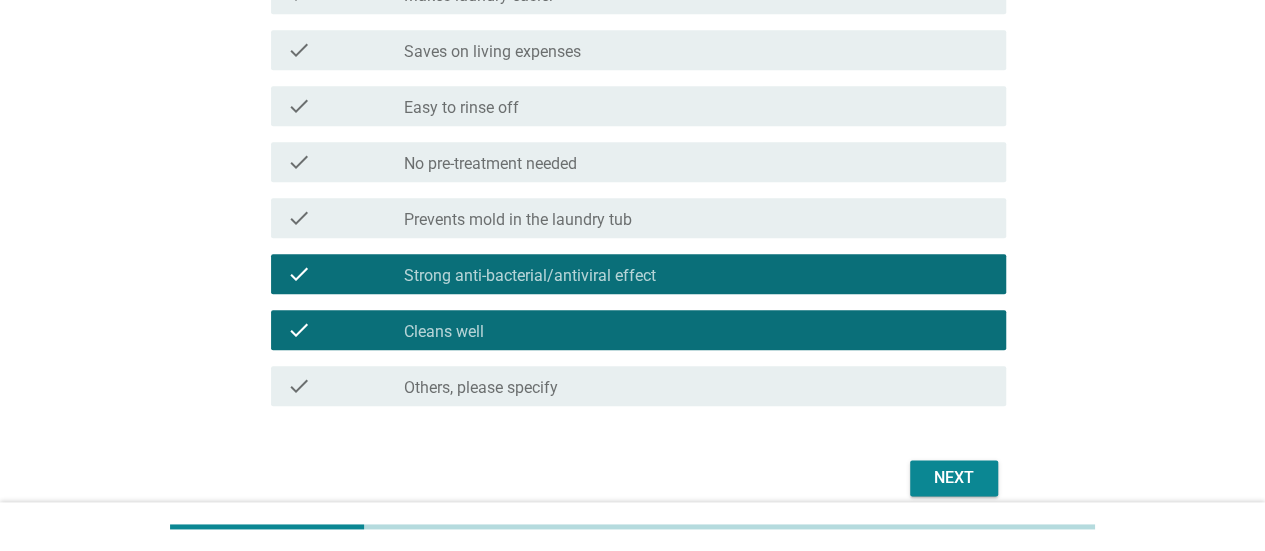 scroll, scrollTop: 1096, scrollLeft: 0, axis: vertical 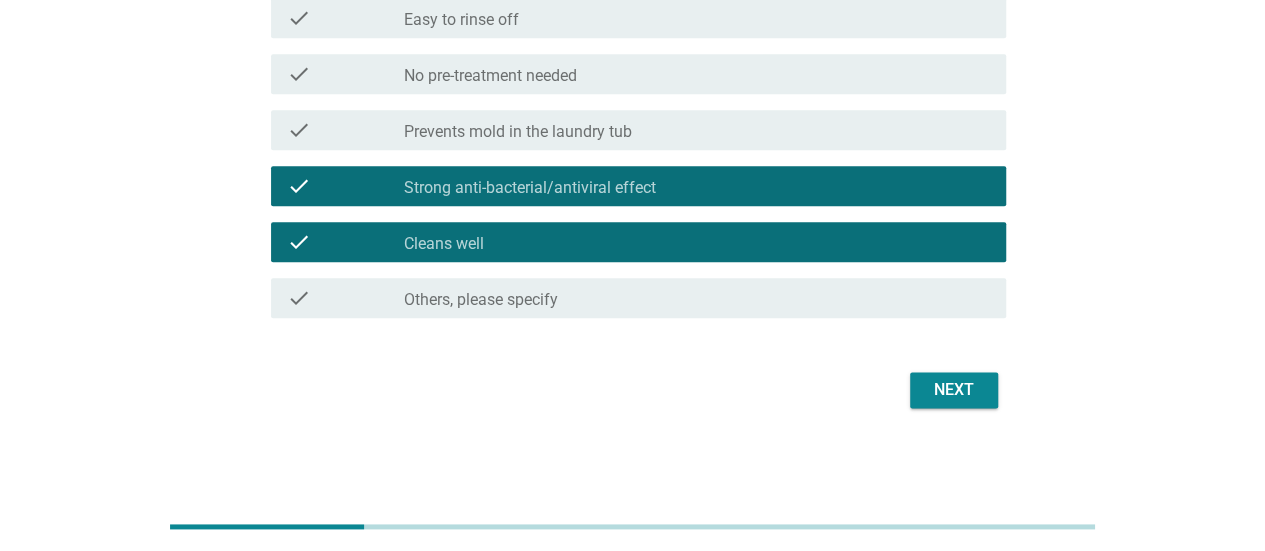 click on "Next" at bounding box center (954, 390) 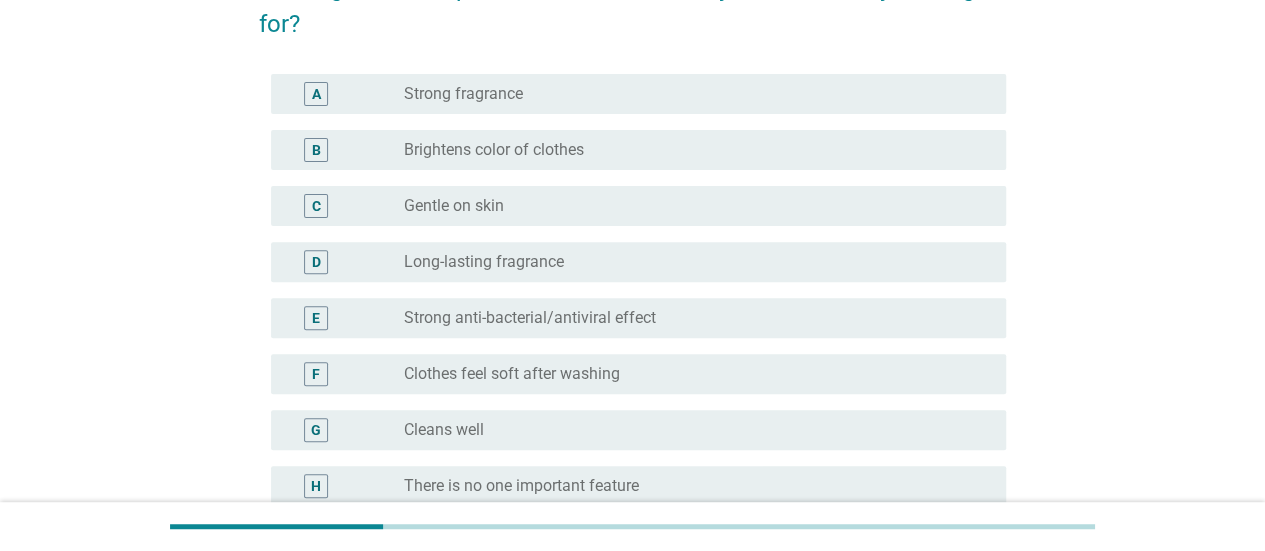 scroll, scrollTop: 251, scrollLeft: 0, axis: vertical 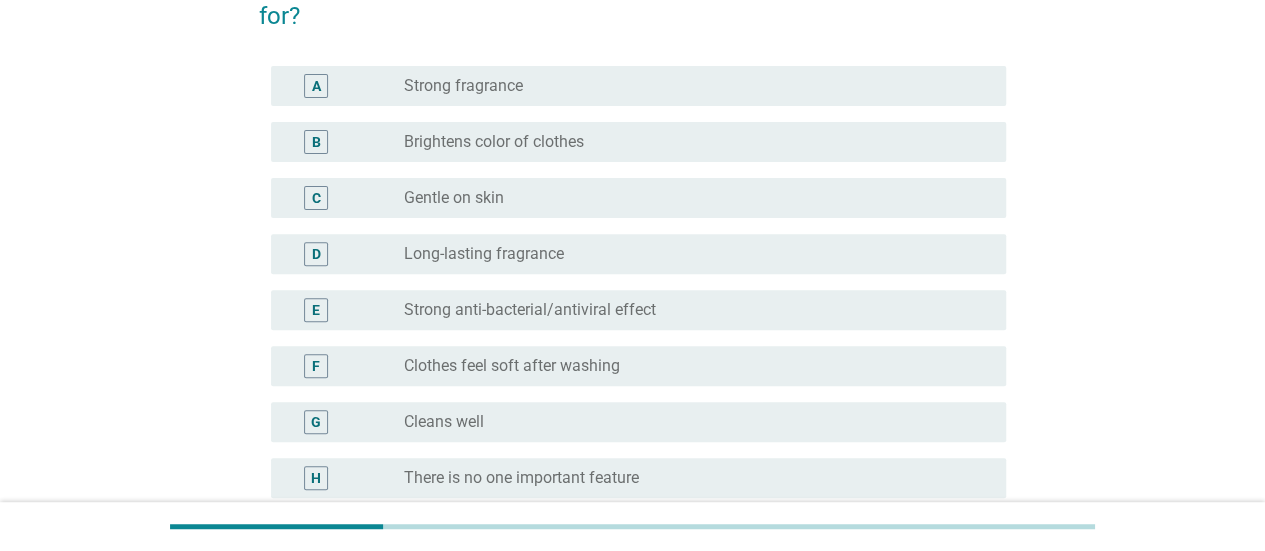 click on "A     radio_button_unchecked Strong fragrance" at bounding box center (638, 86) 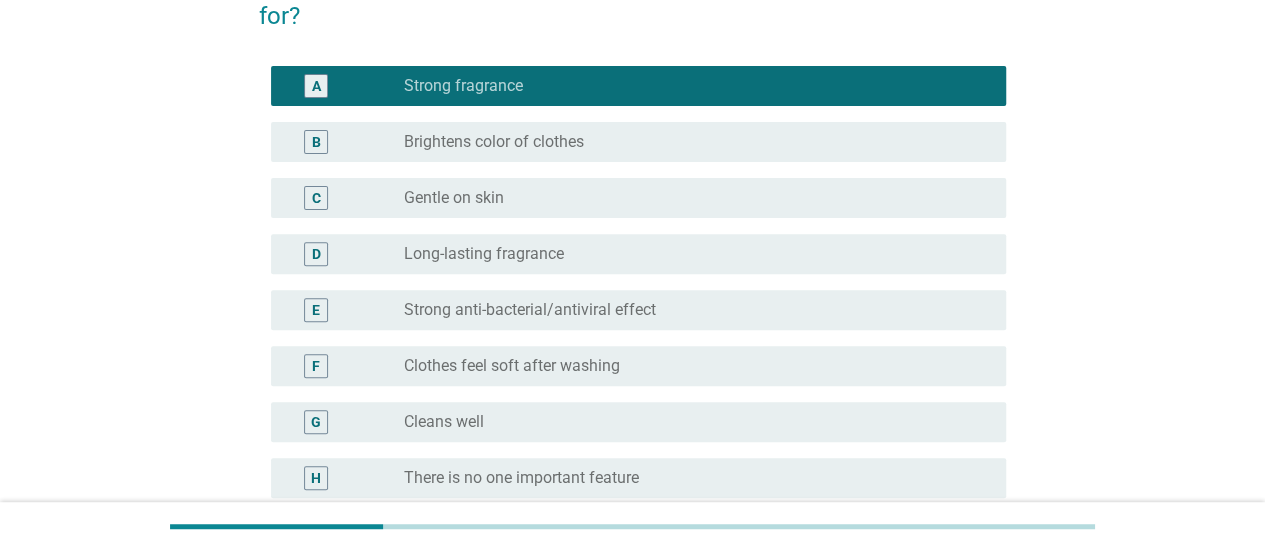 click on "Brightens color of clothes" at bounding box center (494, 142) 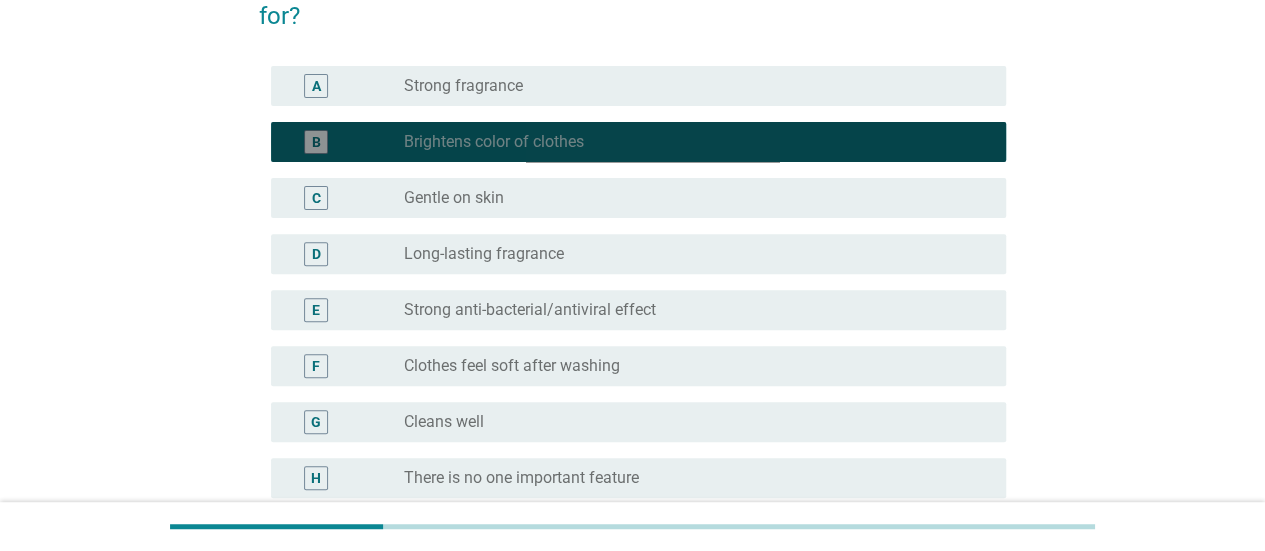 click on "Gentle on skin" at bounding box center (454, 198) 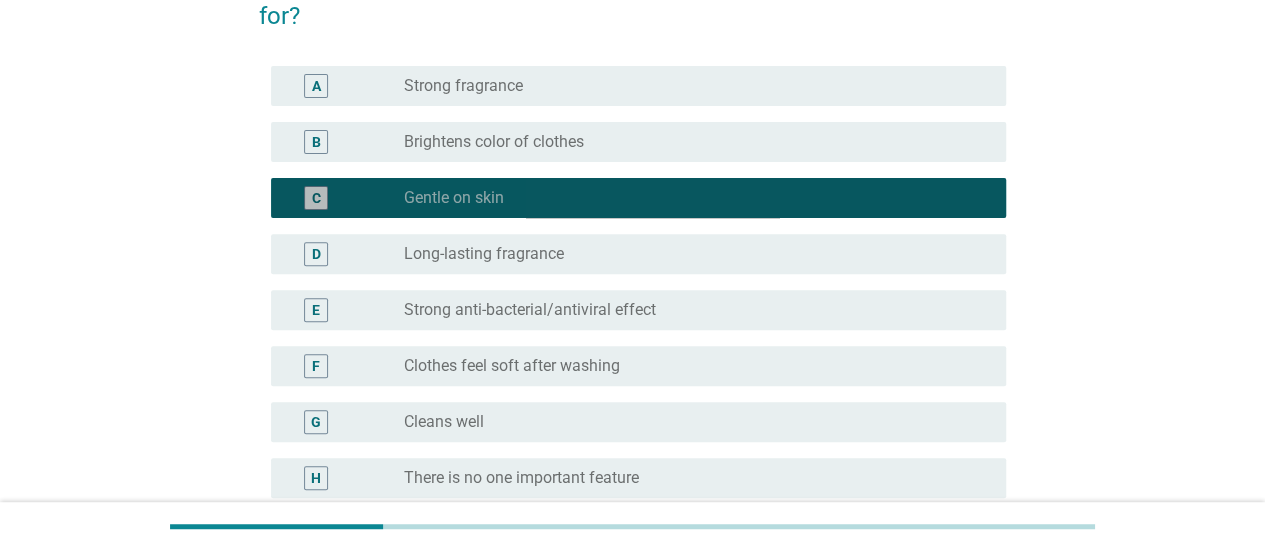 click on "Long-lasting fragrance" at bounding box center [484, 254] 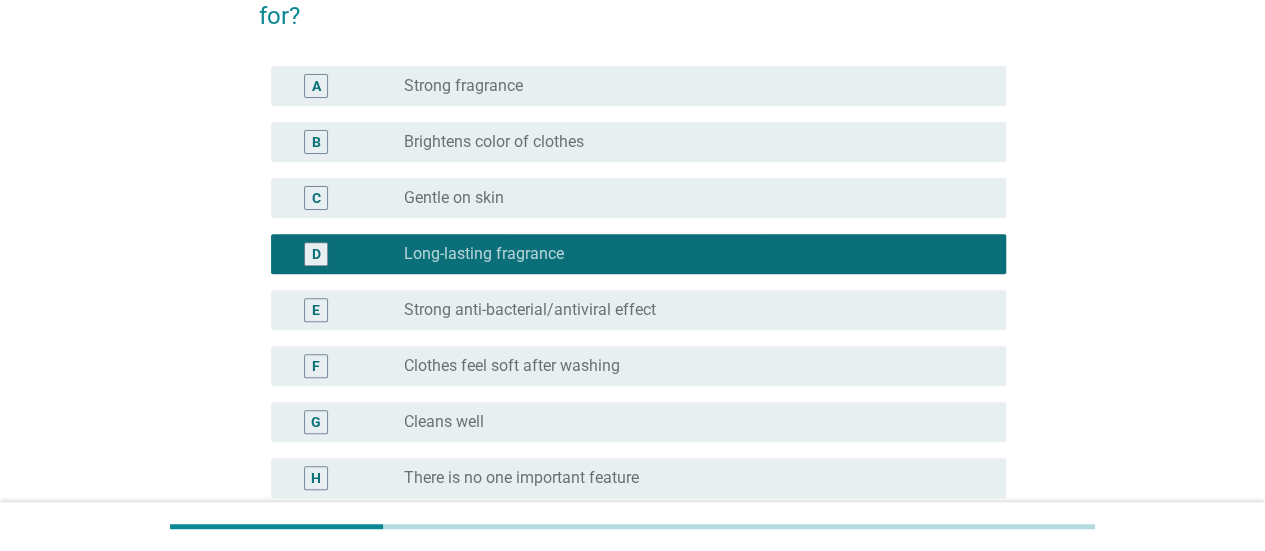 click on "Gentle on skin" at bounding box center (454, 198) 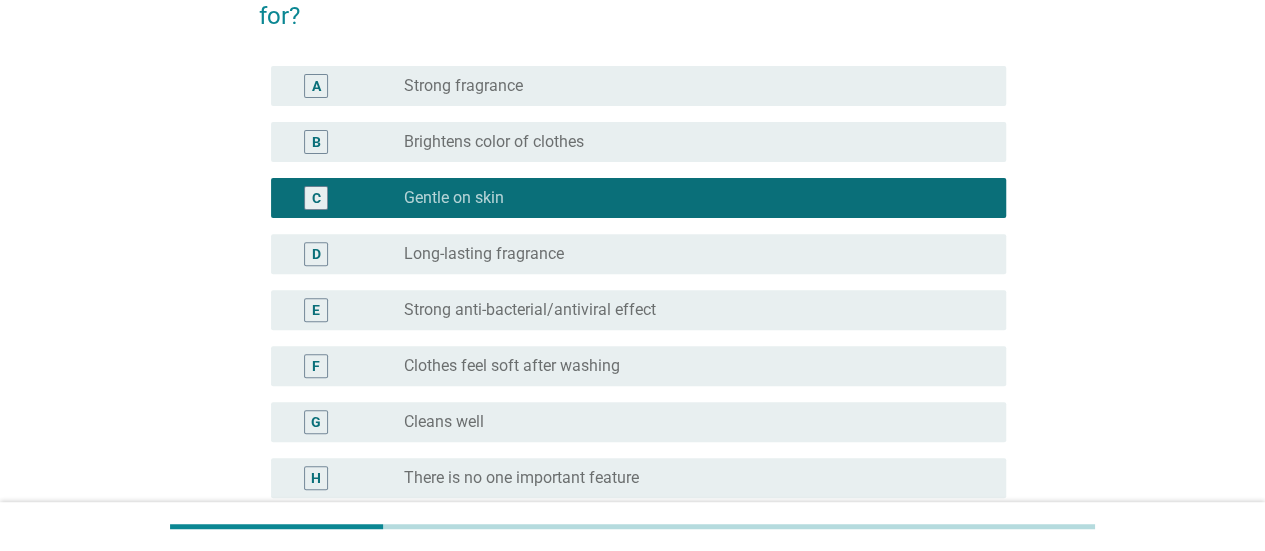 click on "F     radio_button_unchecked Clothes feel soft after washing" at bounding box center [638, 366] 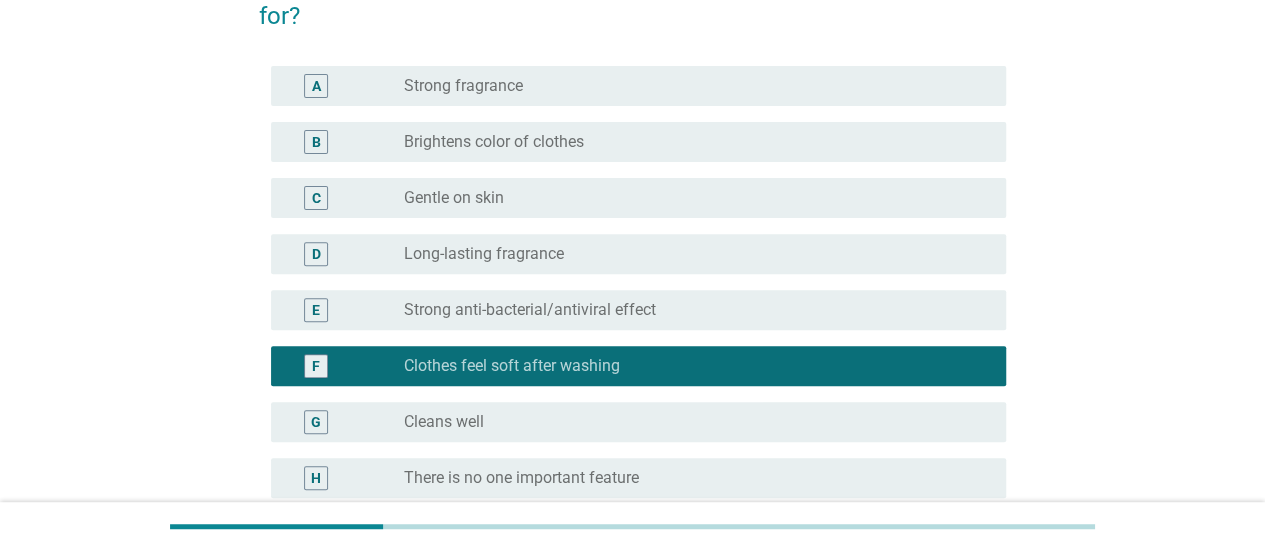 click on "Strong anti-bacterial/antiviral effect" at bounding box center [530, 310] 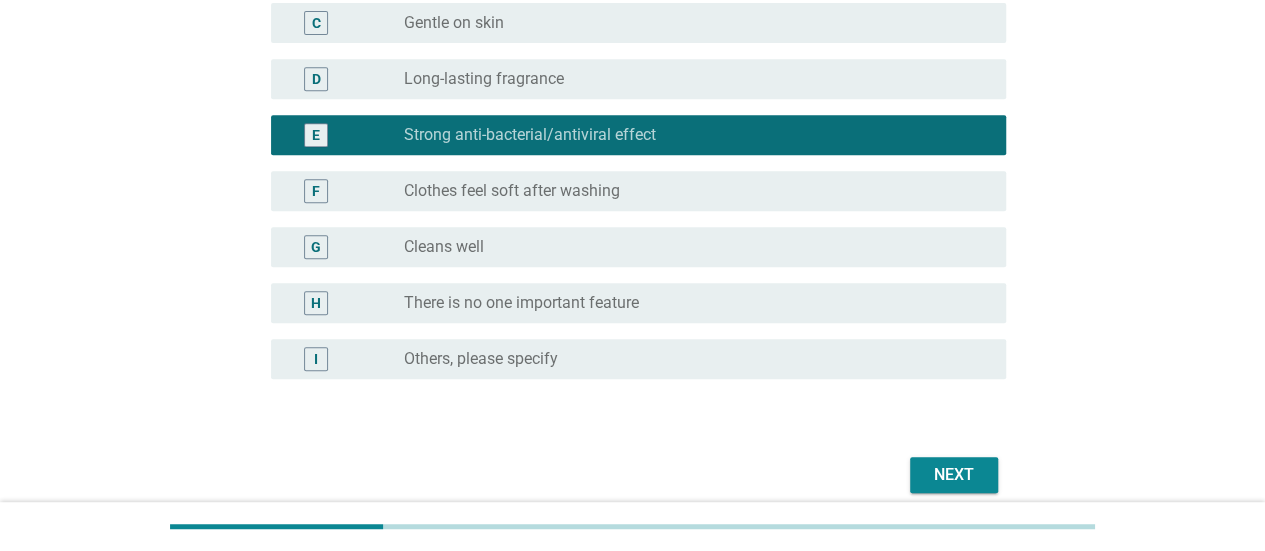 scroll, scrollTop: 510, scrollLeft: 0, axis: vertical 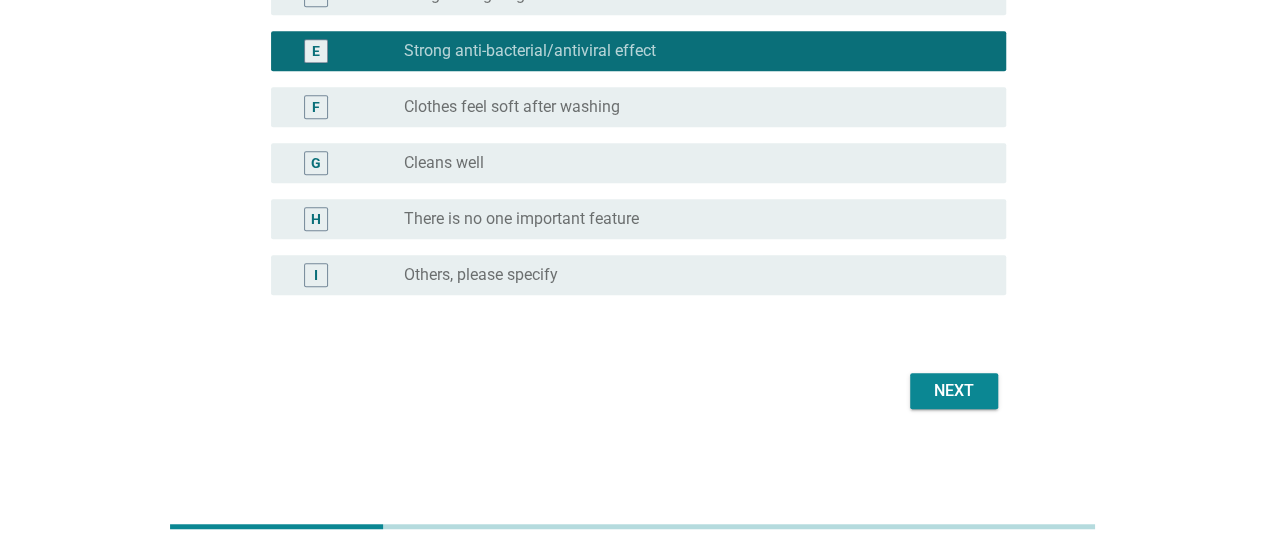 click on "Next" at bounding box center [954, 391] 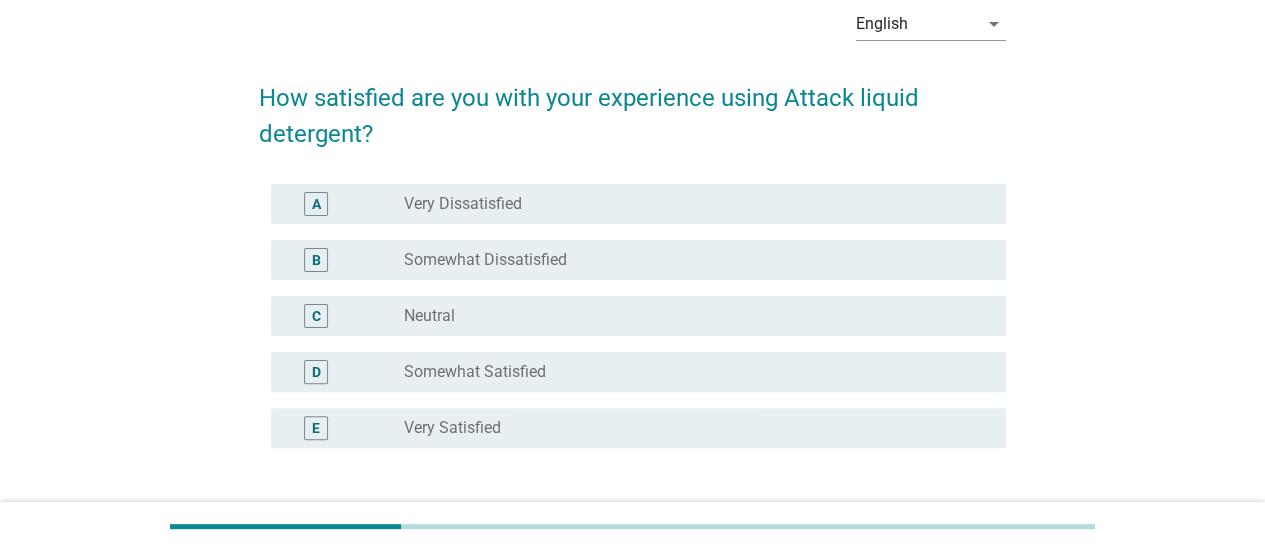scroll, scrollTop: 103, scrollLeft: 0, axis: vertical 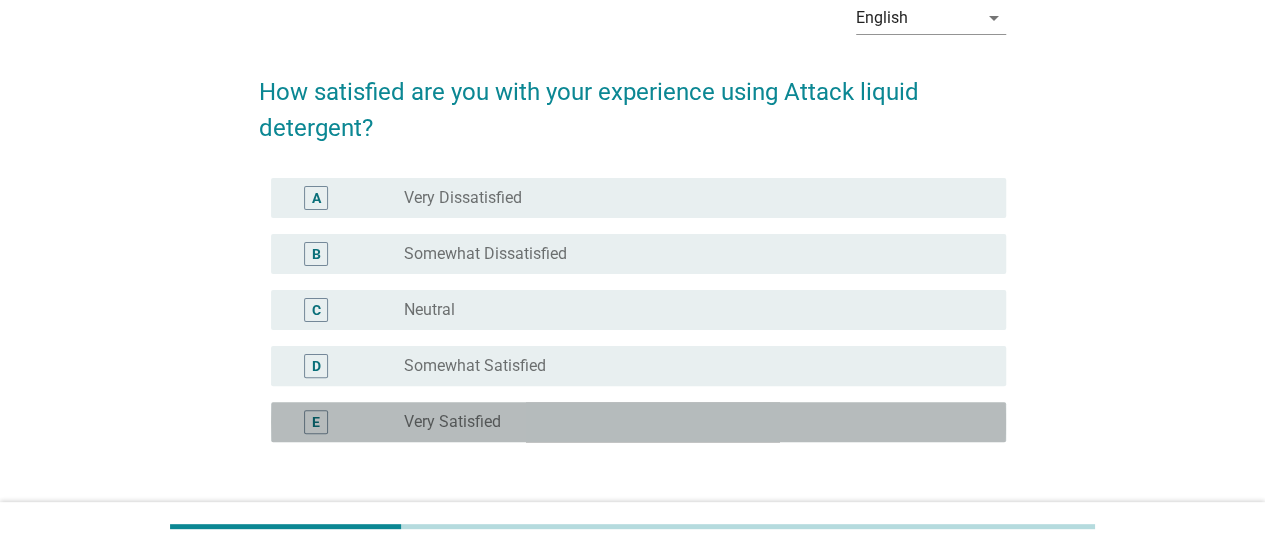click on "E" at bounding box center (316, 422) 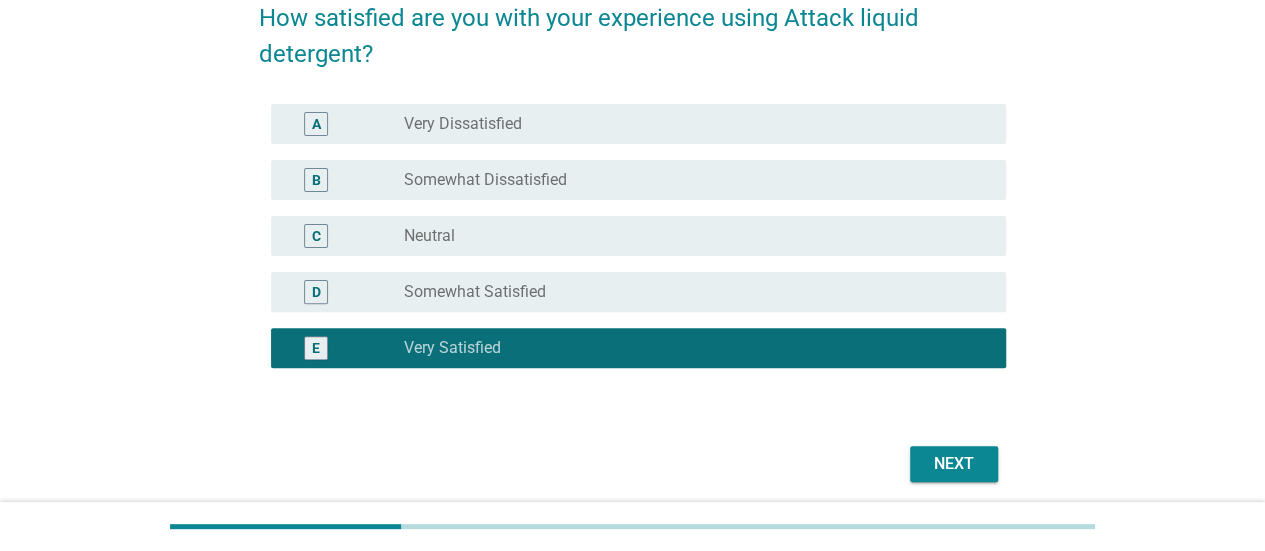 scroll, scrollTop: 186, scrollLeft: 0, axis: vertical 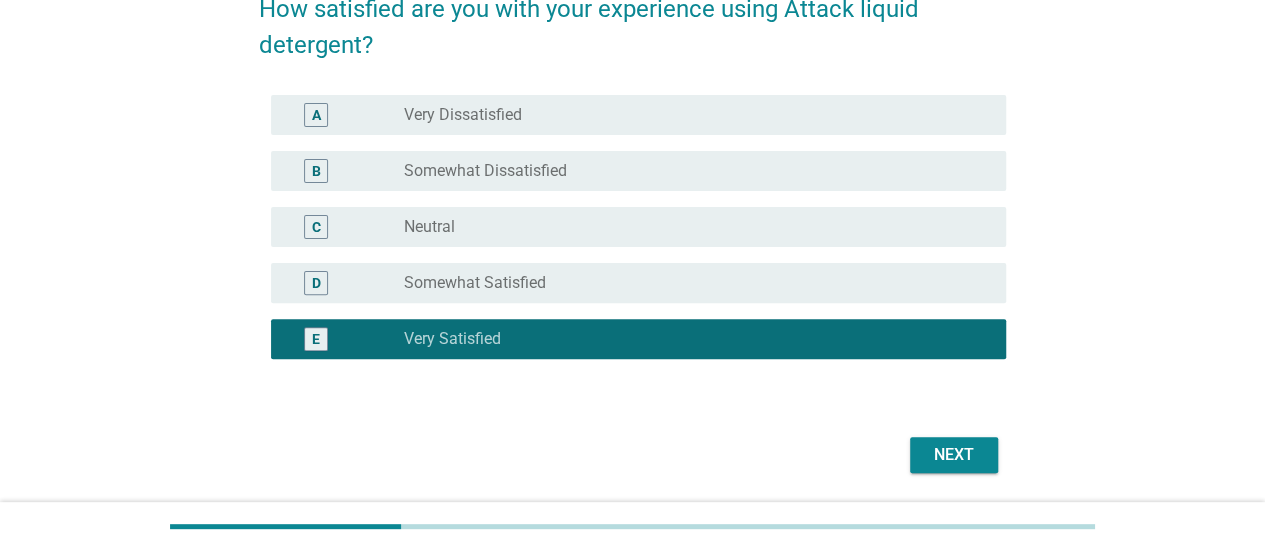click on "Next" at bounding box center [954, 455] 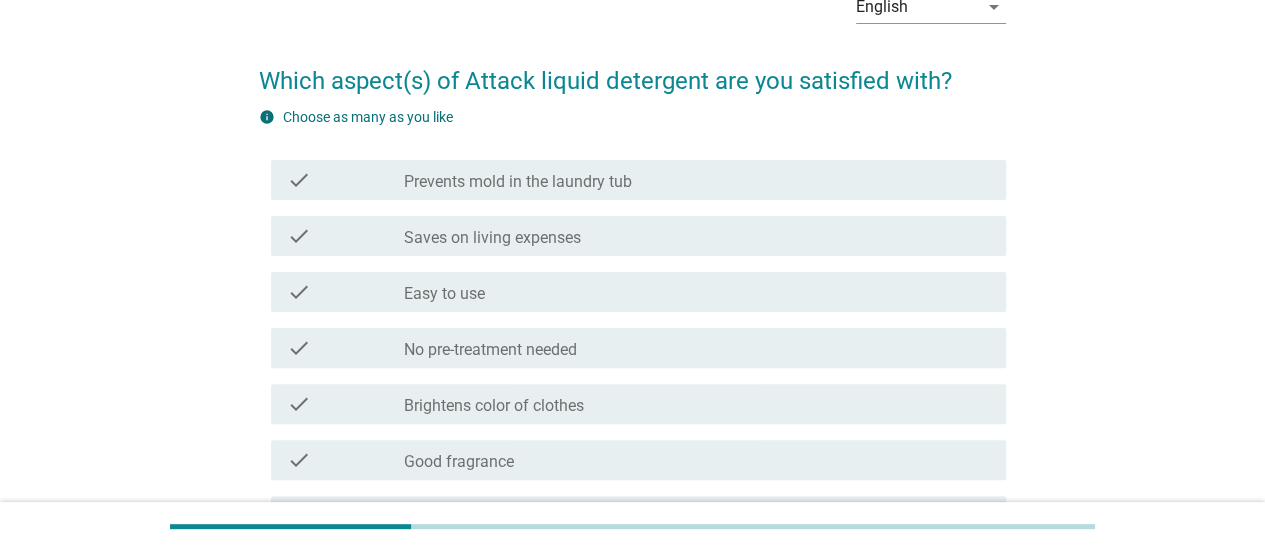 scroll, scrollTop: 128, scrollLeft: 0, axis: vertical 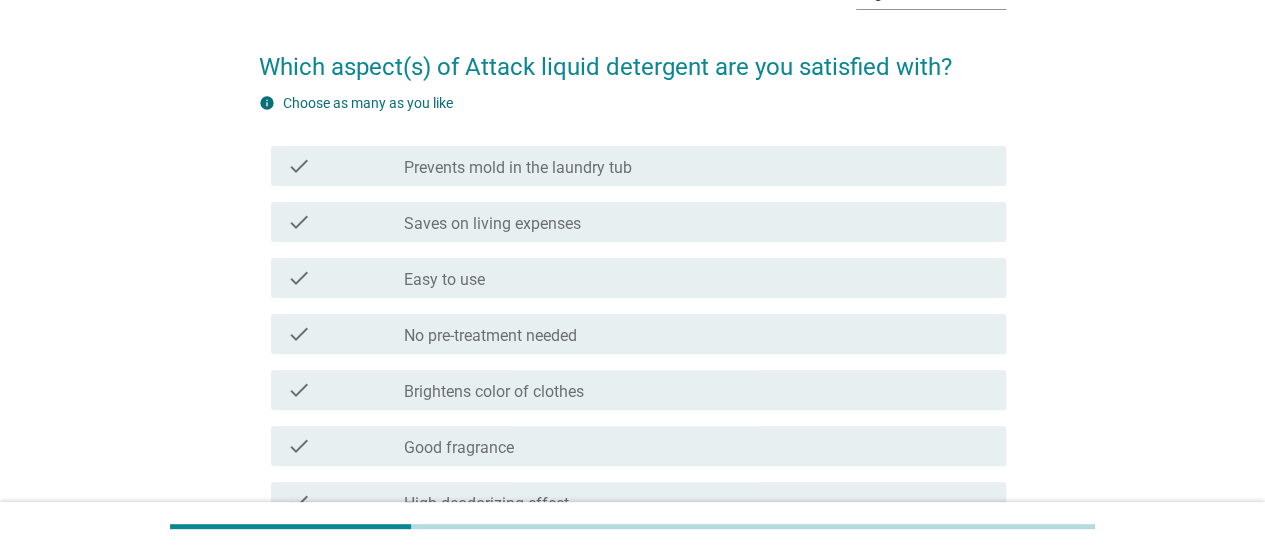 click on "check" at bounding box center (345, 278) 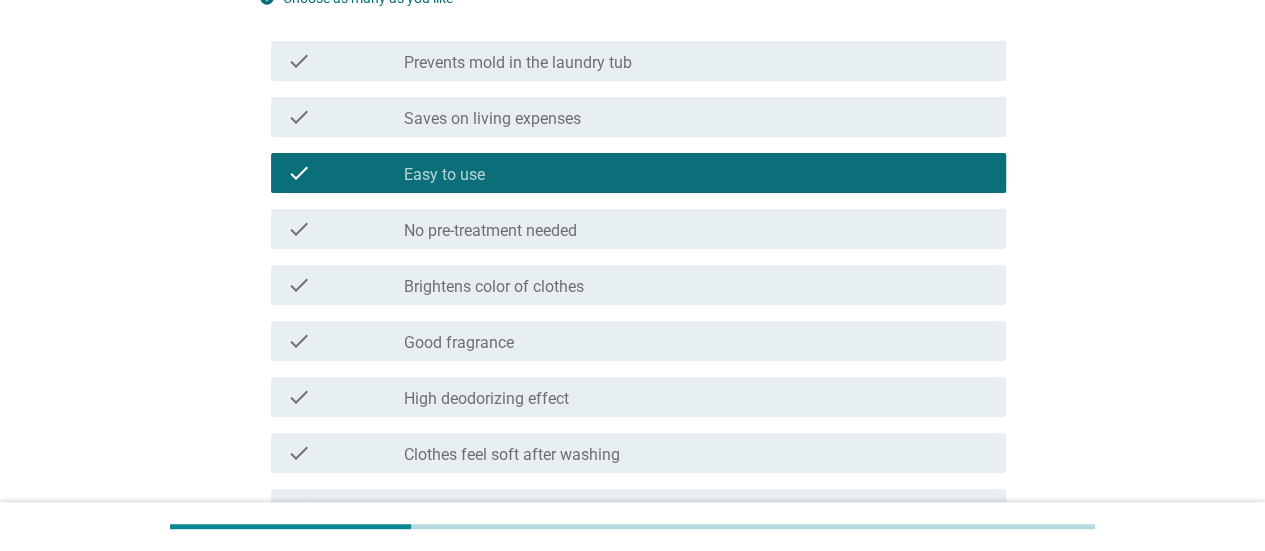 click on "check" at bounding box center (345, 285) 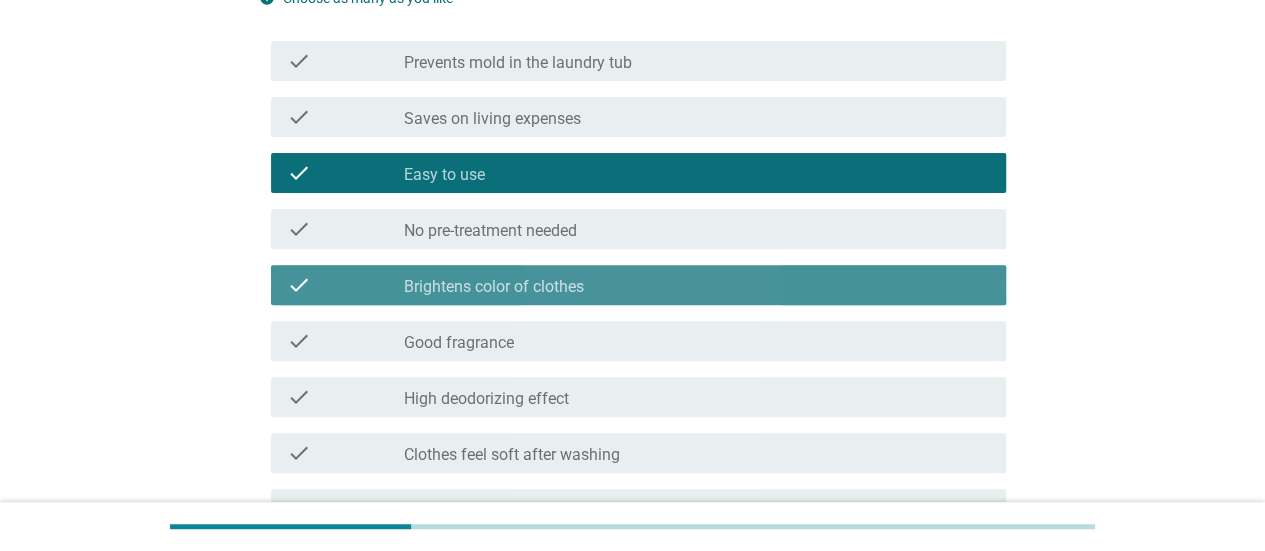 click on "check" at bounding box center (345, 341) 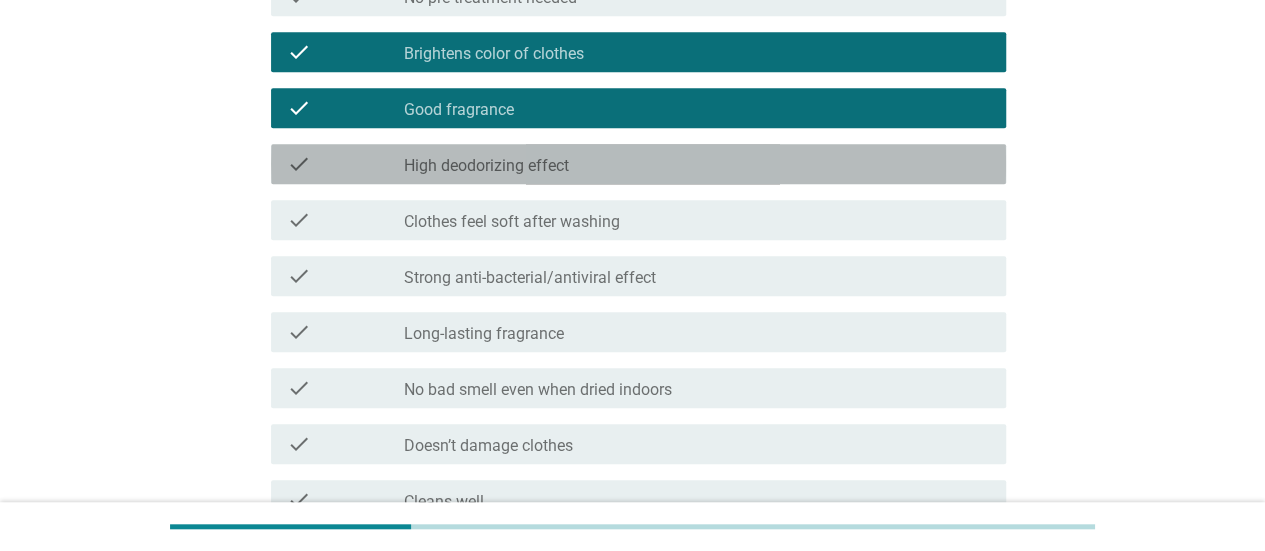 scroll, scrollTop: 474, scrollLeft: 0, axis: vertical 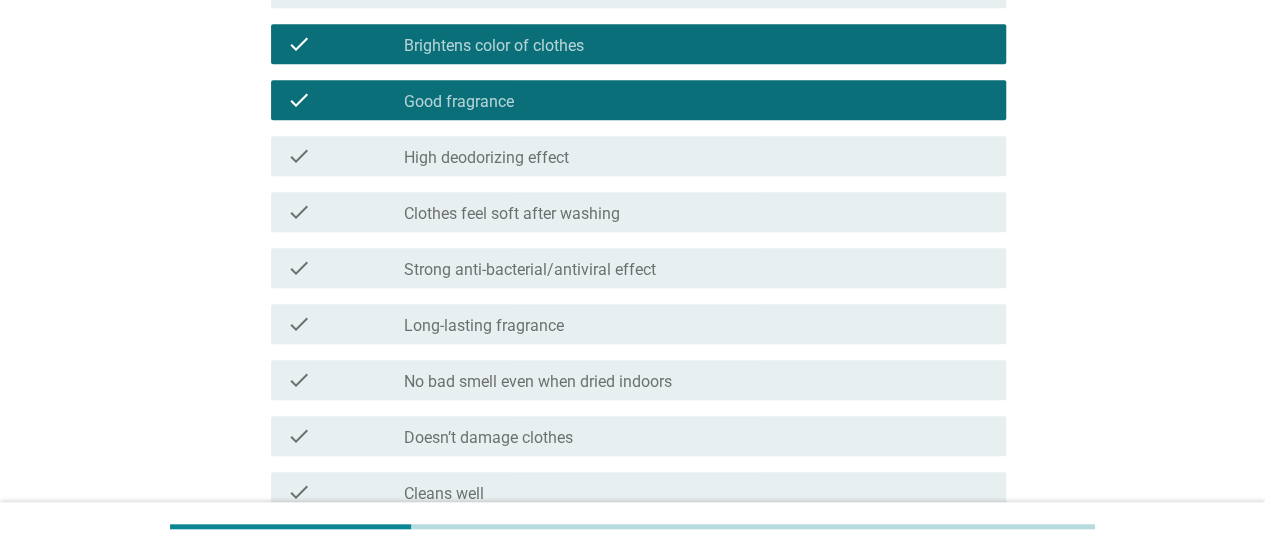 click on "check" at bounding box center (345, 324) 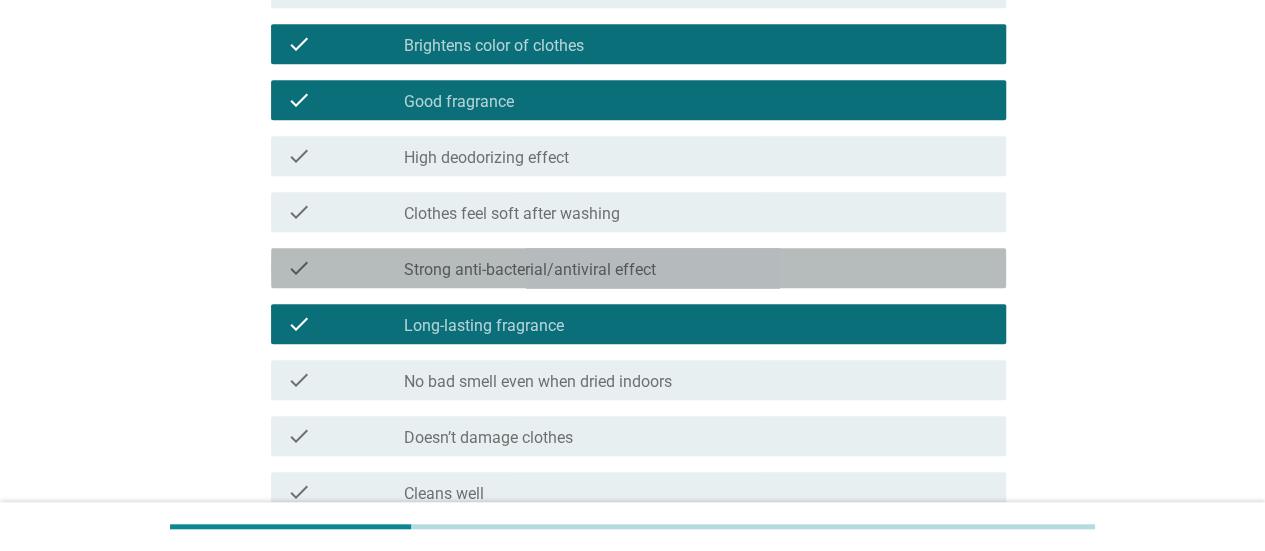click on "check" at bounding box center (299, 268) 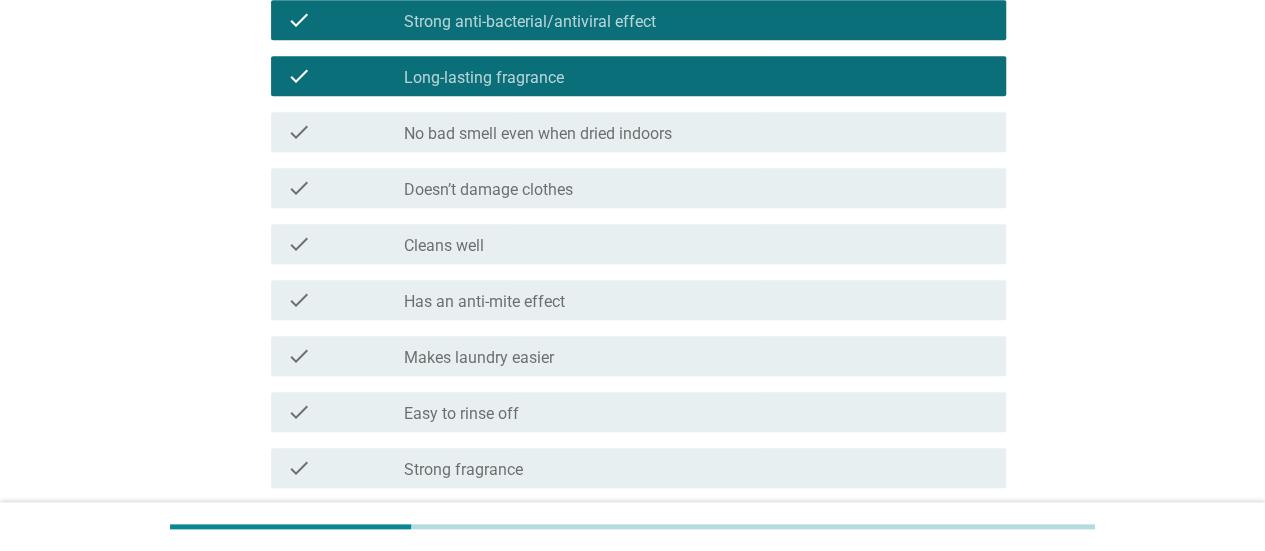 scroll, scrollTop: 722, scrollLeft: 0, axis: vertical 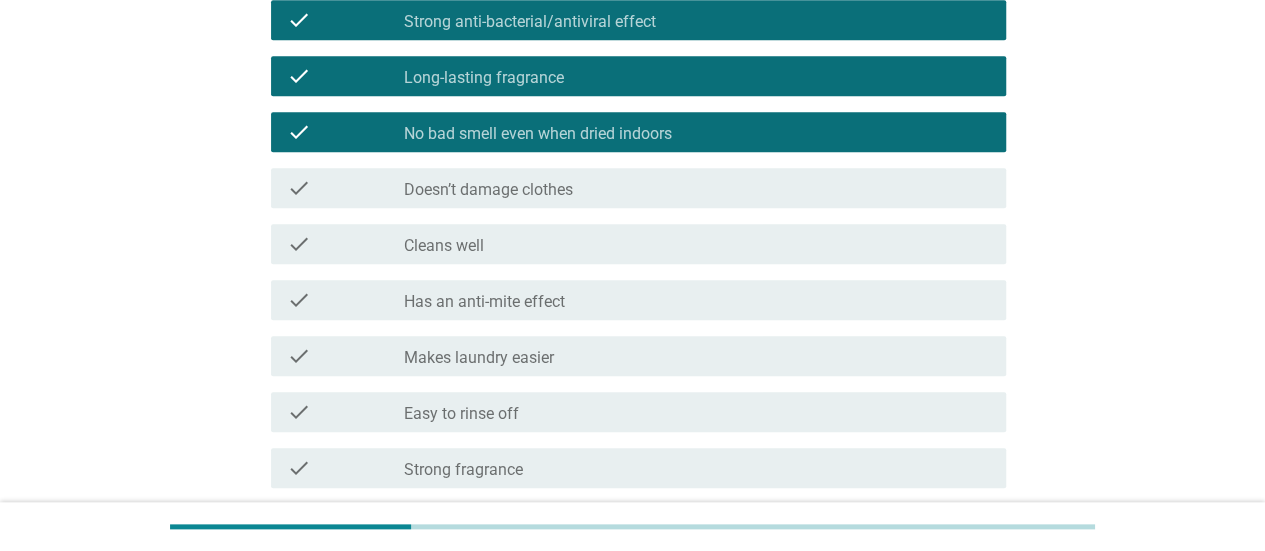 click on "check     check_box_outline_blank Cleans well" at bounding box center (638, 244) 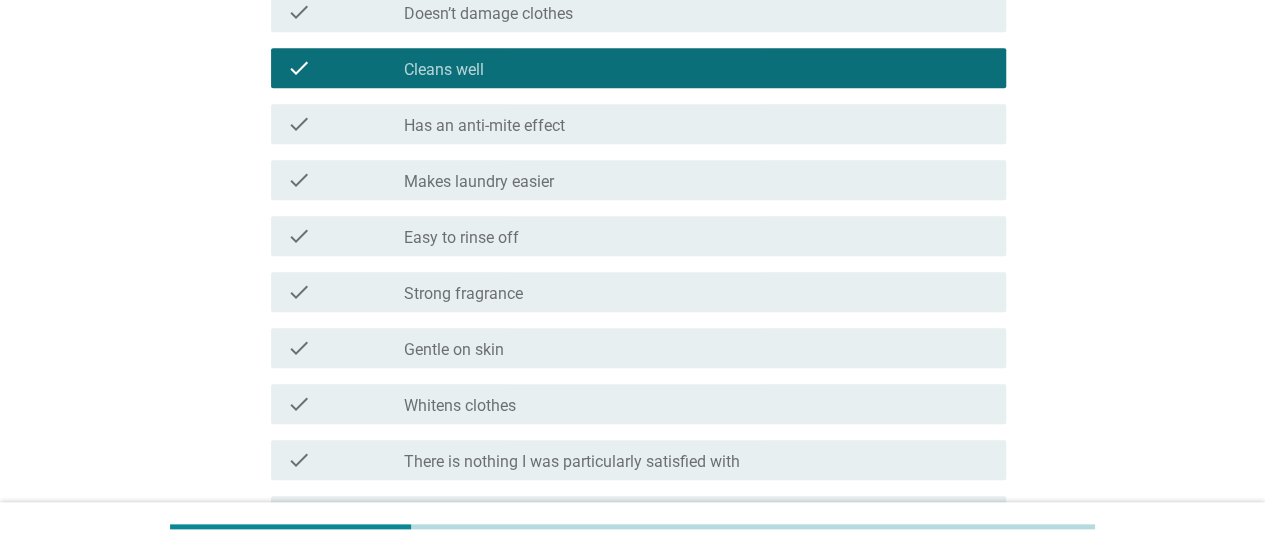 click on "check" at bounding box center (345, 180) 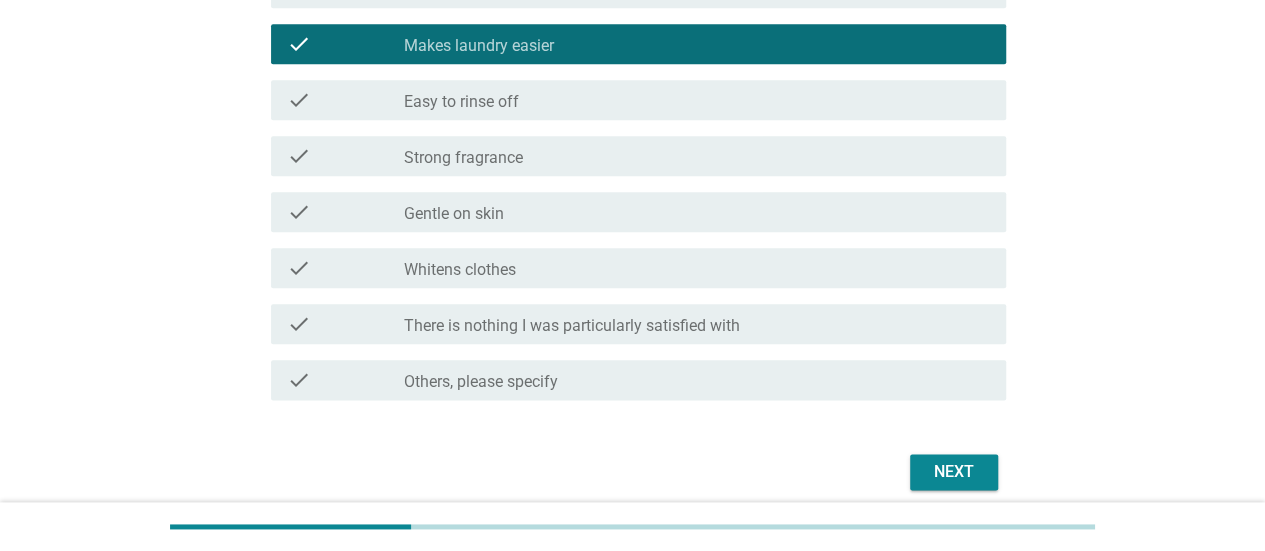 scroll, scrollTop: 1036, scrollLeft: 0, axis: vertical 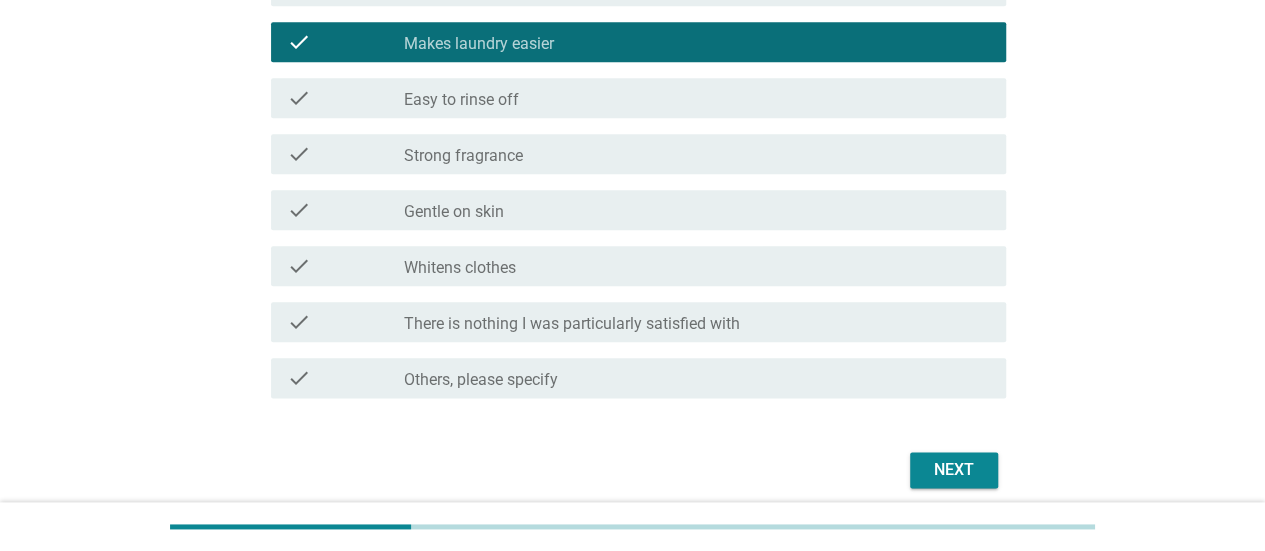 click at bounding box center [404, 212] 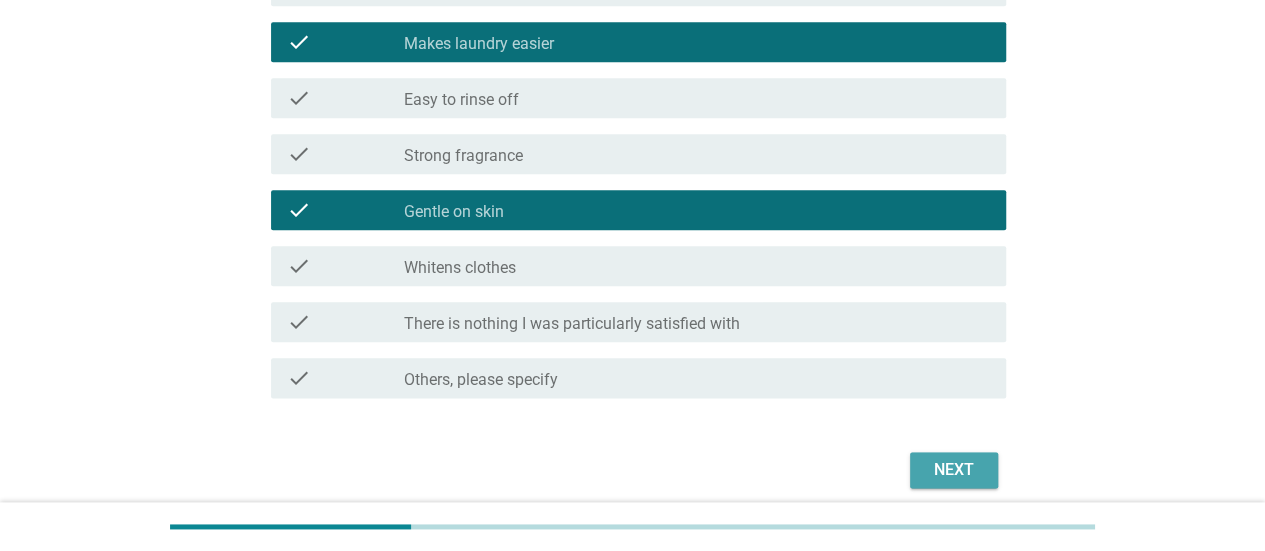 click on "Next" at bounding box center [954, 470] 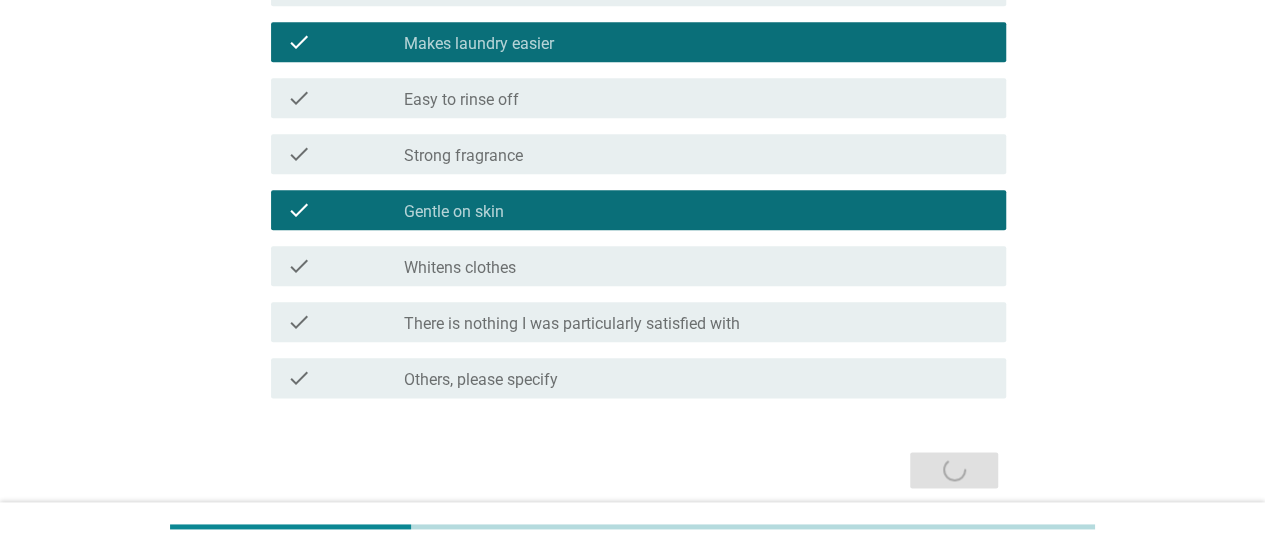 scroll, scrollTop: 0, scrollLeft: 0, axis: both 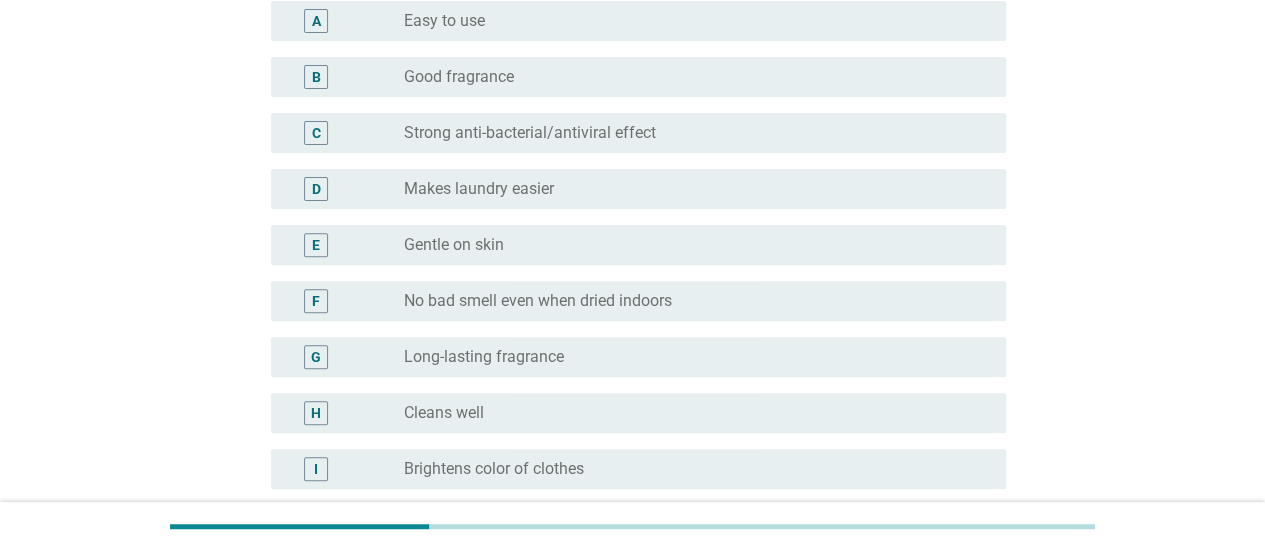 click on "D" at bounding box center (316, 189) 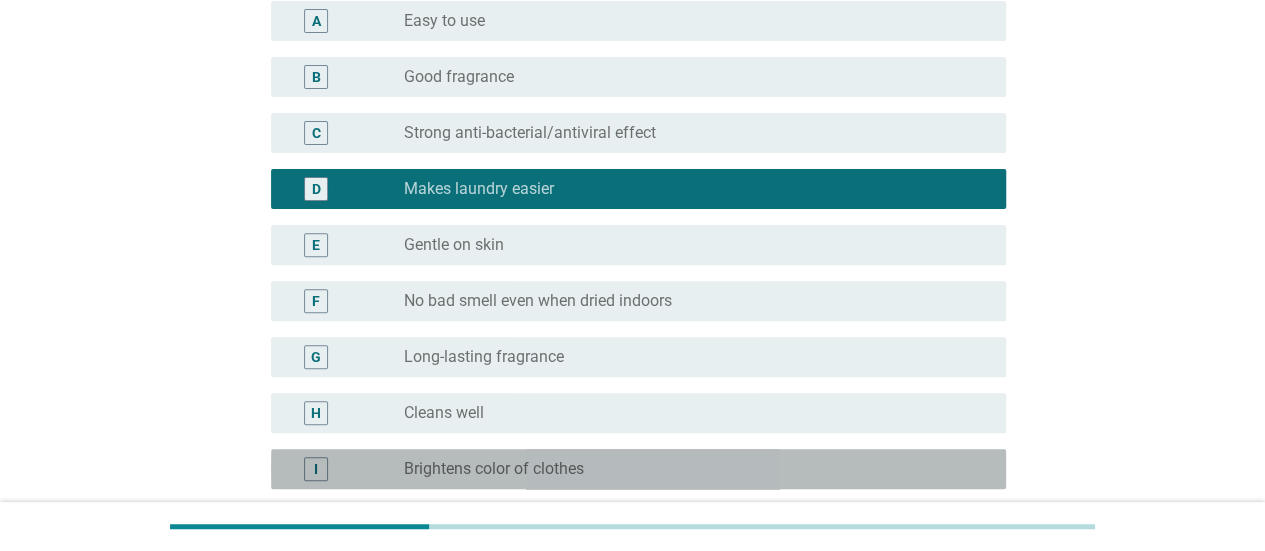 scroll, scrollTop: 494, scrollLeft: 0, axis: vertical 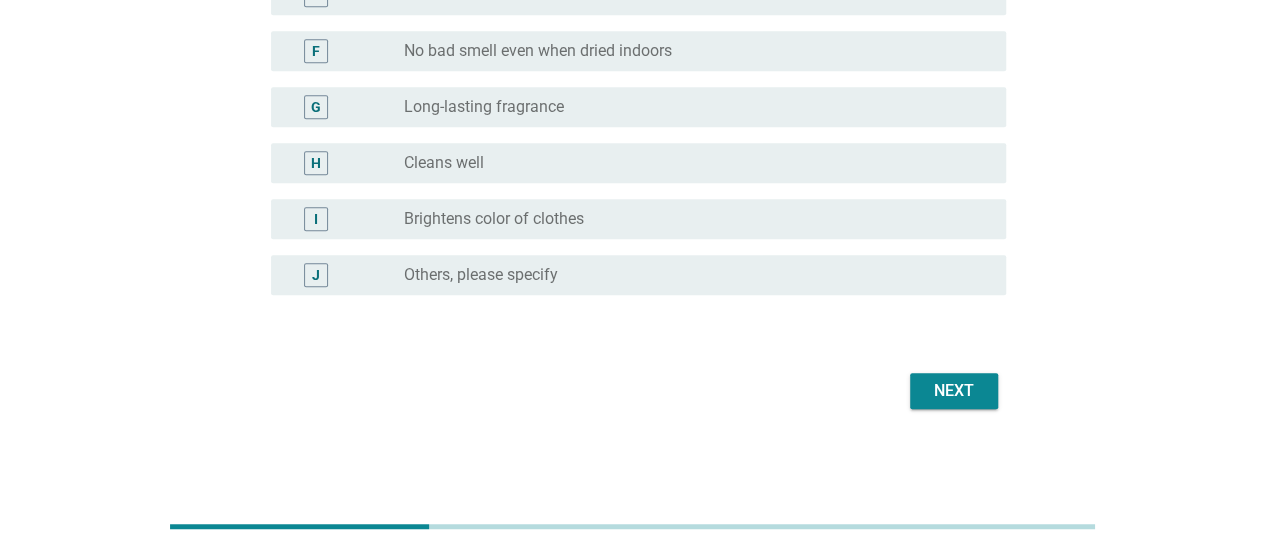 click on "Next" at bounding box center [954, 391] 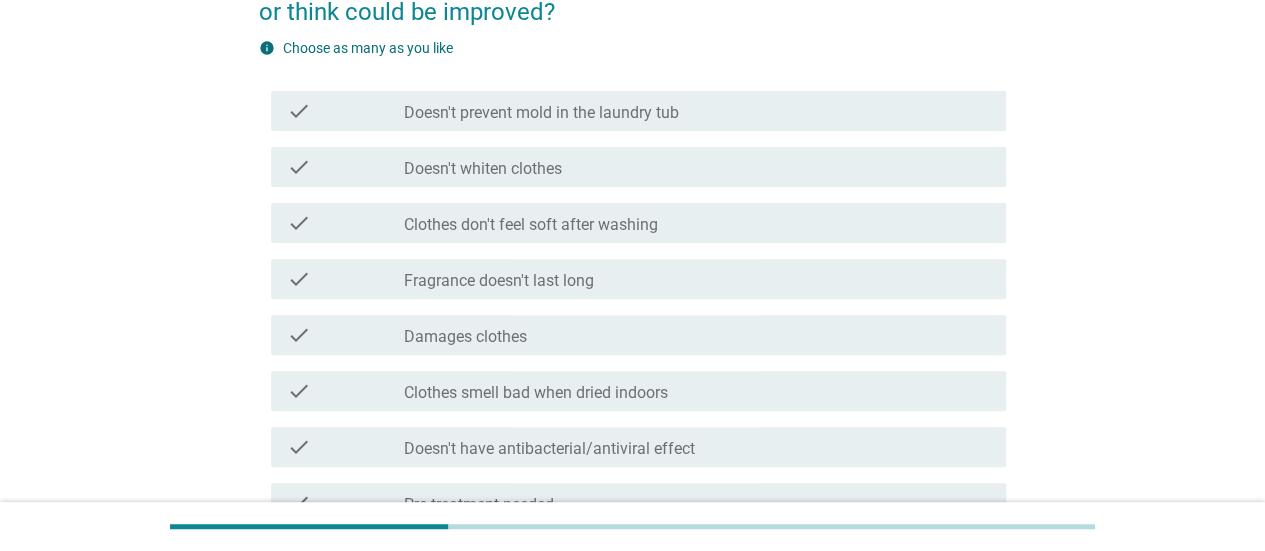 scroll, scrollTop: 220, scrollLeft: 0, axis: vertical 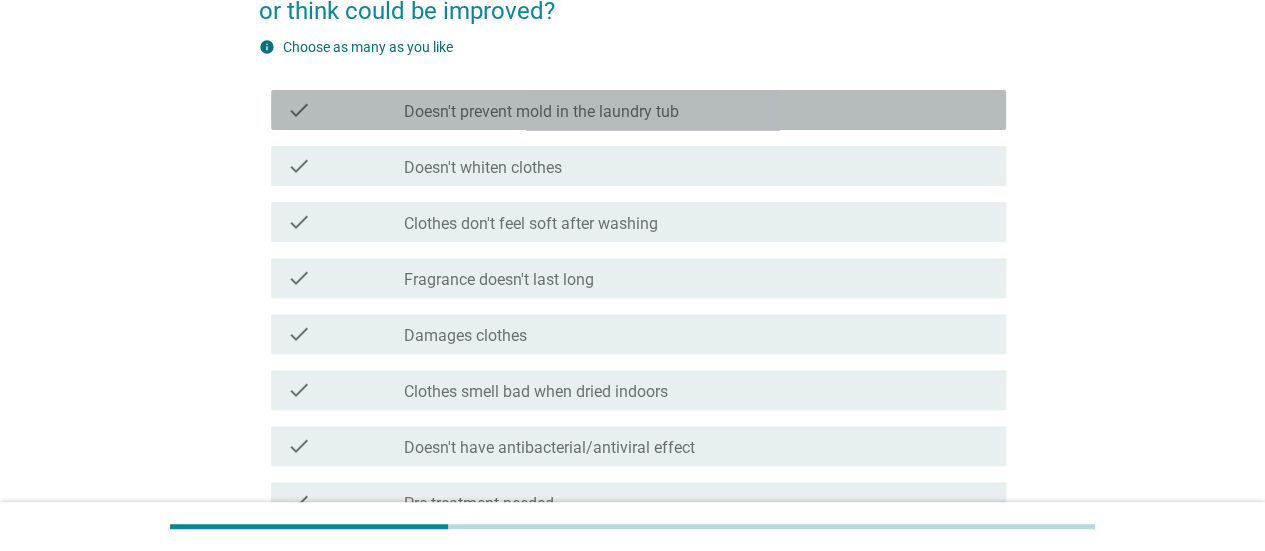 click on "Doesn't prevent mold in the laundry tub" at bounding box center (541, 112) 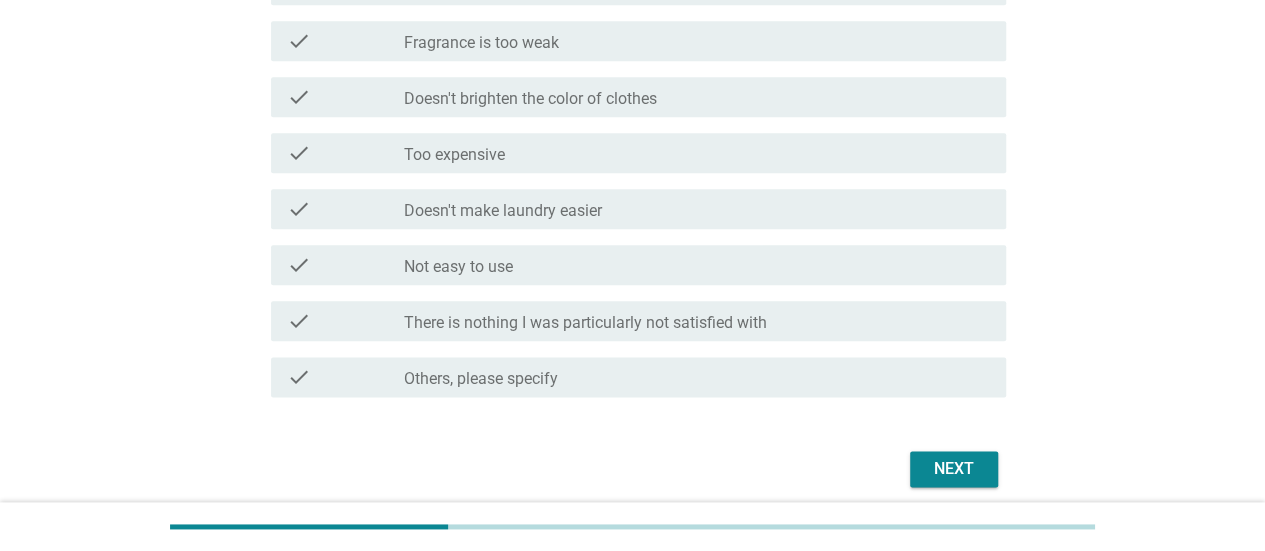 scroll, scrollTop: 1152, scrollLeft: 0, axis: vertical 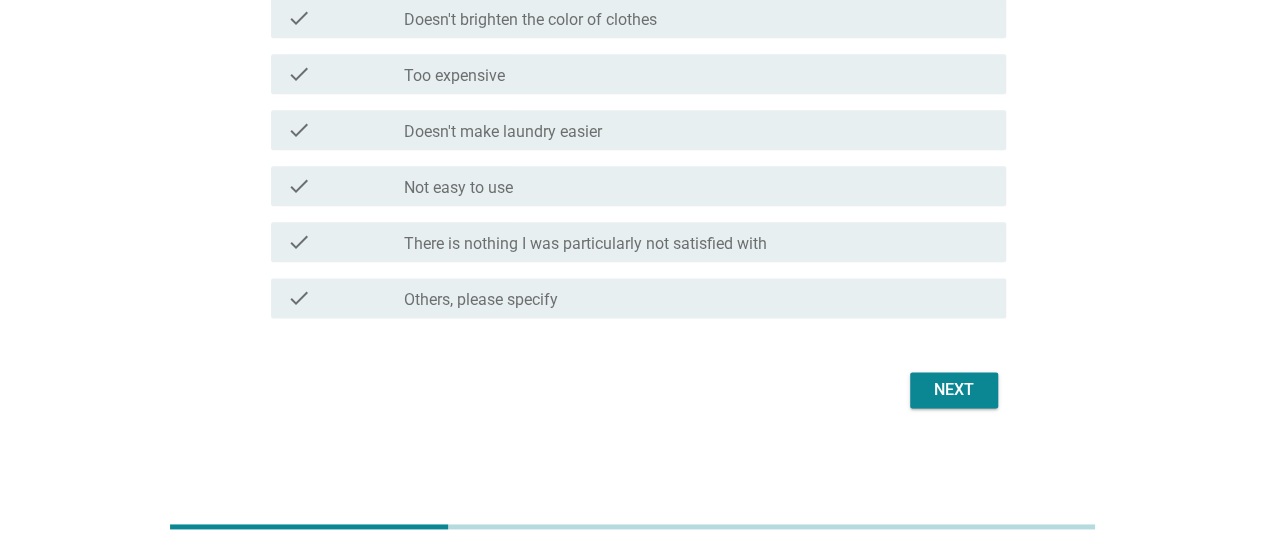 click on "Next" at bounding box center (954, 390) 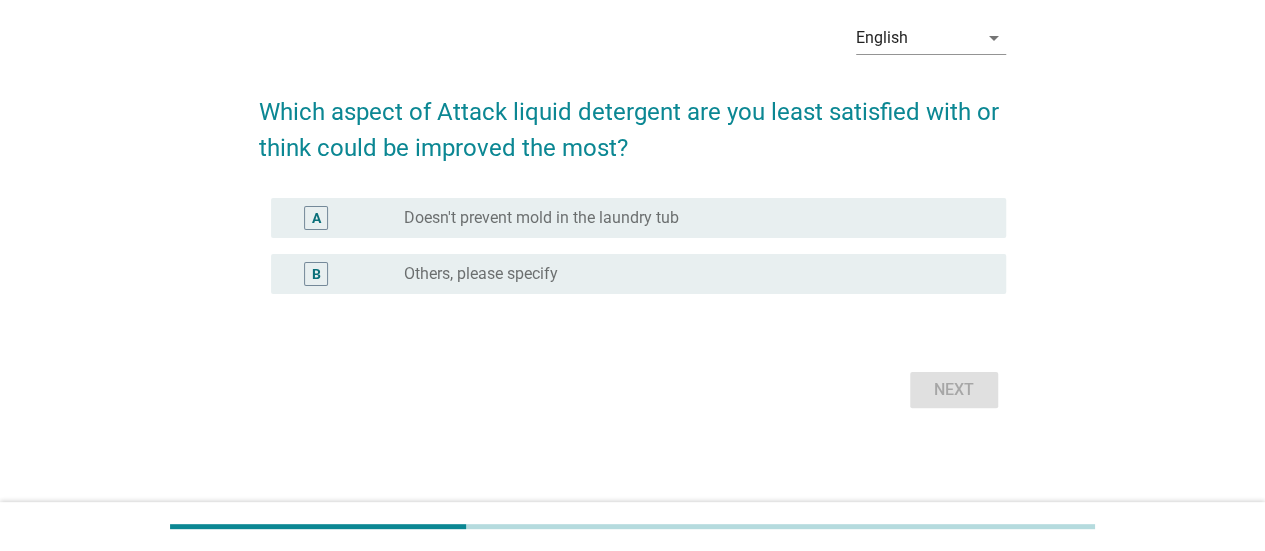 scroll, scrollTop: 0, scrollLeft: 0, axis: both 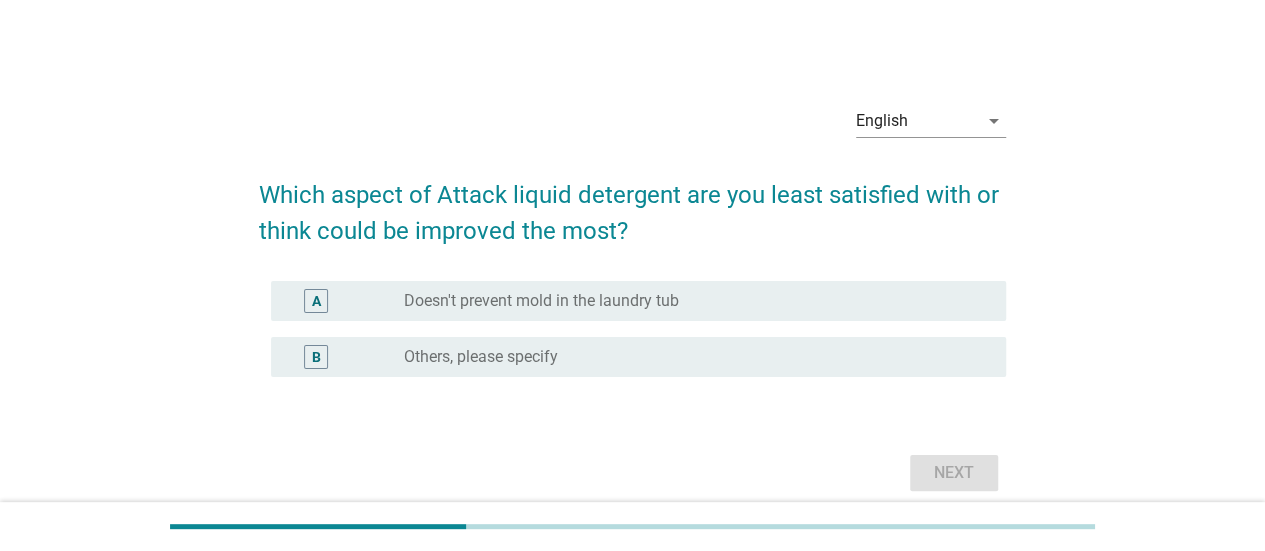 click on "A" at bounding box center (345, 301) 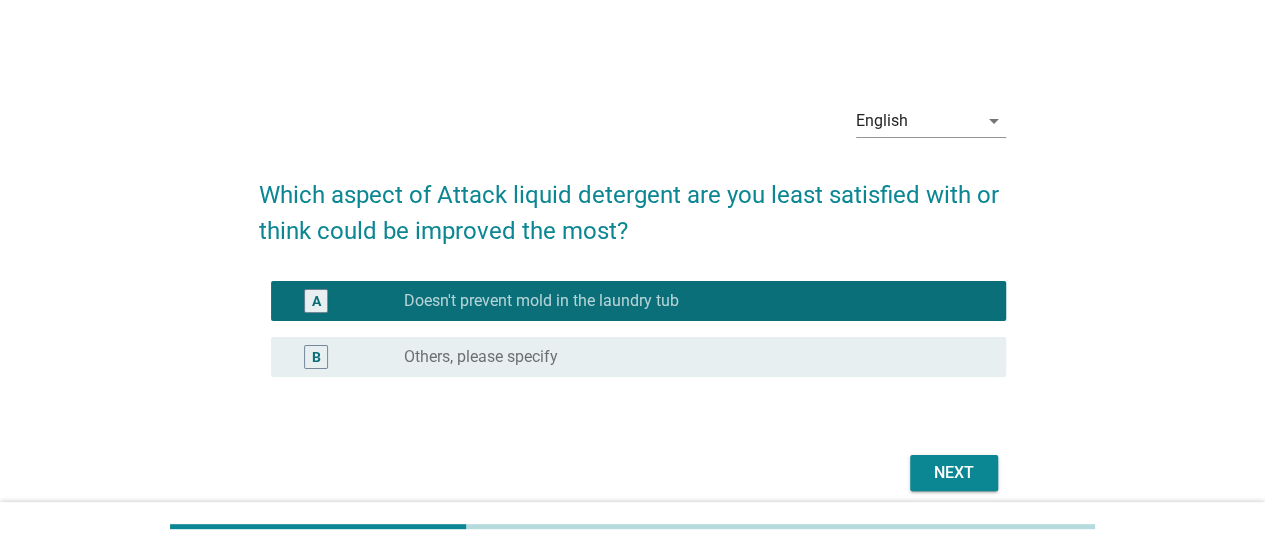 click on "Next" at bounding box center [954, 473] 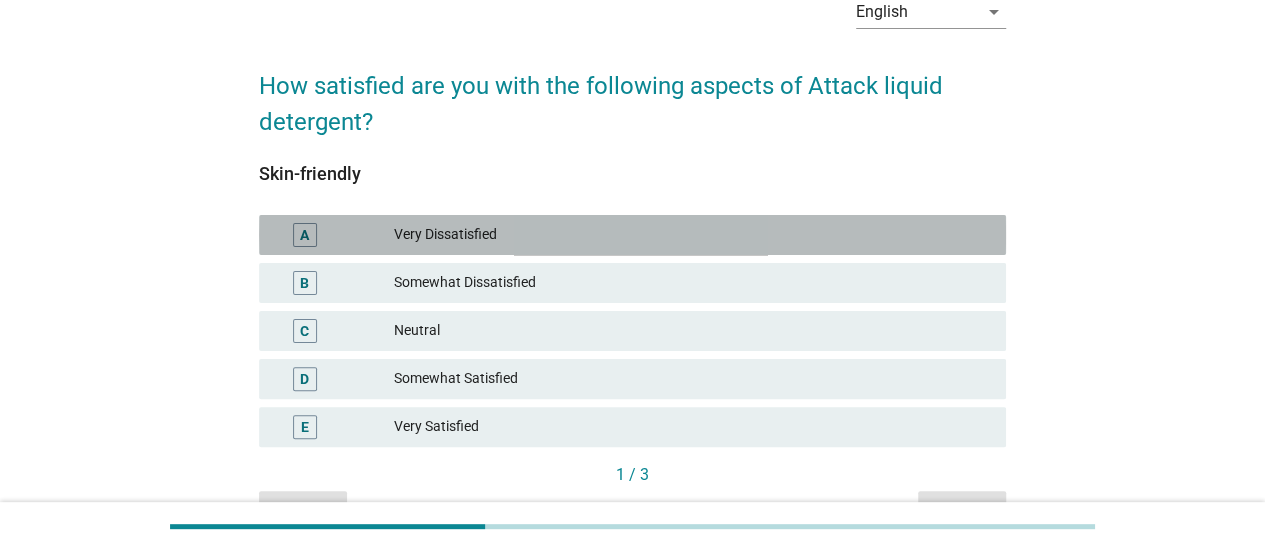 scroll, scrollTop: 114, scrollLeft: 0, axis: vertical 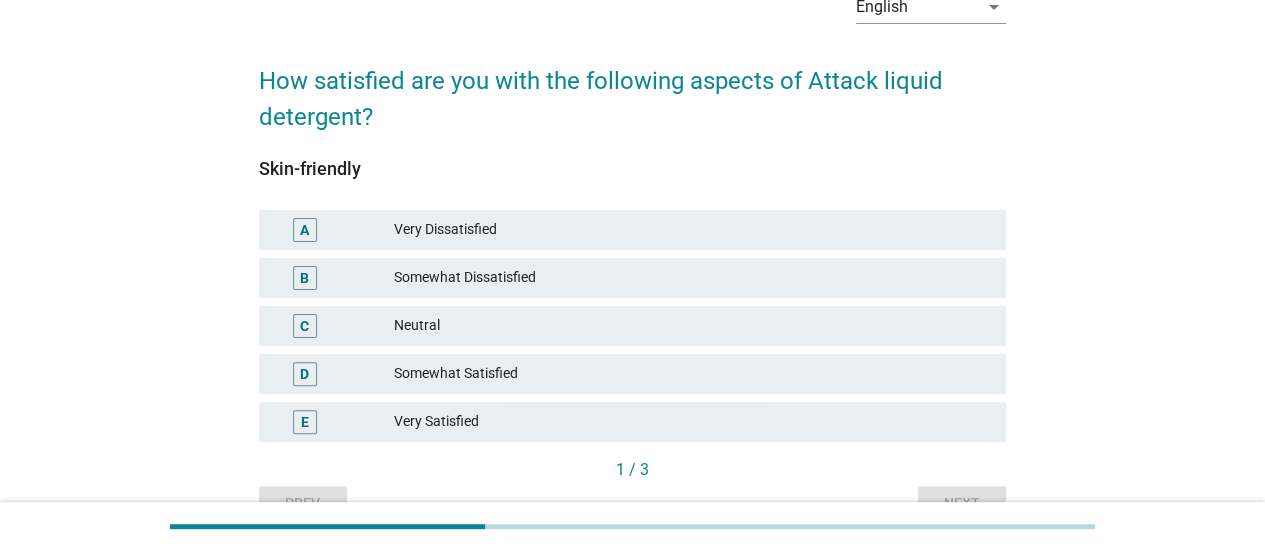 click on "Somewhat Satisfied" at bounding box center [692, 374] 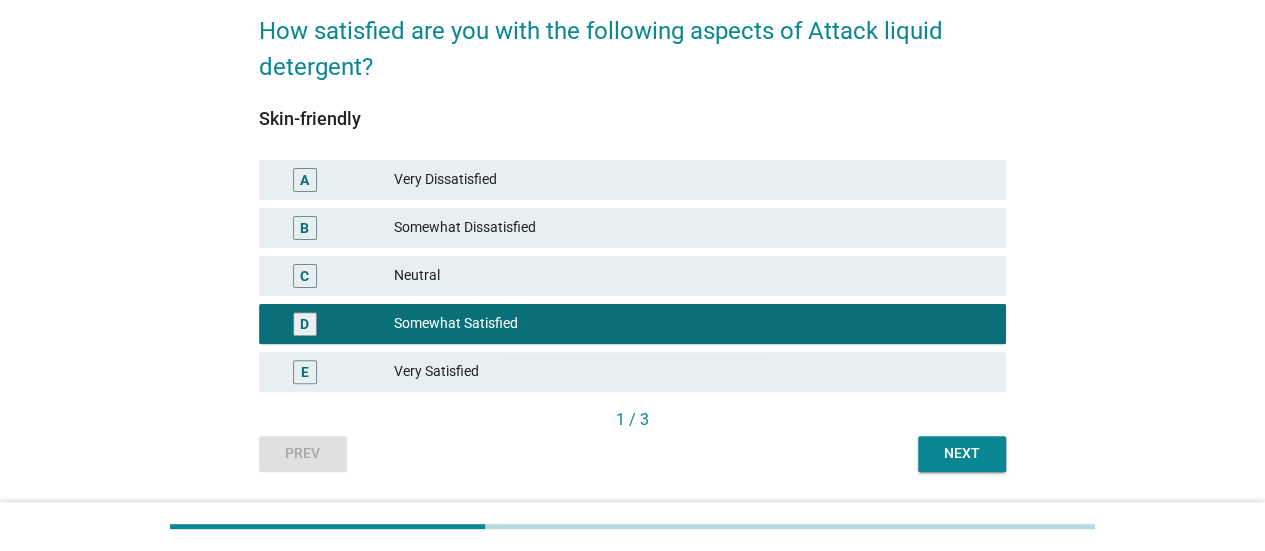 scroll, scrollTop: 168, scrollLeft: 0, axis: vertical 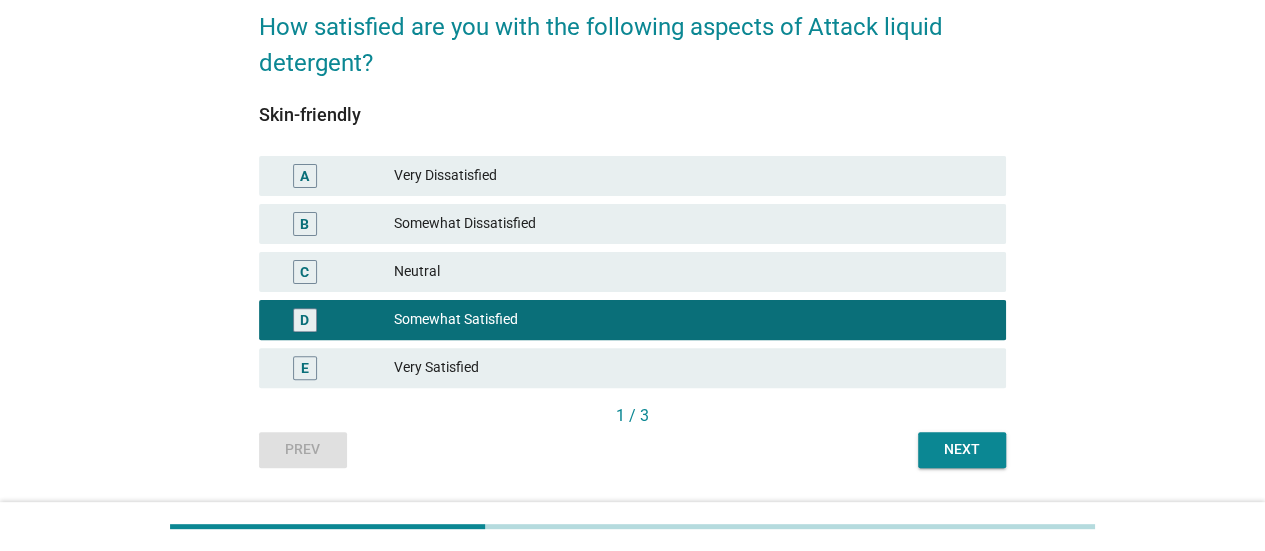 click on "Next" at bounding box center [962, 449] 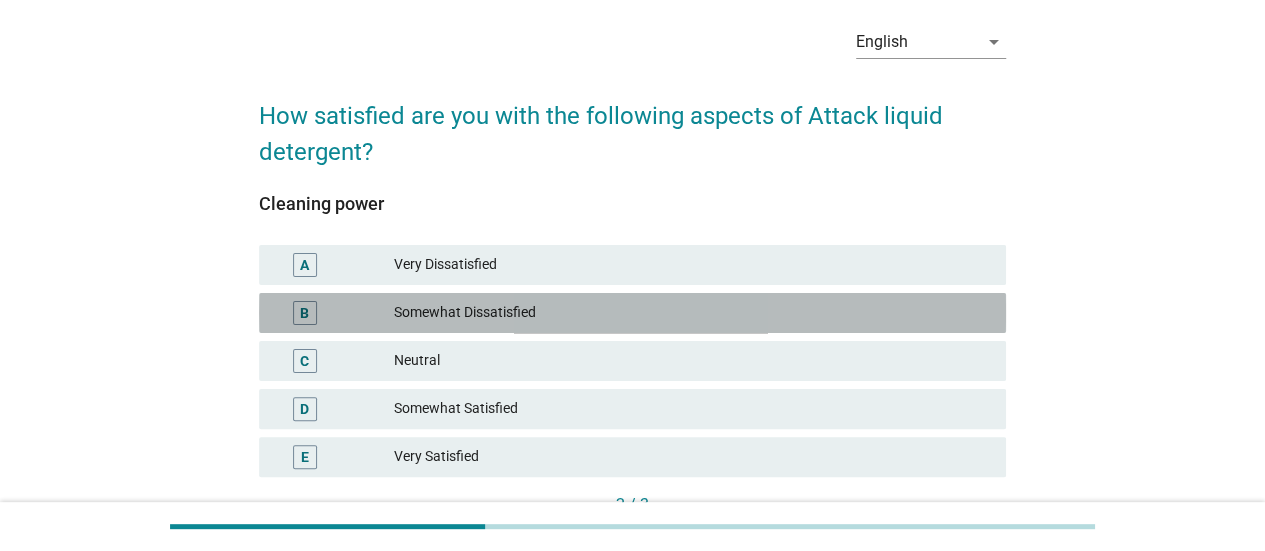 scroll, scrollTop: 142, scrollLeft: 0, axis: vertical 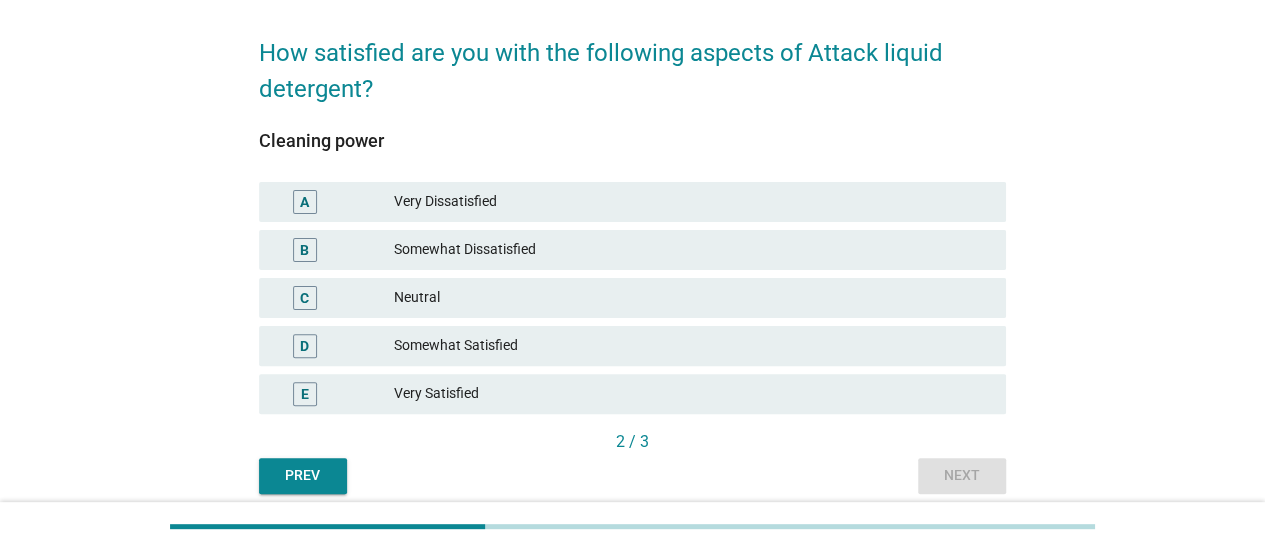 click on "Somewhat Satisfied" at bounding box center (692, 346) 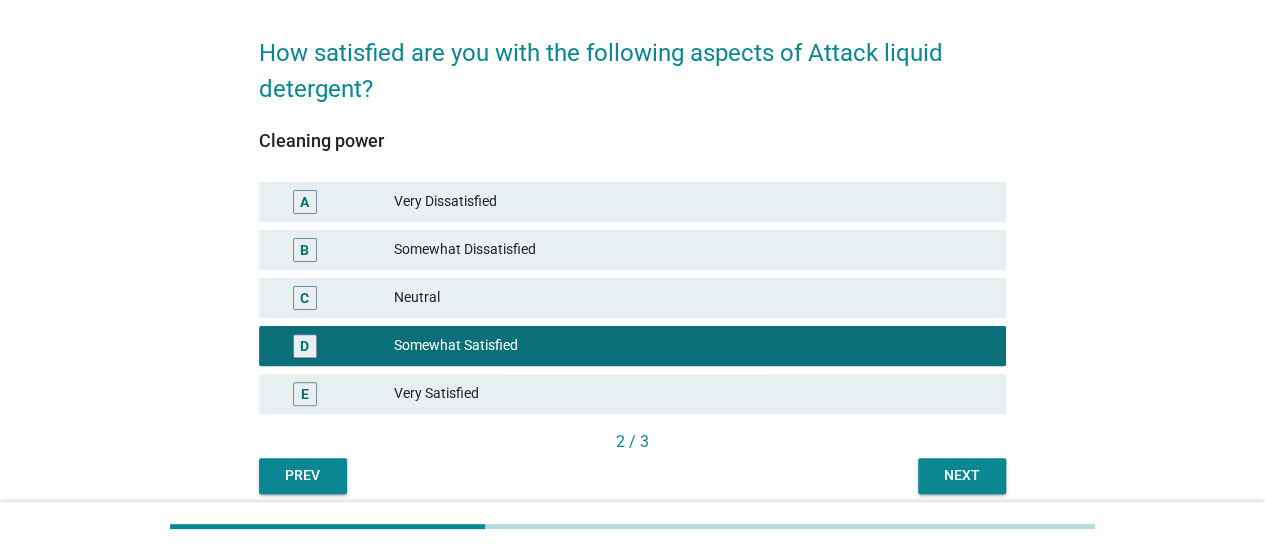 click on "Next" at bounding box center [962, 476] 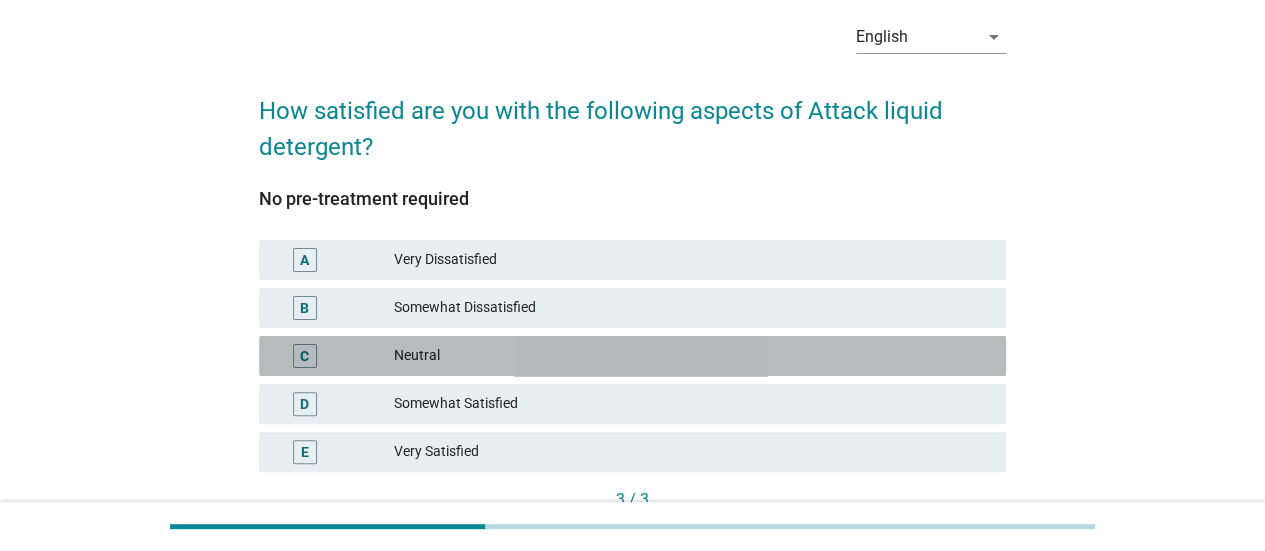 scroll, scrollTop: 140, scrollLeft: 0, axis: vertical 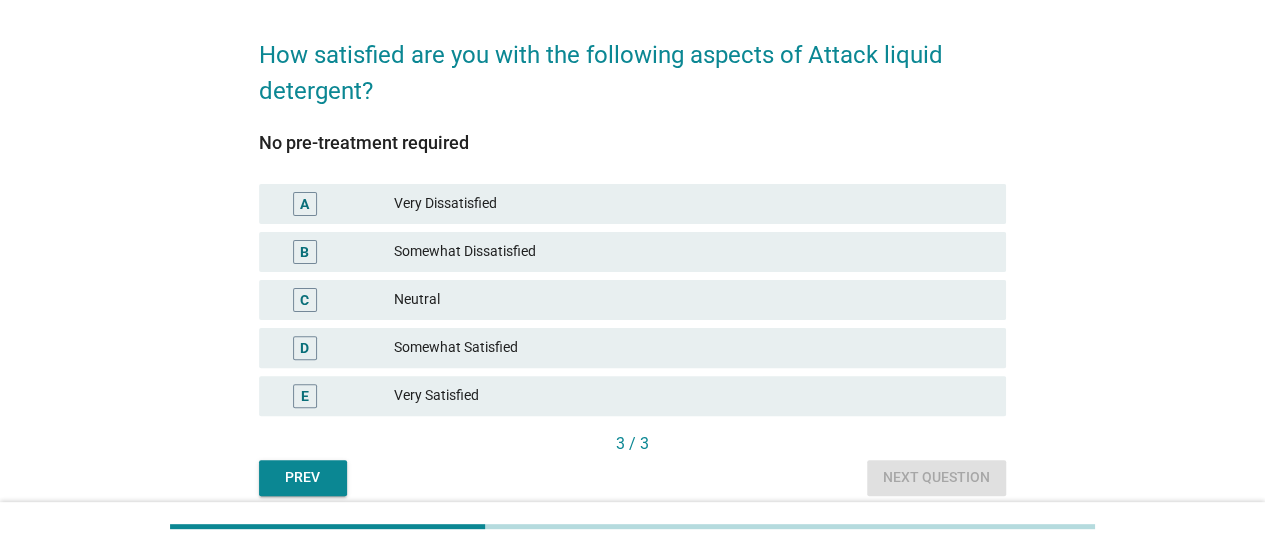 click on "Neutral" at bounding box center [692, 300] 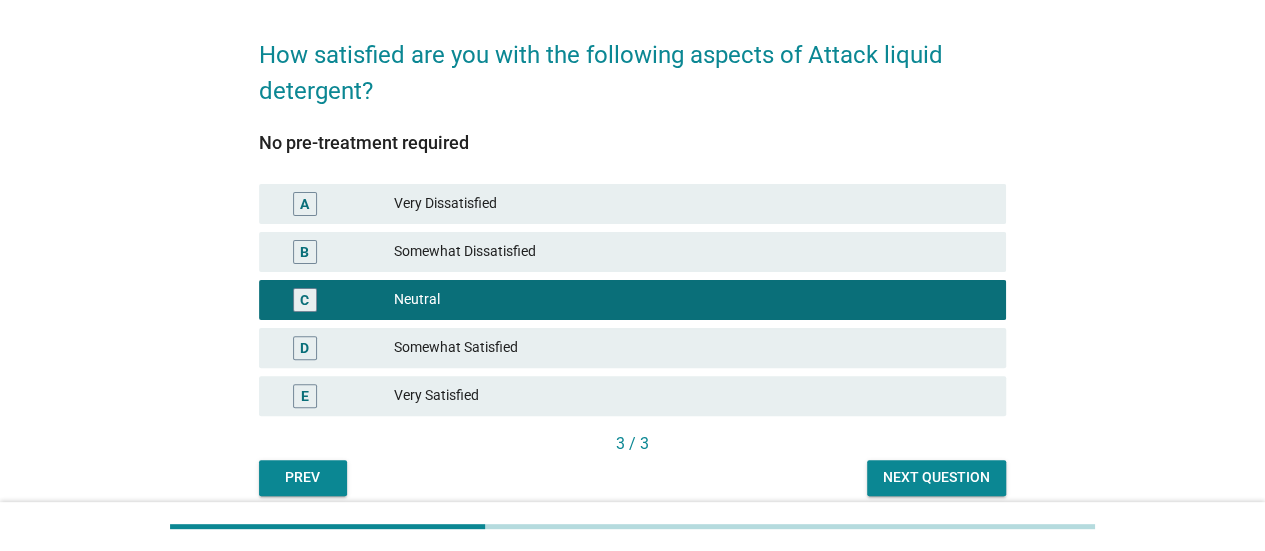 click on "E   Very Satisfied" at bounding box center (632, 396) 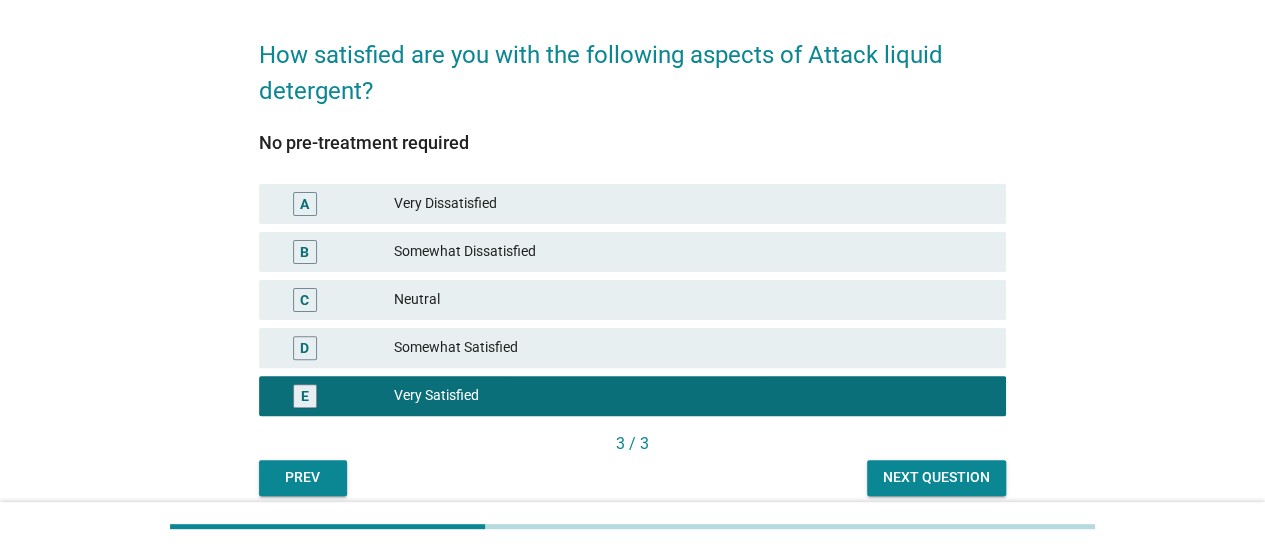 click on "Somewhat Satisfied" at bounding box center (692, 348) 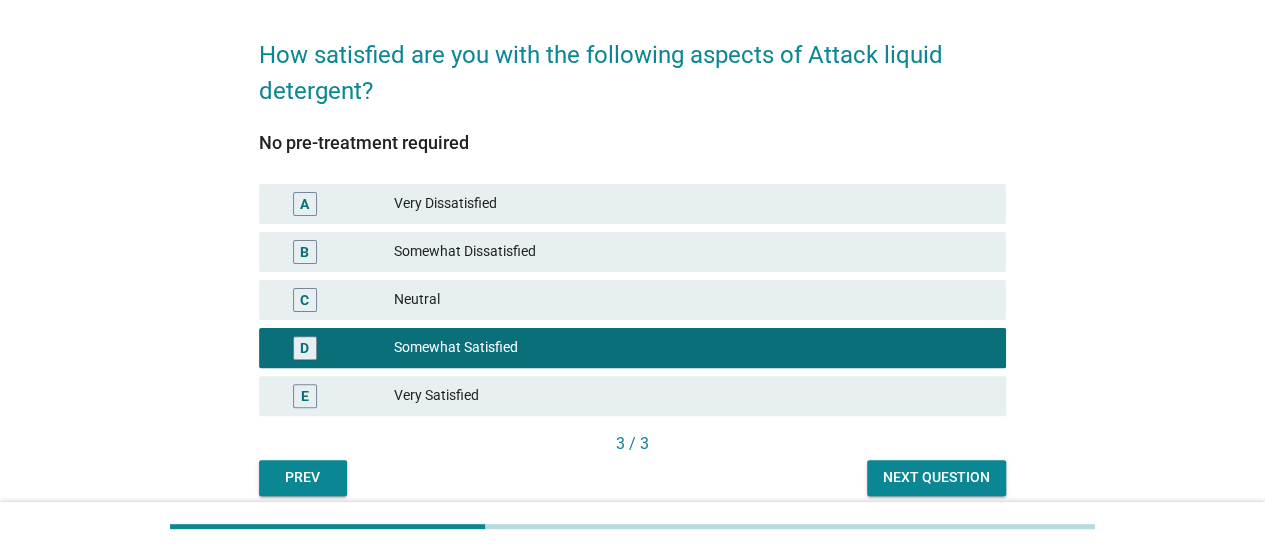 click on "Next question" at bounding box center (936, 477) 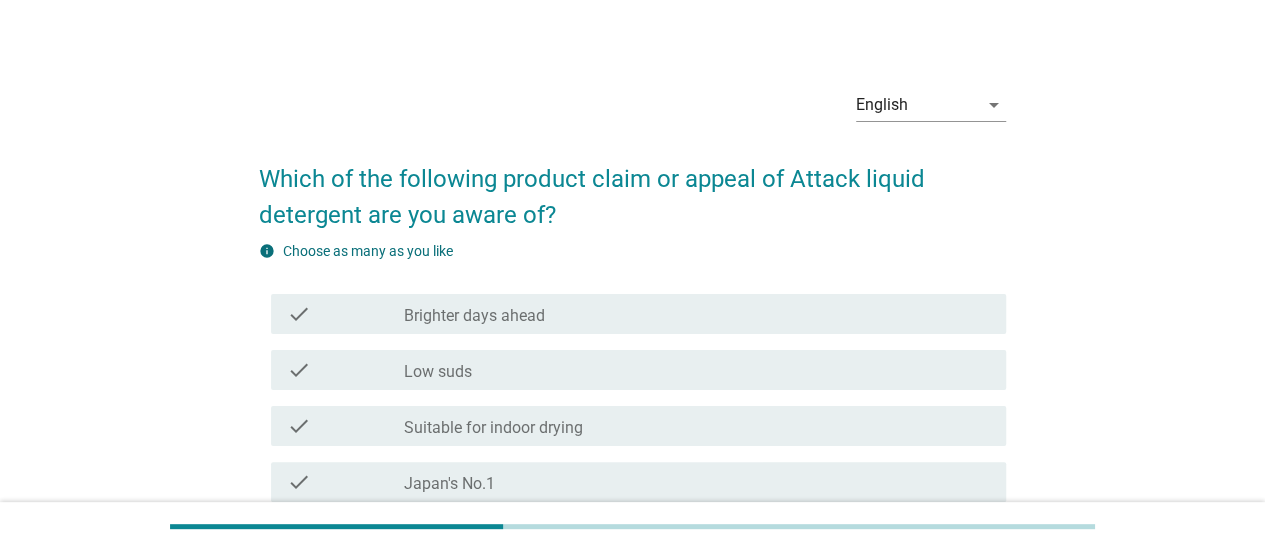scroll, scrollTop: 104, scrollLeft: 0, axis: vertical 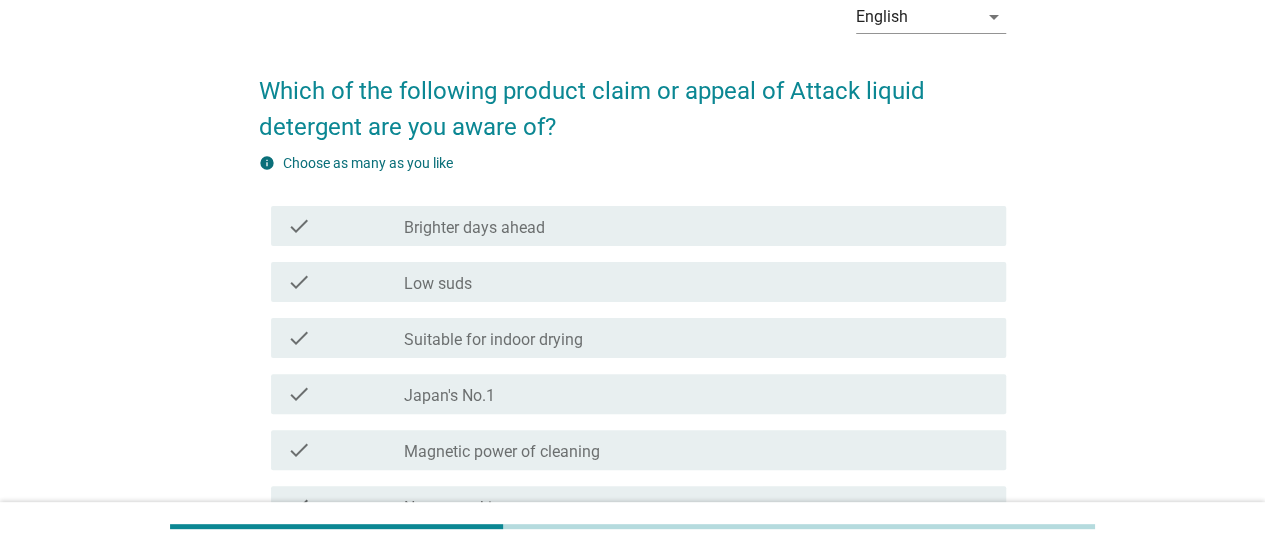 click on "check_box_outline_blank Suitable for indoor drying" at bounding box center (697, 338) 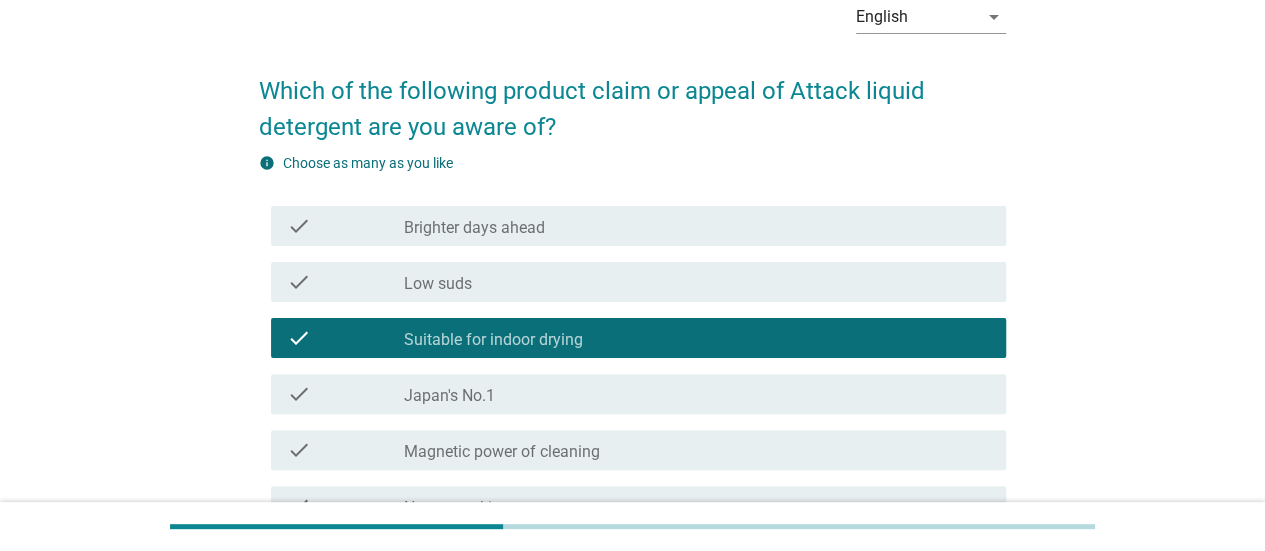 click on "check     check_box_outline_blank Japan's No.1" at bounding box center [638, 394] 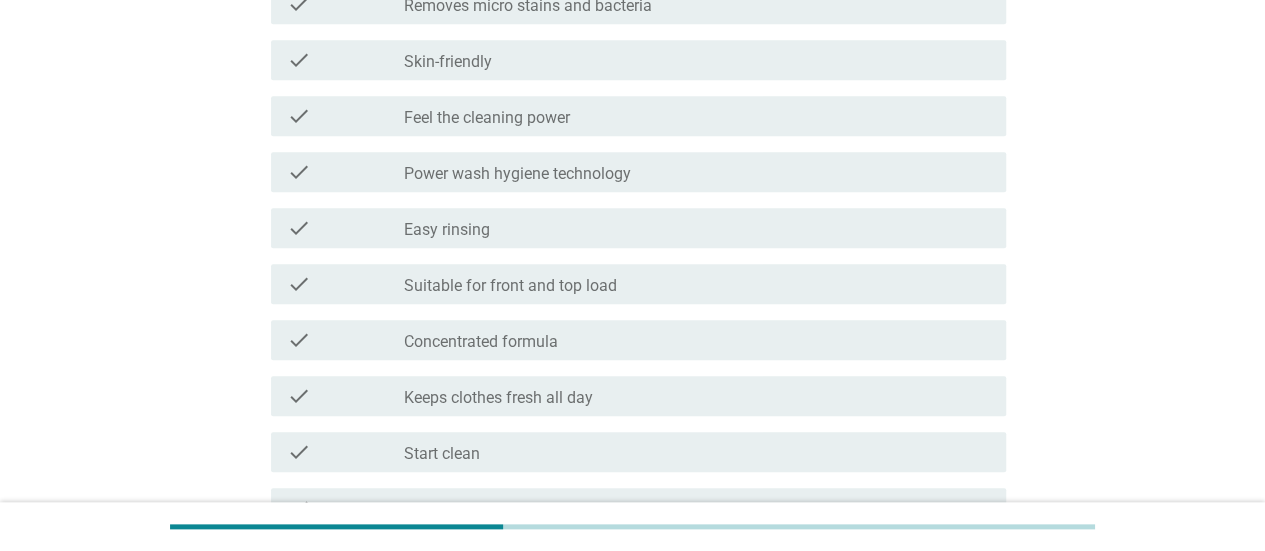 scroll, scrollTop: 720, scrollLeft: 0, axis: vertical 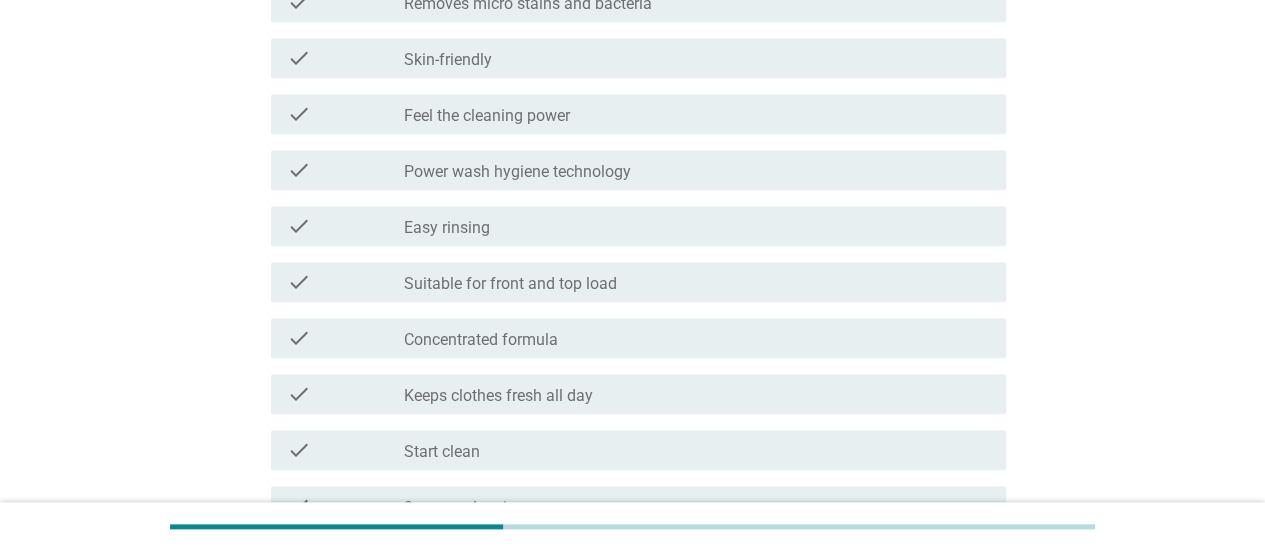 click on "check_box_outline_blank Suitable for front and top load" at bounding box center (697, 282) 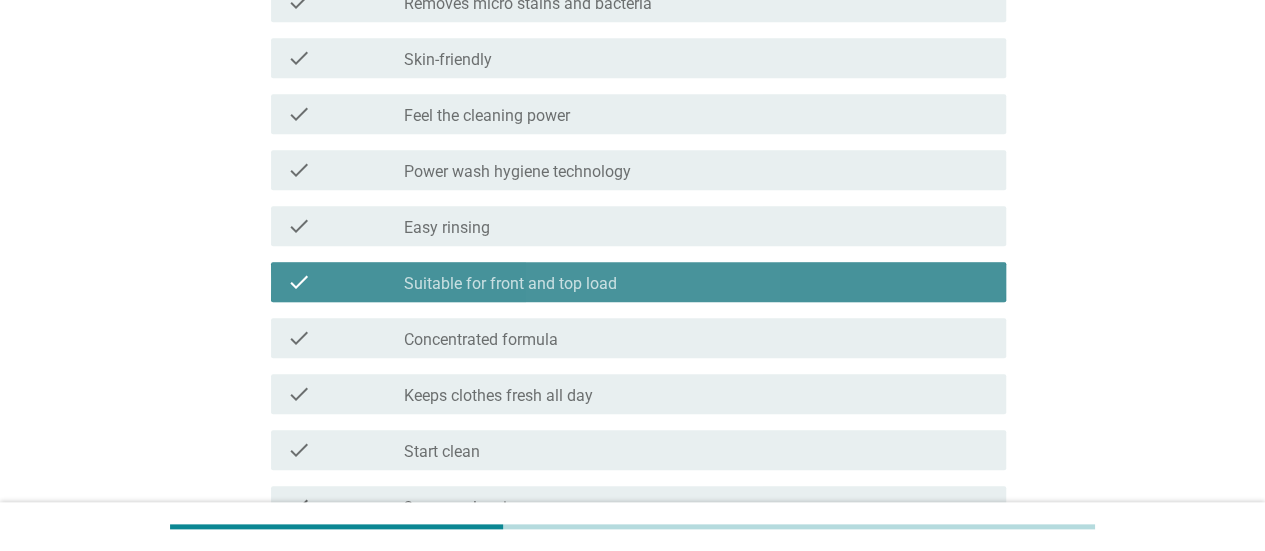 click on "check_box_outline_blank Easy rinsing" at bounding box center (697, 226) 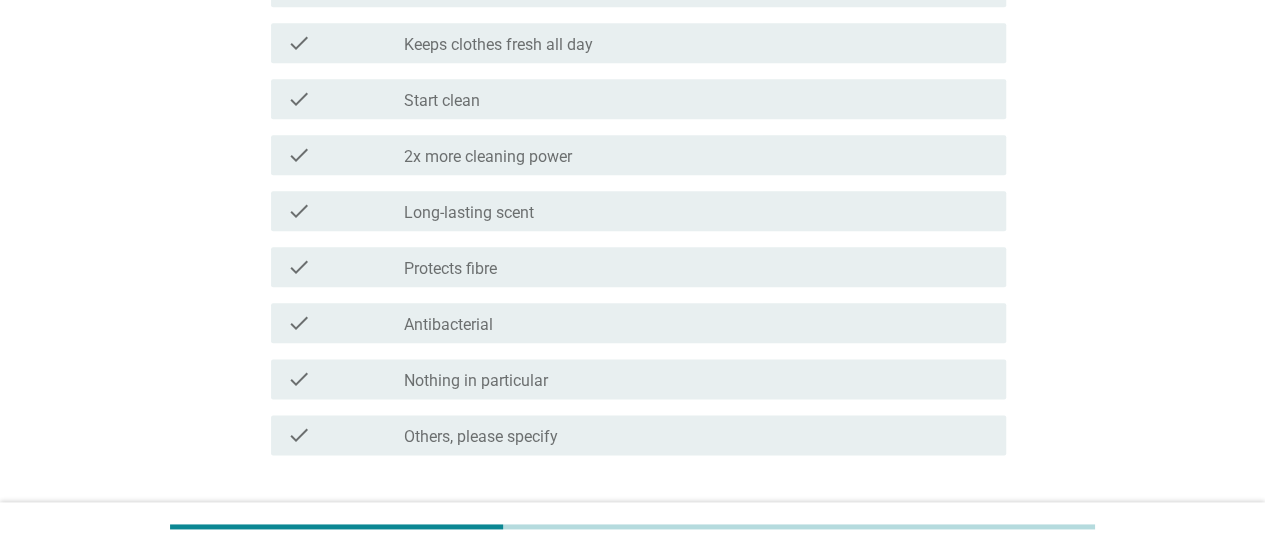 scroll, scrollTop: 1076, scrollLeft: 0, axis: vertical 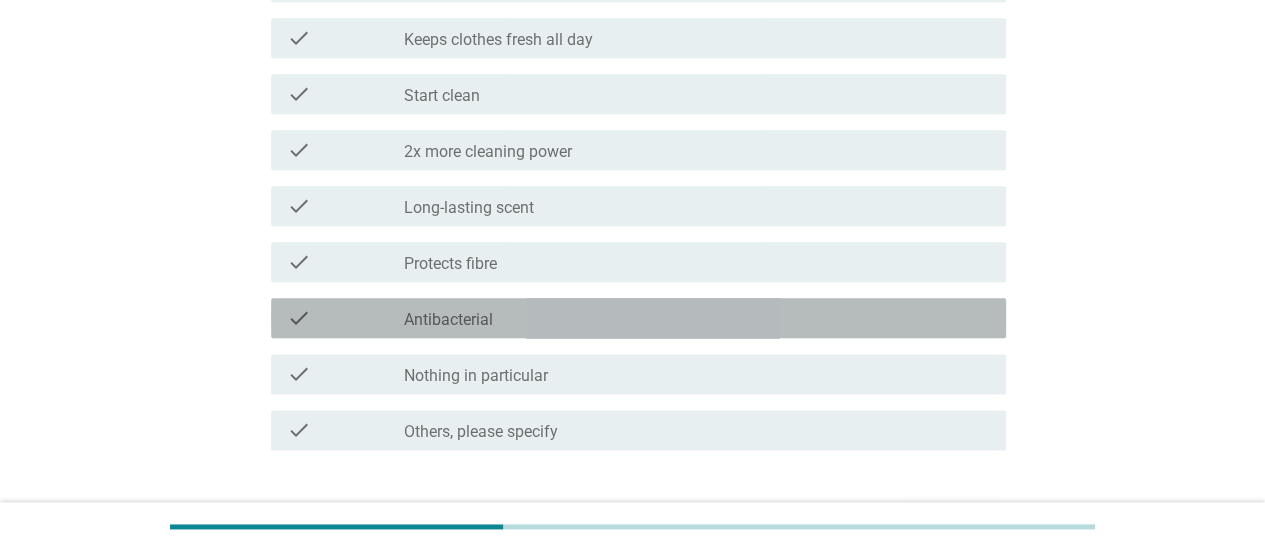 click on "check_box_outline_blank Antibacterial" at bounding box center [697, 318] 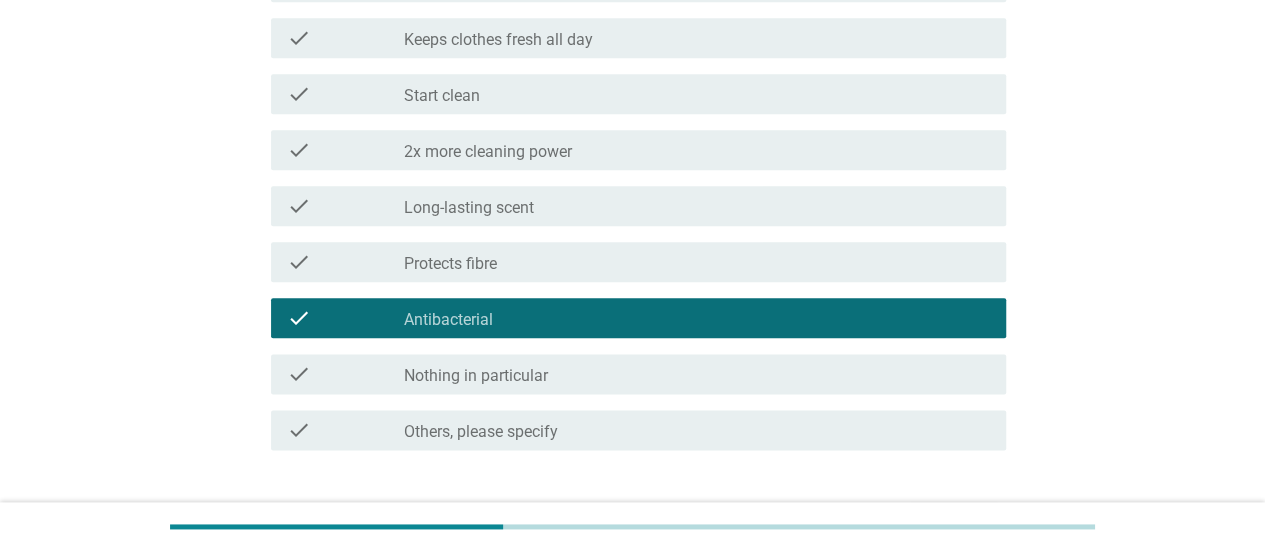 click on "check     check_box_outline_blank Antibacterial" at bounding box center [638, 318] 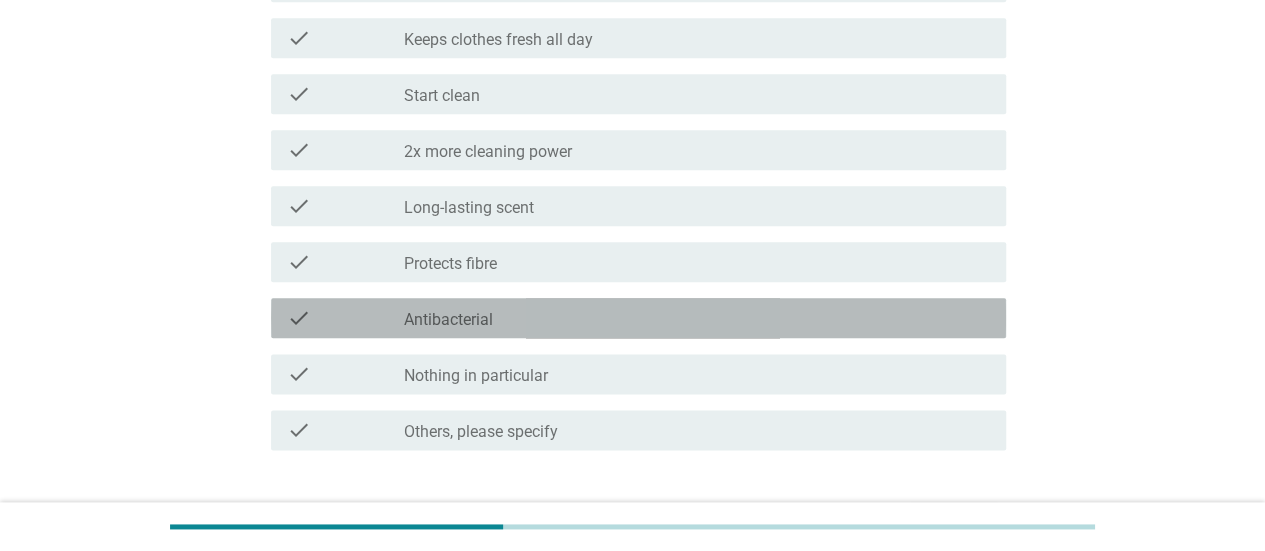 click on "check     check_box_outline_blank Long-lasting scent" at bounding box center (638, 206) 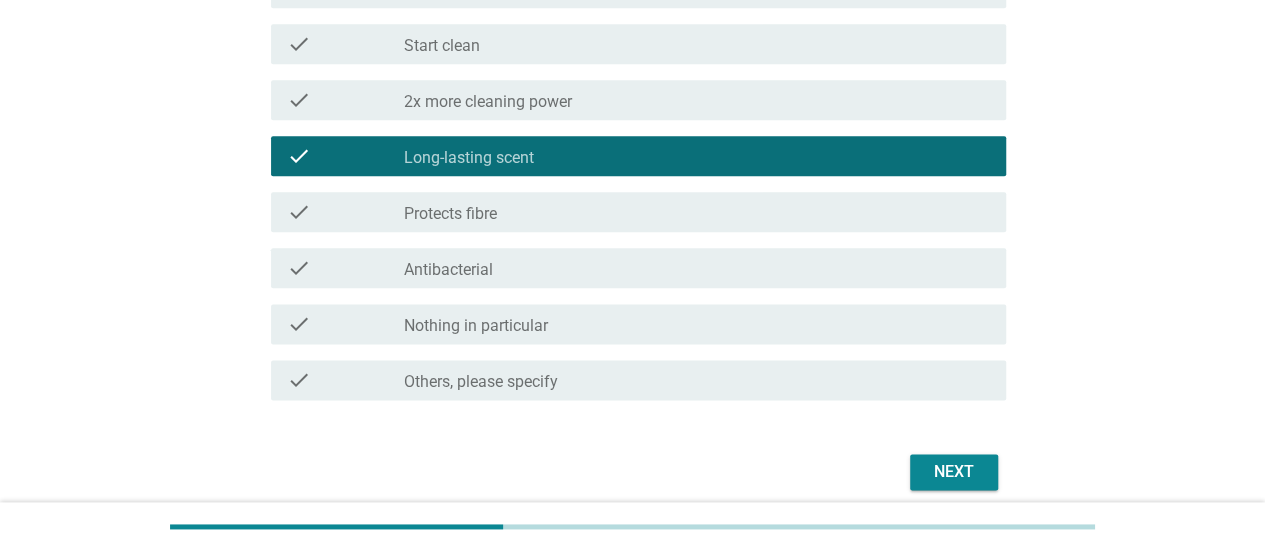 scroll, scrollTop: 1148, scrollLeft: 0, axis: vertical 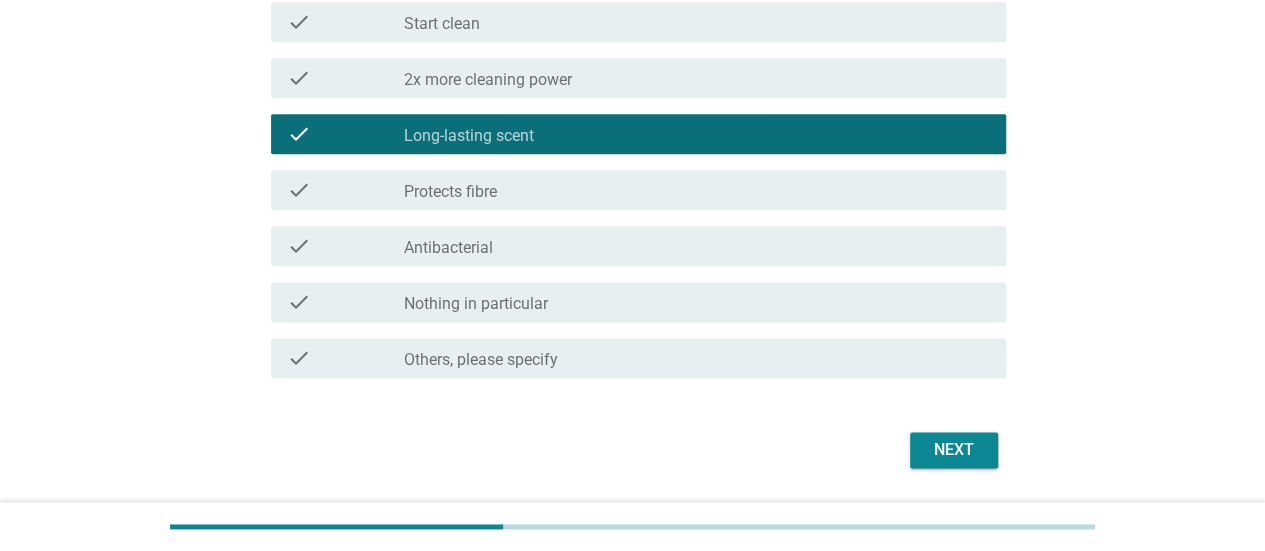 click on "check_box_outline_blank 2x more cleaning power" at bounding box center [697, 78] 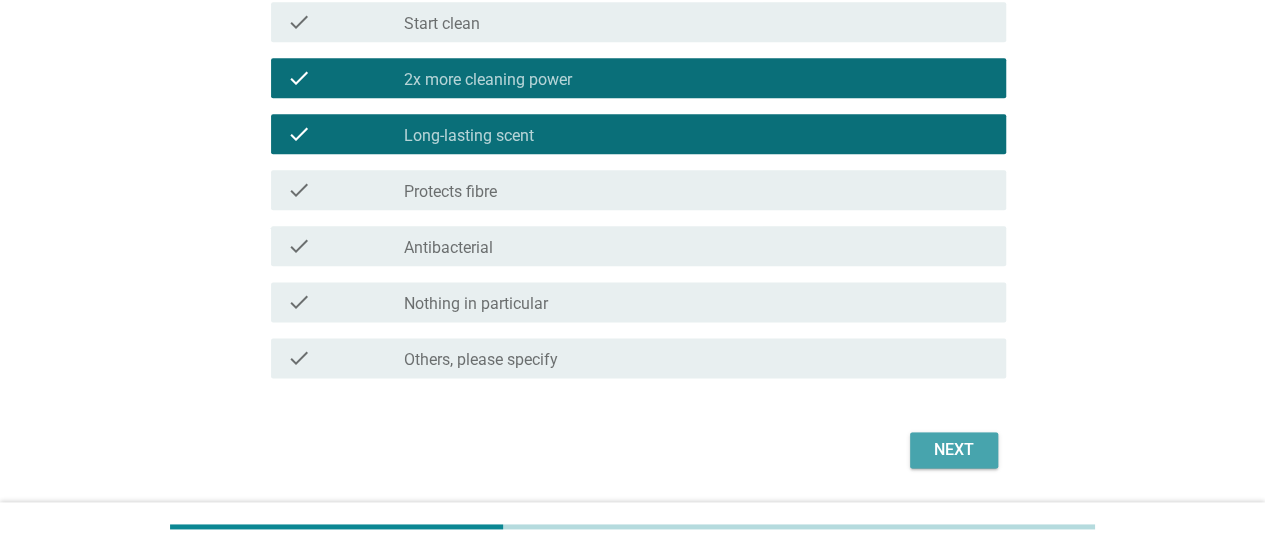 click on "Next" at bounding box center [954, 450] 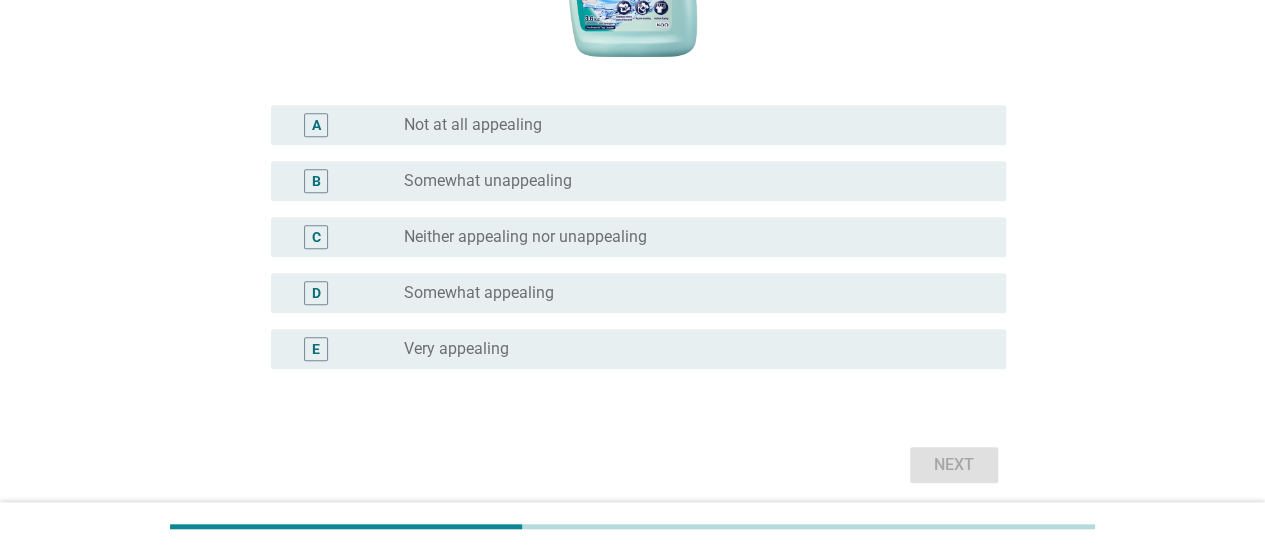 scroll, scrollTop: 505, scrollLeft: 0, axis: vertical 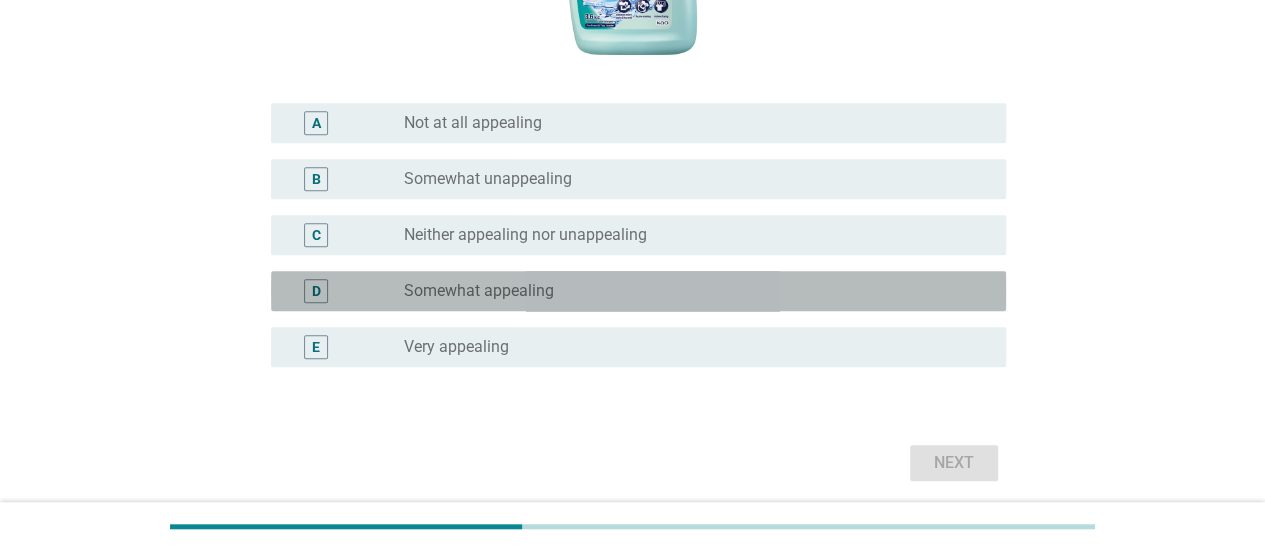 click on "radio_button_unchecked Somewhat appealing" at bounding box center (689, 291) 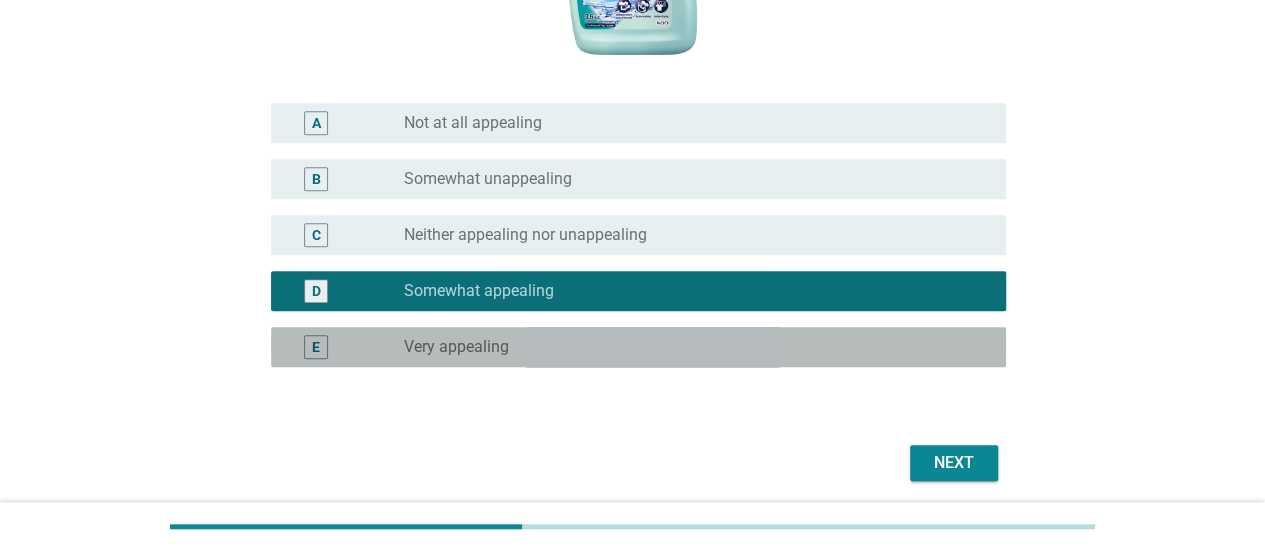 click on "radio_button_unchecked Very appealing" at bounding box center (689, 347) 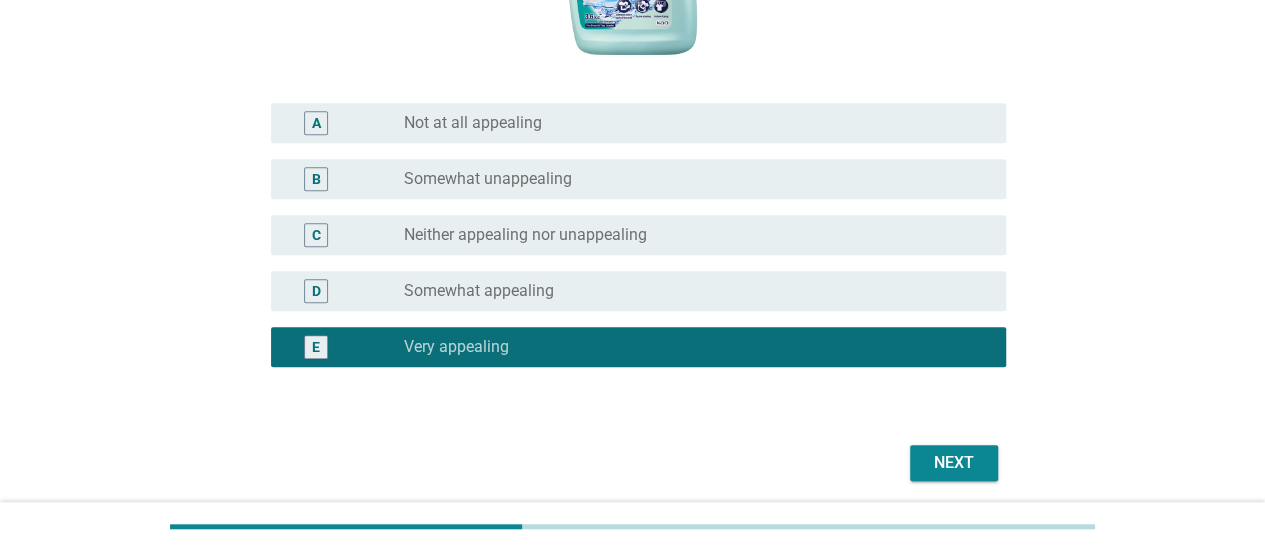 click on "Next" at bounding box center (954, 463) 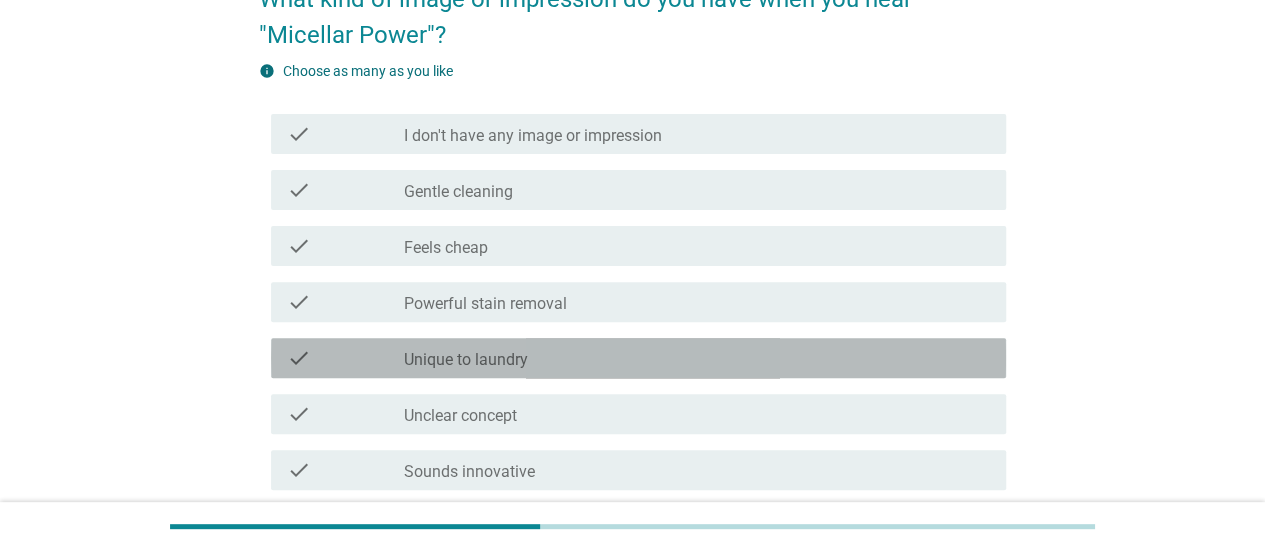 scroll, scrollTop: 198, scrollLeft: 0, axis: vertical 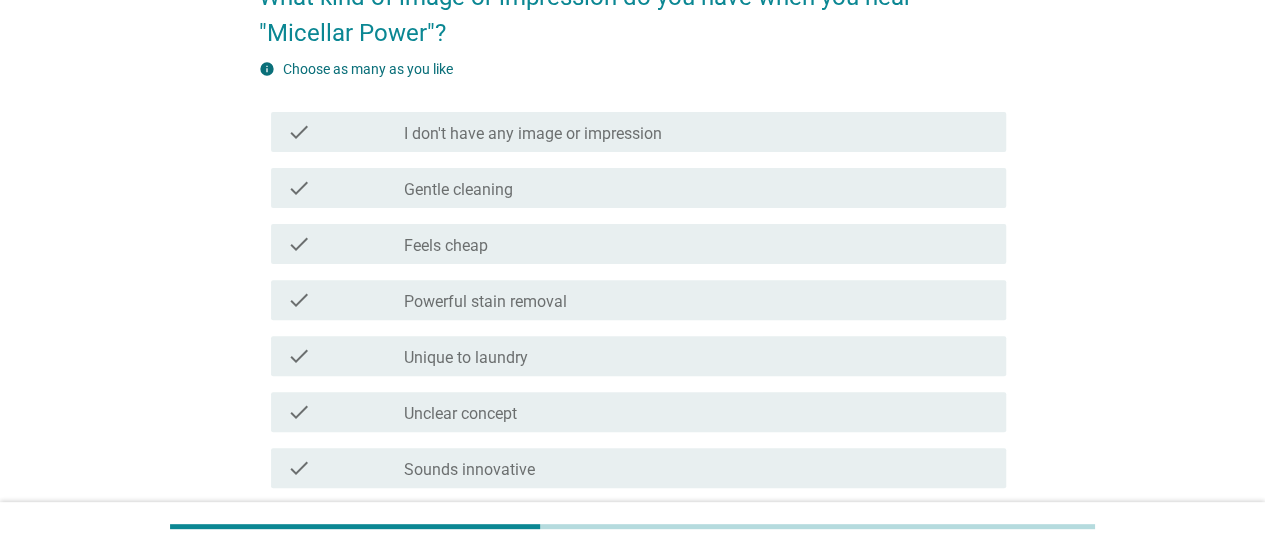 click on "check_box_outline_blank Powerful stain removal" at bounding box center (697, 300) 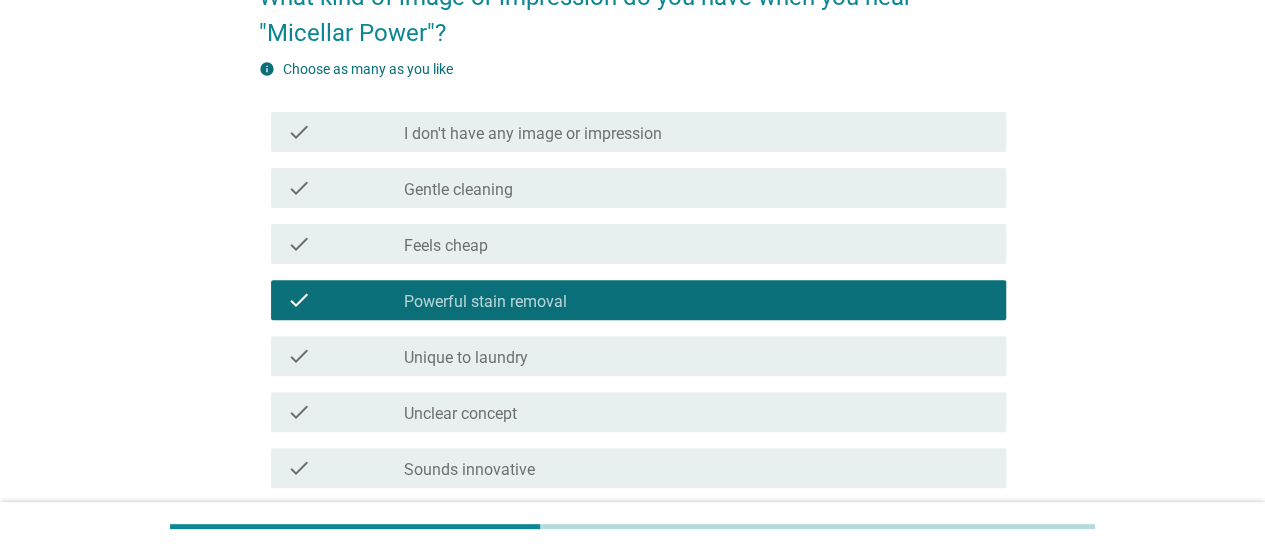 click on "check_box_outline_blank Unique to laundry" at bounding box center (697, 356) 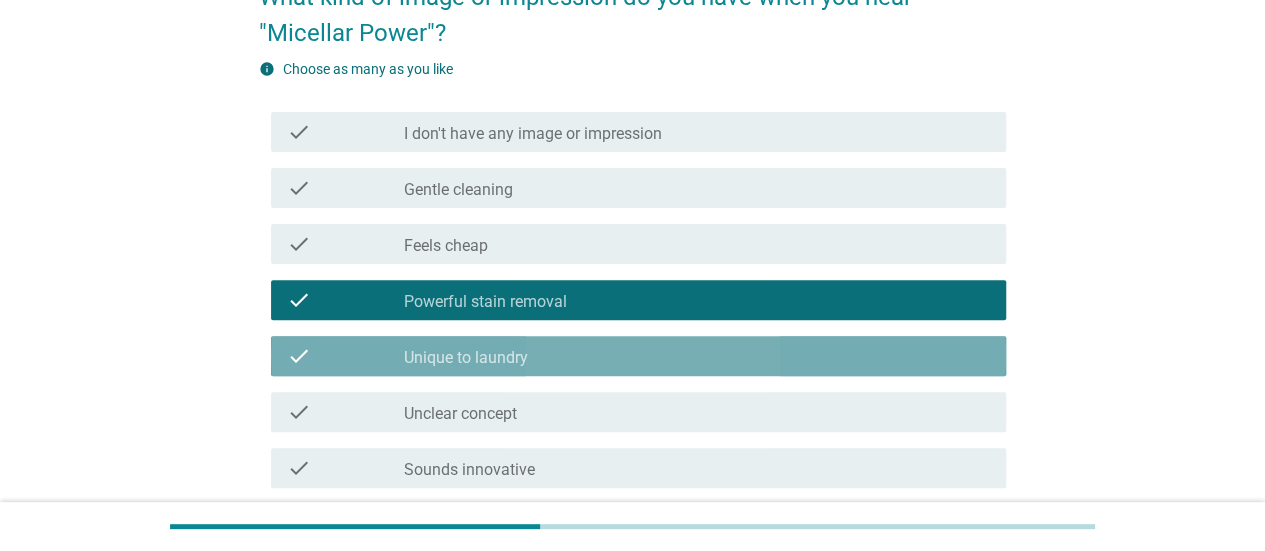 click on "check_box_outline_blank Unclear concept" at bounding box center (697, 412) 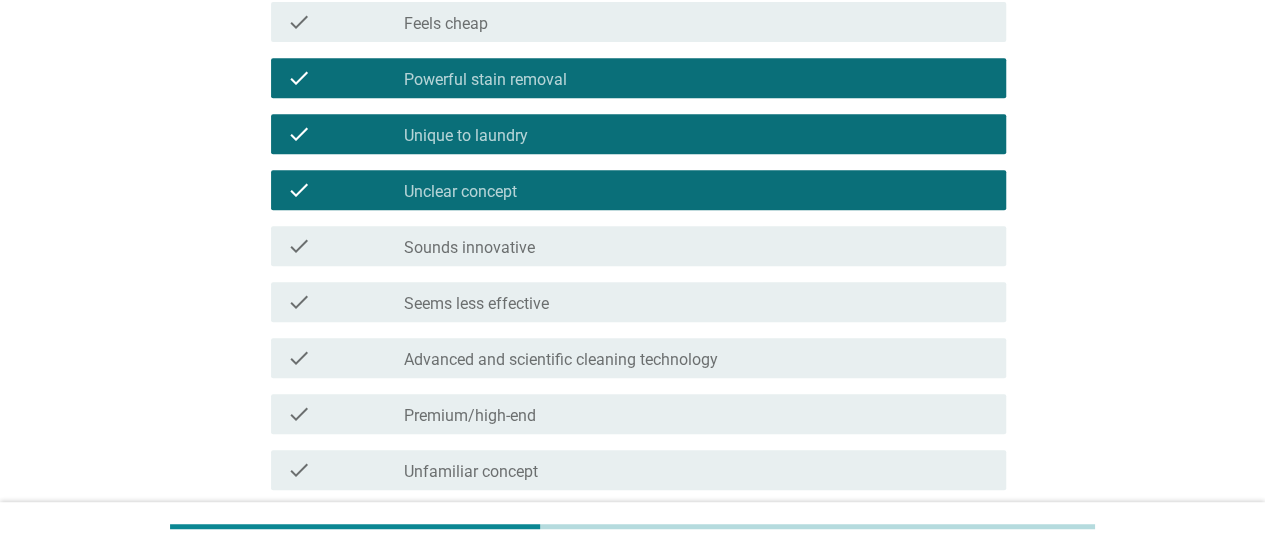 scroll, scrollTop: 421, scrollLeft: 0, axis: vertical 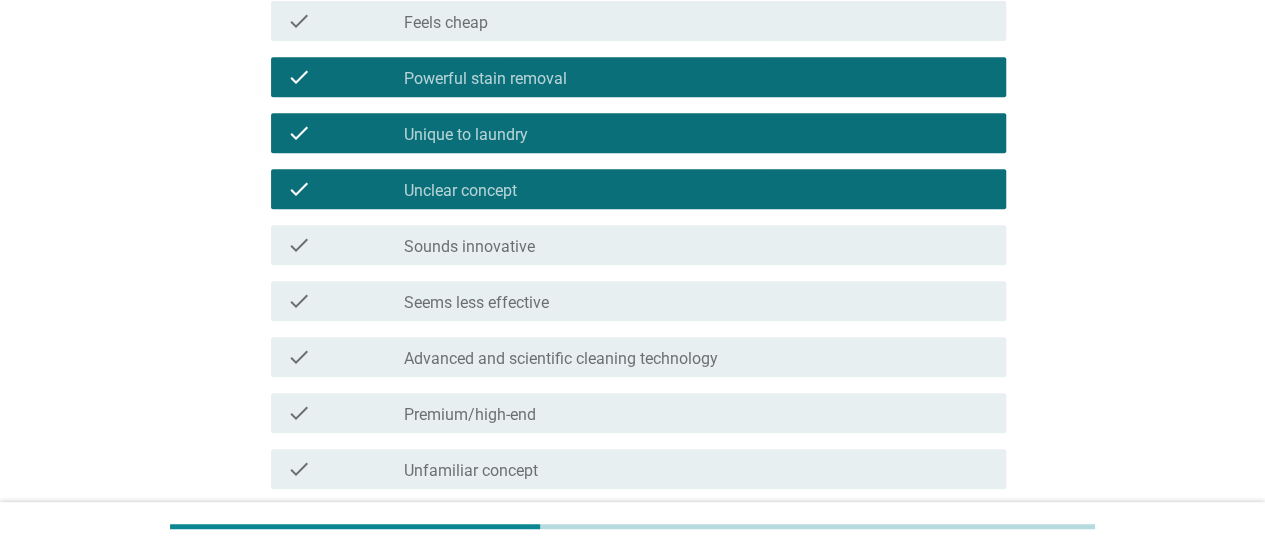 click on "check_box_outline_blank Sounds innovative" at bounding box center (697, 245) 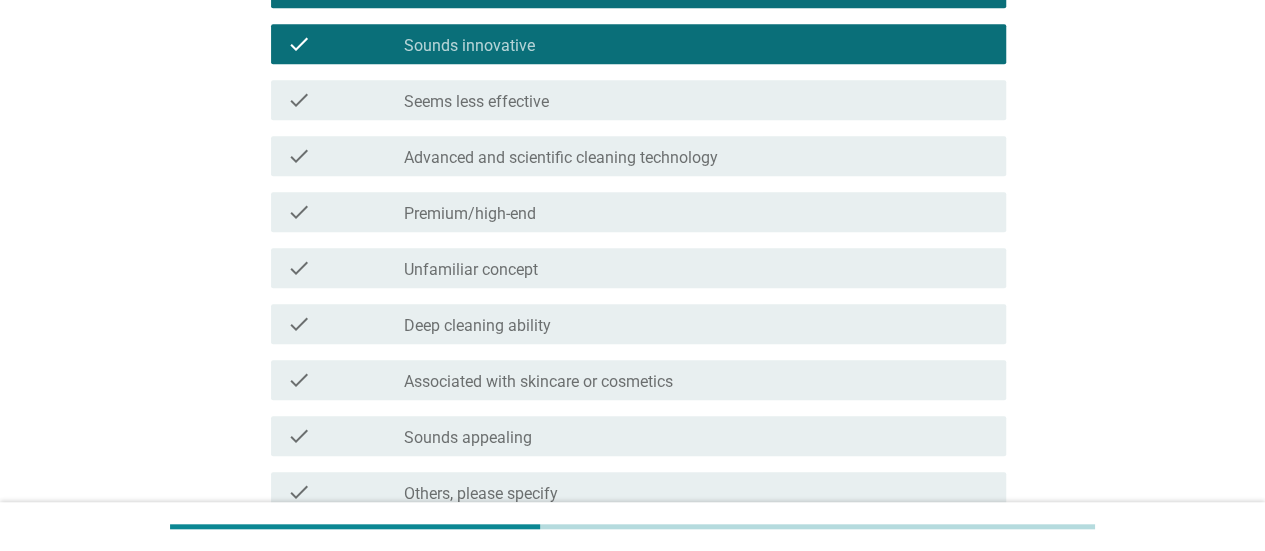 scroll, scrollTop: 816, scrollLeft: 0, axis: vertical 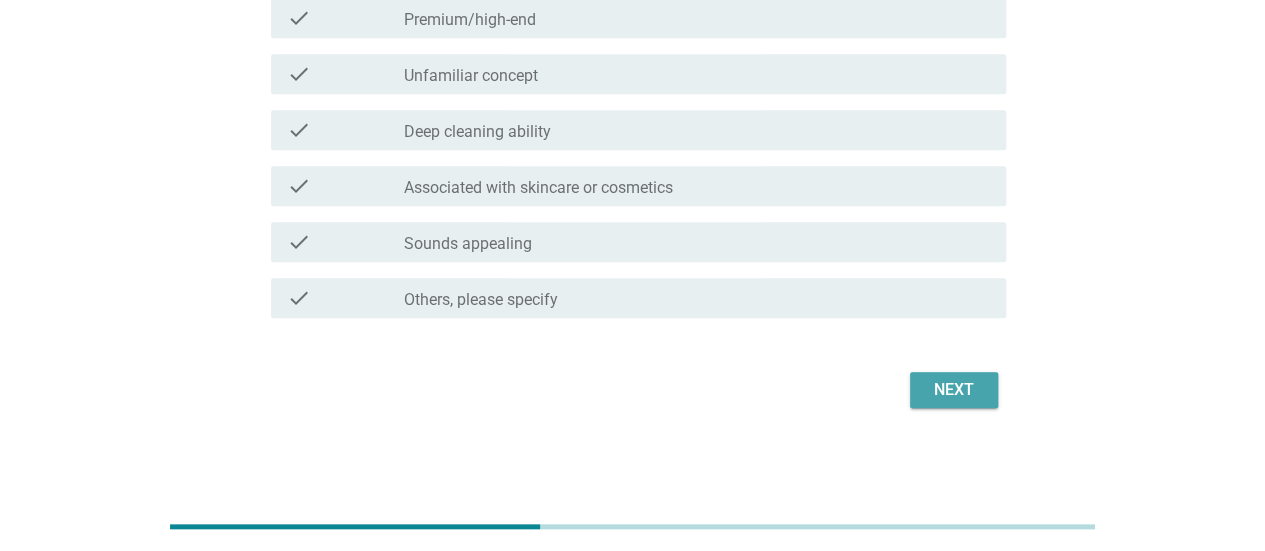 click on "Next" at bounding box center (954, 390) 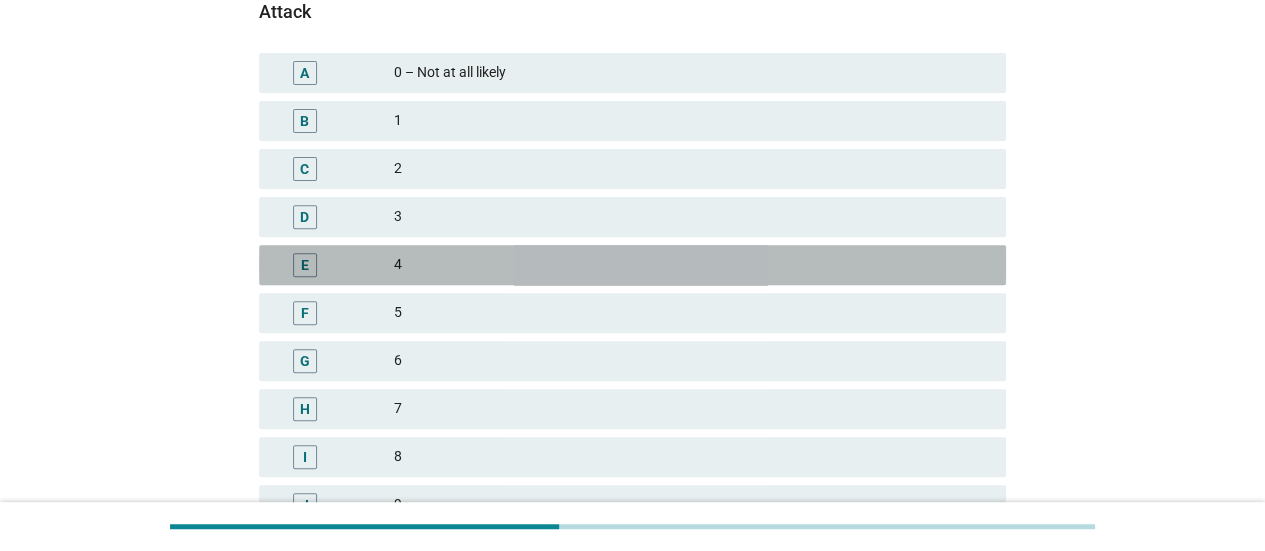 scroll, scrollTop: 390, scrollLeft: 0, axis: vertical 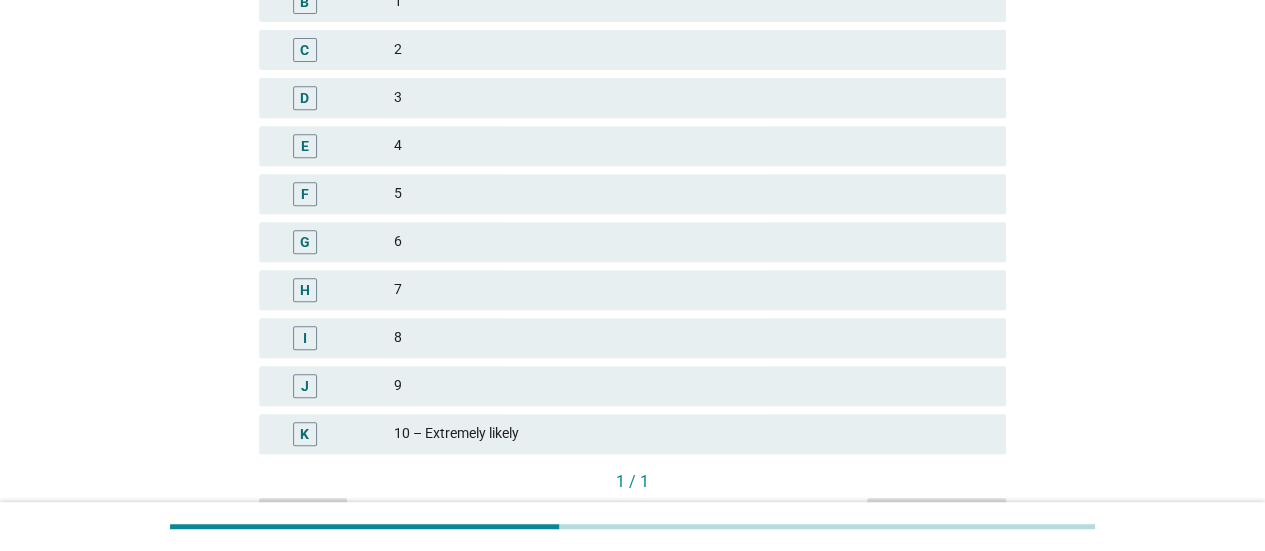 click on "8" at bounding box center (692, 338) 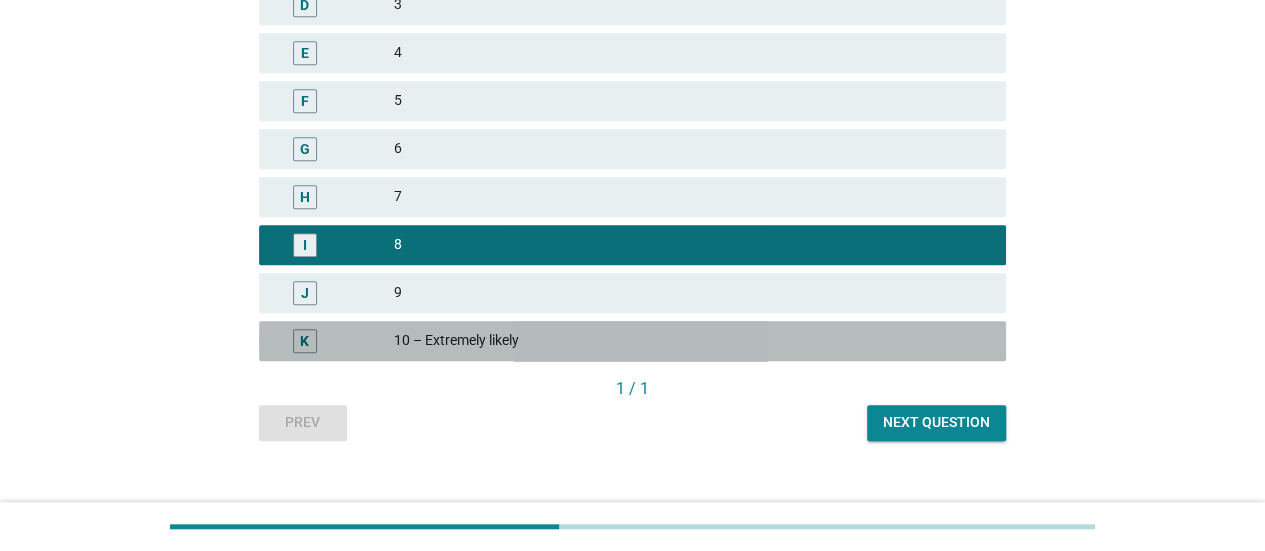 scroll, scrollTop: 510, scrollLeft: 0, axis: vertical 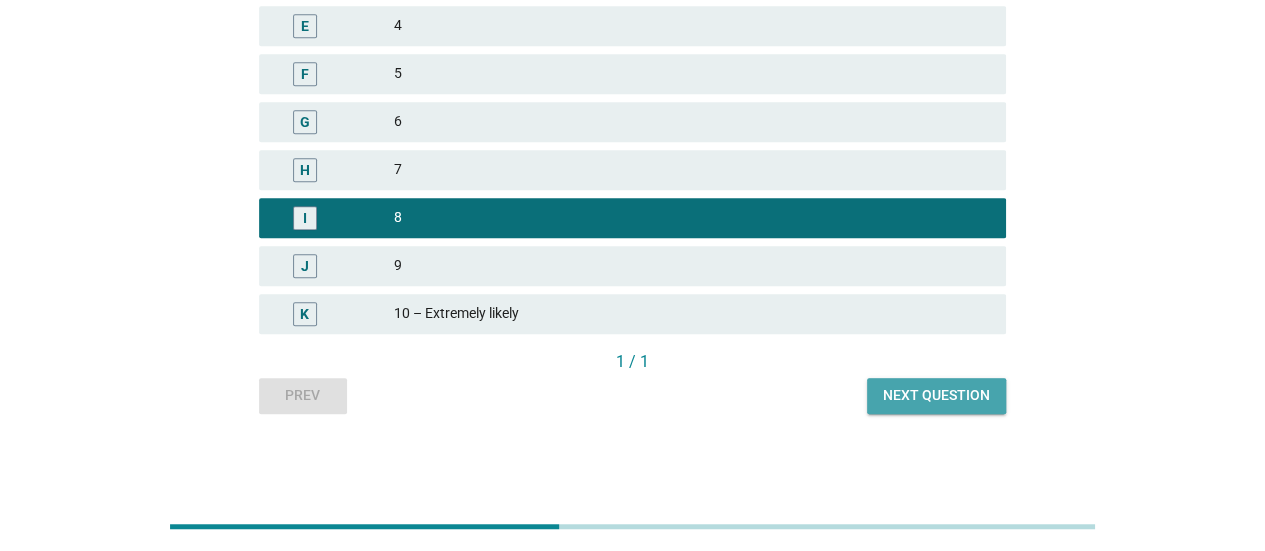 click on "Next question" at bounding box center (936, 395) 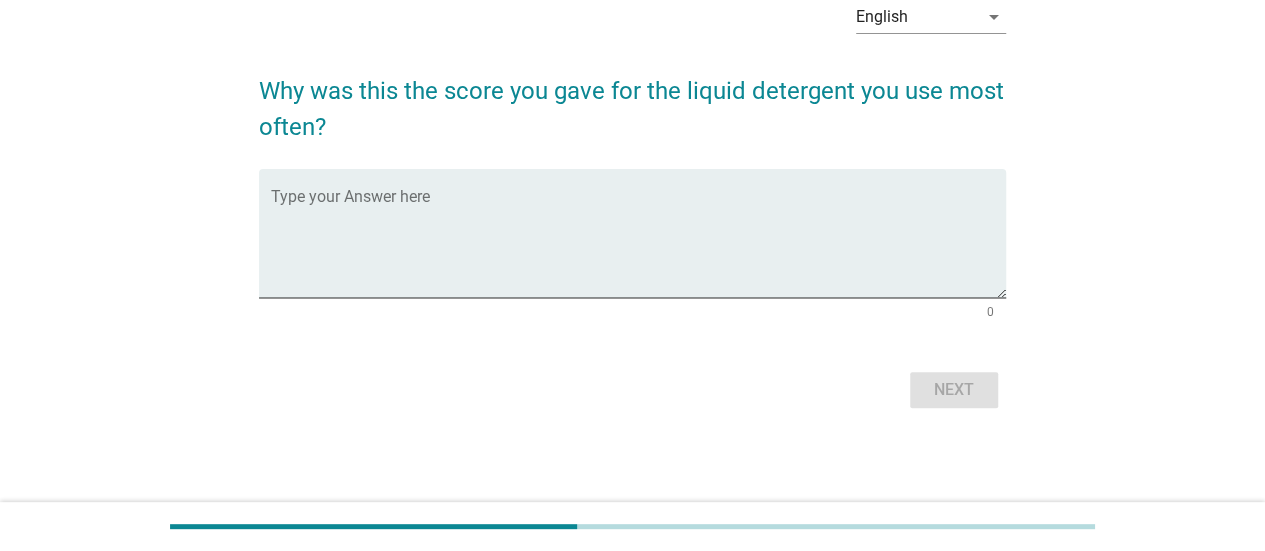 scroll, scrollTop: 0, scrollLeft: 0, axis: both 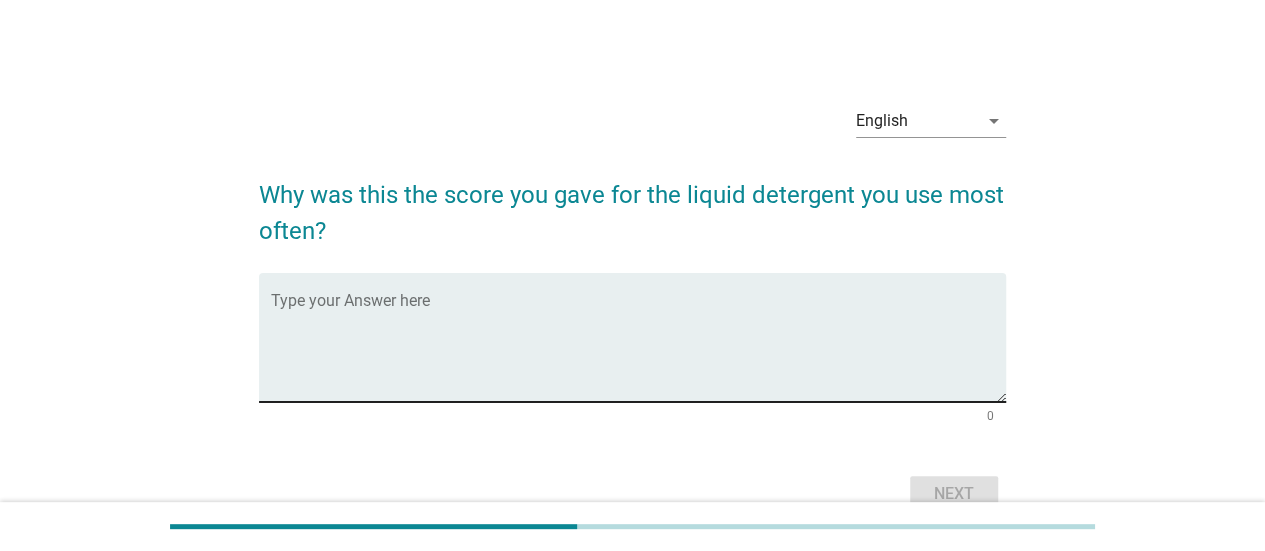 click at bounding box center (638, 349) 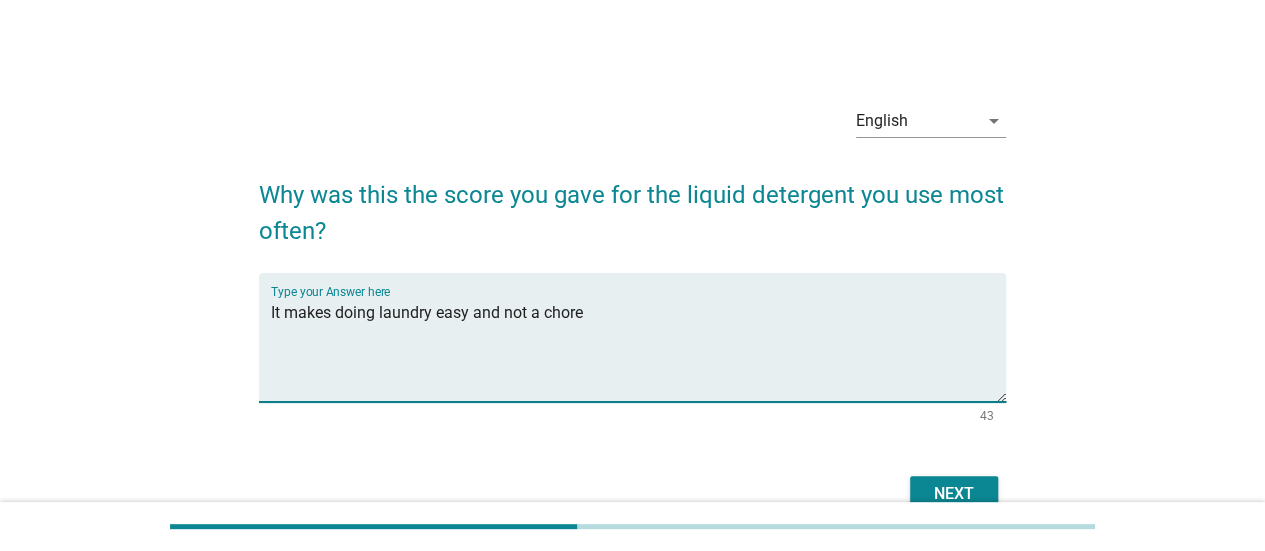 type on "It makes doing laundry easy and not a chore" 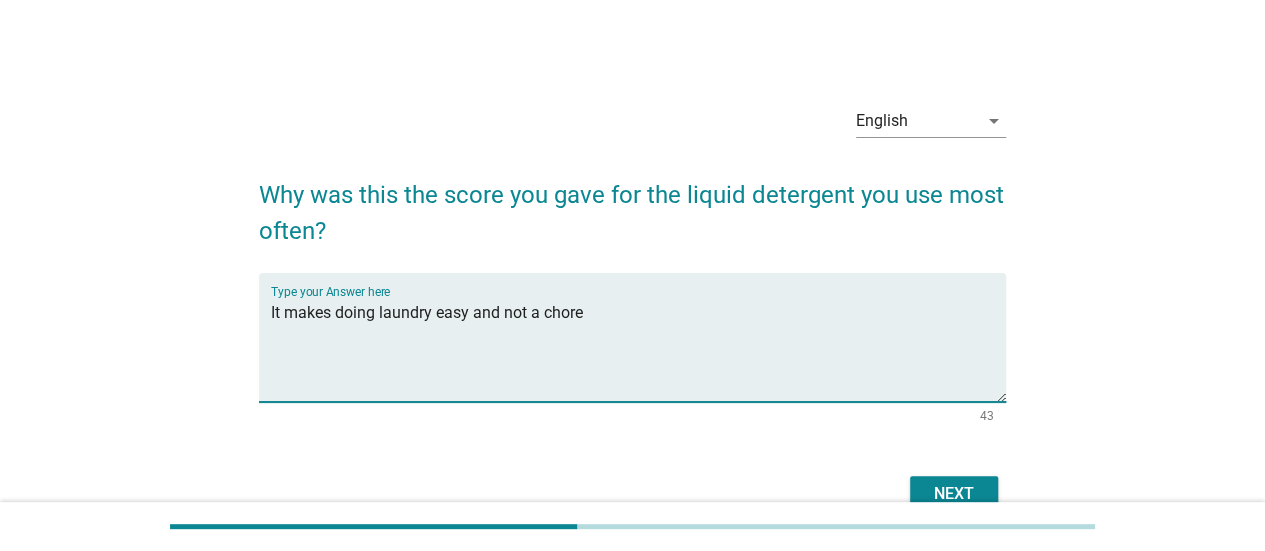 click on "Next" at bounding box center [954, 494] 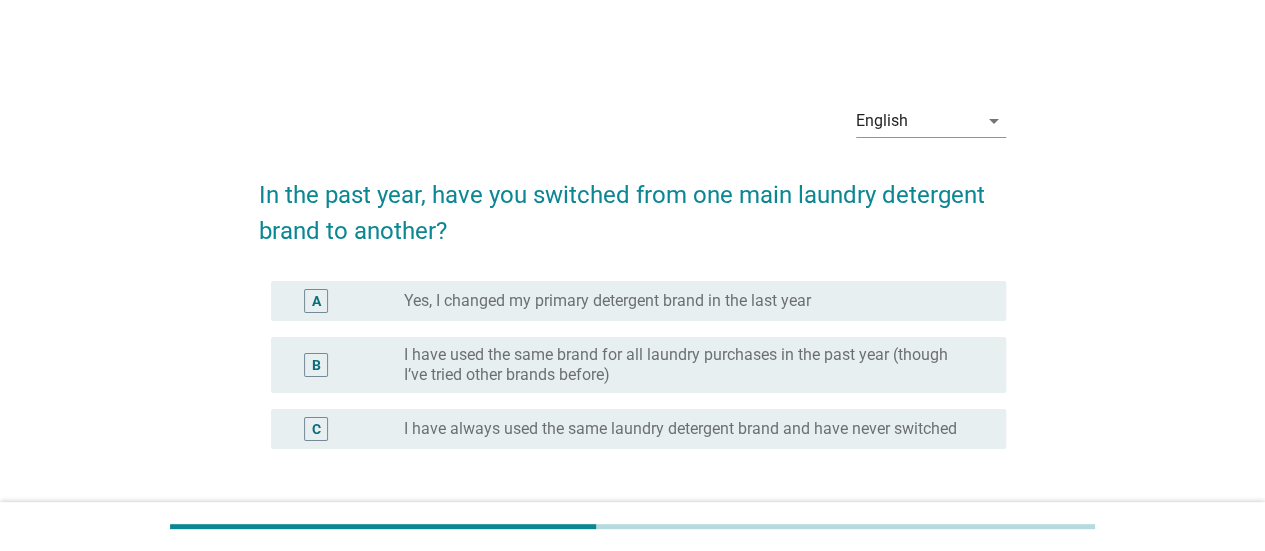 click on "I have used the same brand for all laundry purchases in the past year (though I’ve tried other brands before)" at bounding box center (689, 365) 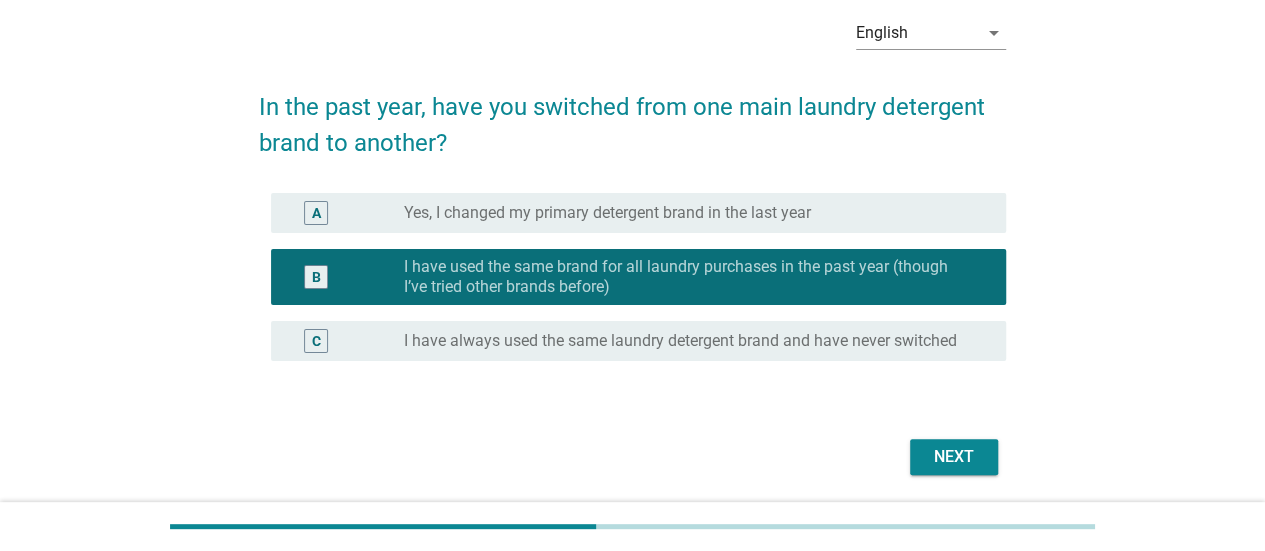 scroll, scrollTop: 95, scrollLeft: 0, axis: vertical 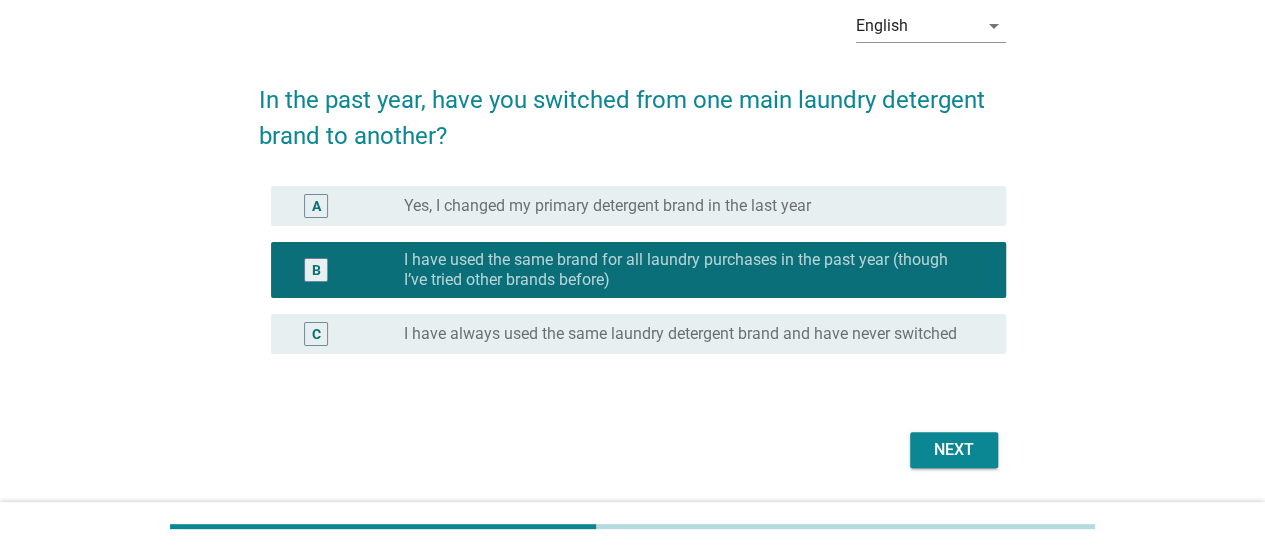 click on "Next" at bounding box center [954, 450] 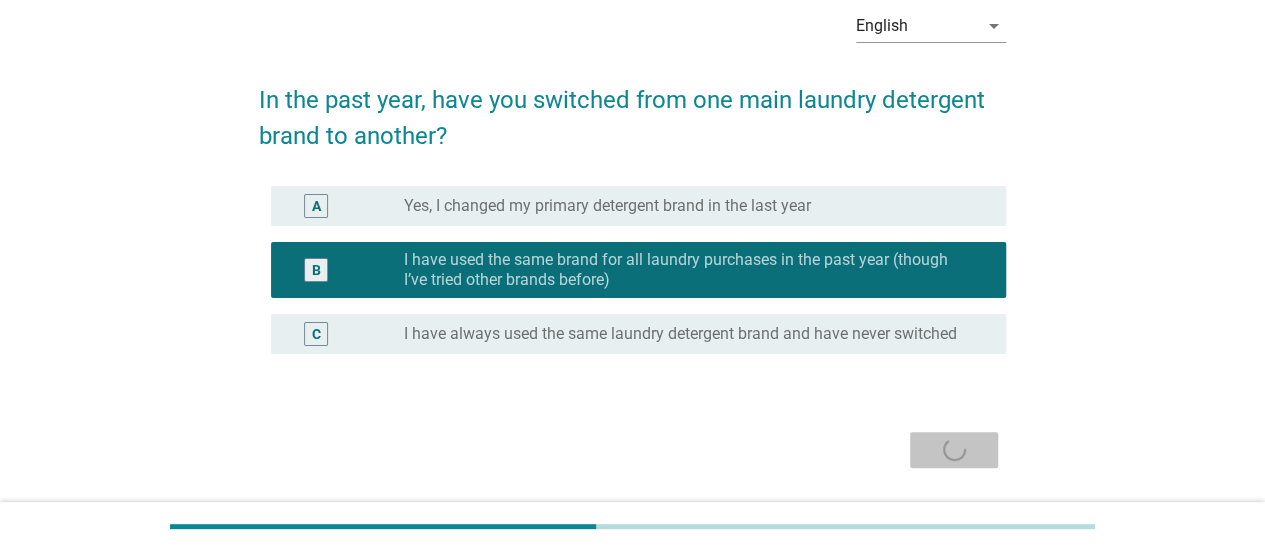 scroll, scrollTop: 0, scrollLeft: 0, axis: both 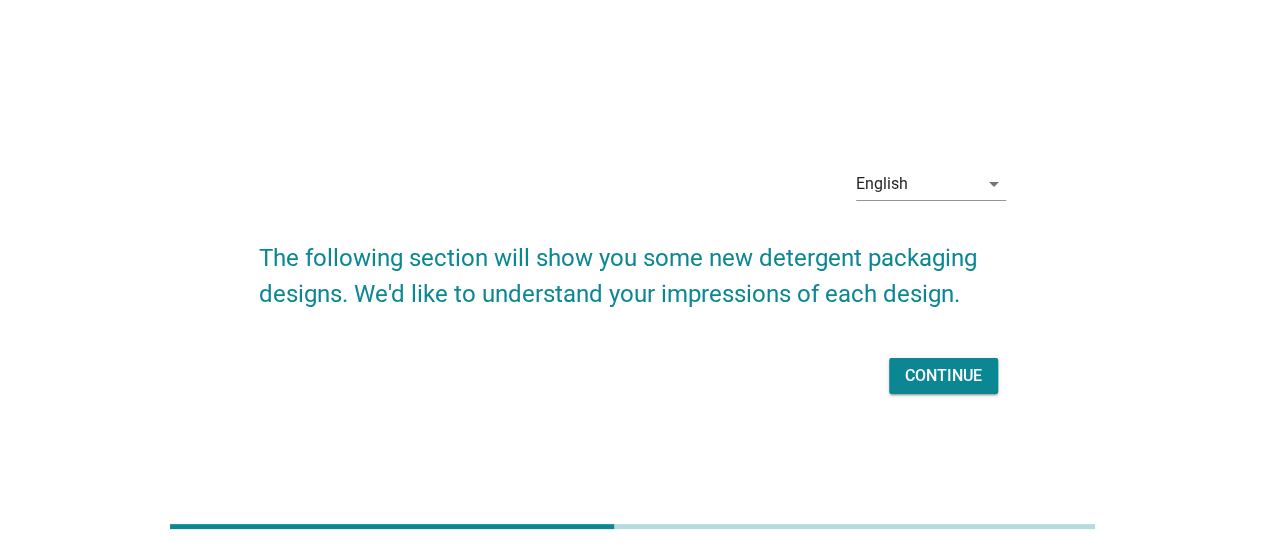 click on "Continue" at bounding box center (943, 376) 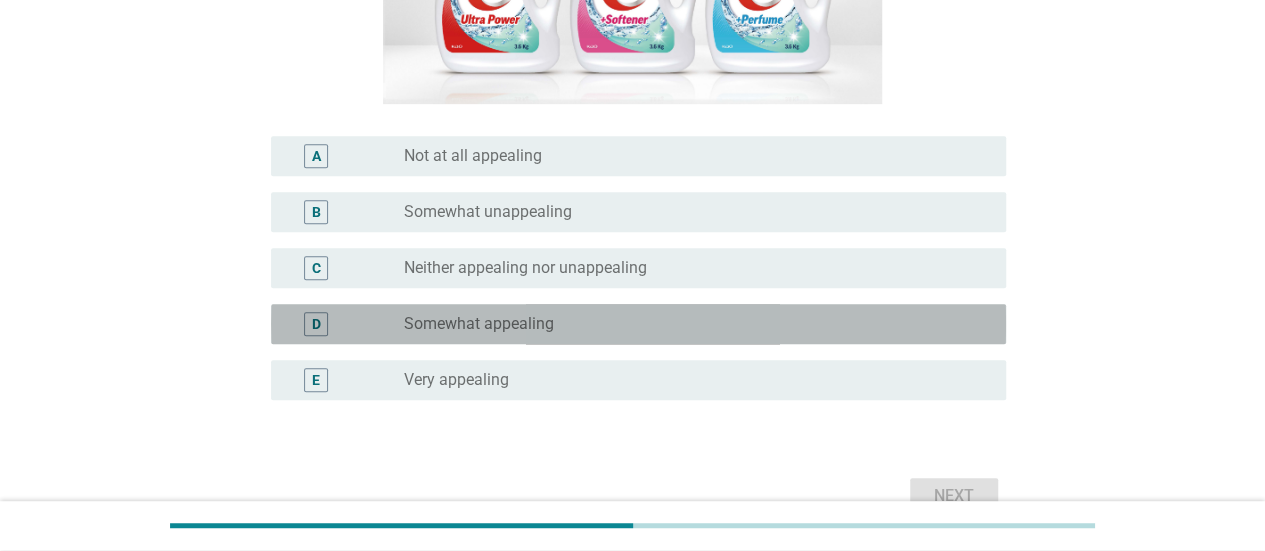 scroll, scrollTop: 418, scrollLeft: 0, axis: vertical 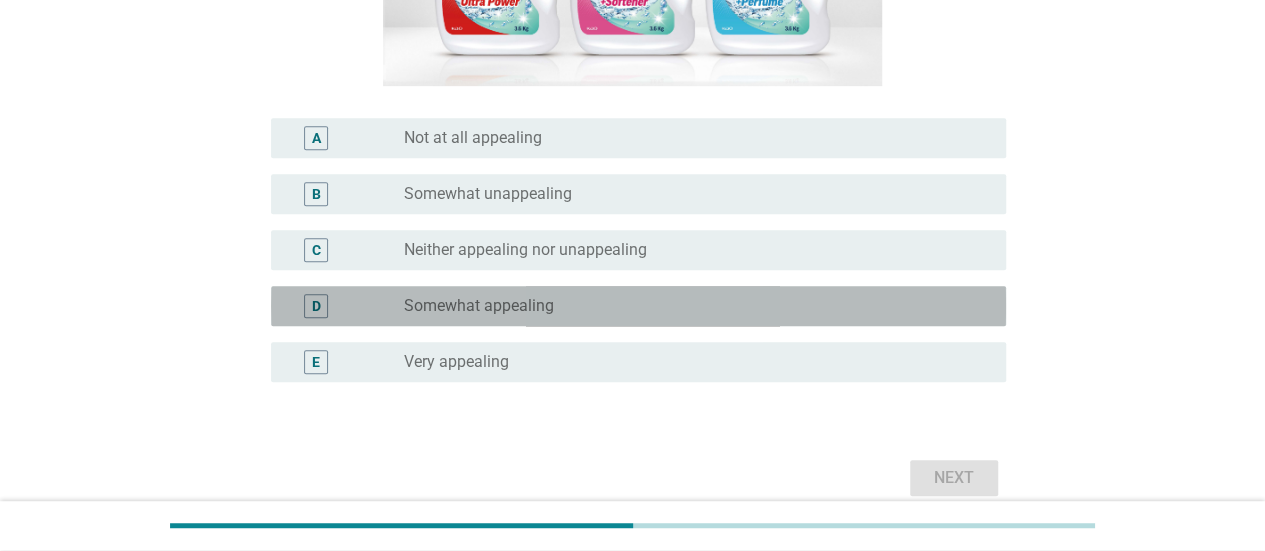 click on "radio_button_unchecked Somewhat appealing" at bounding box center (697, 306) 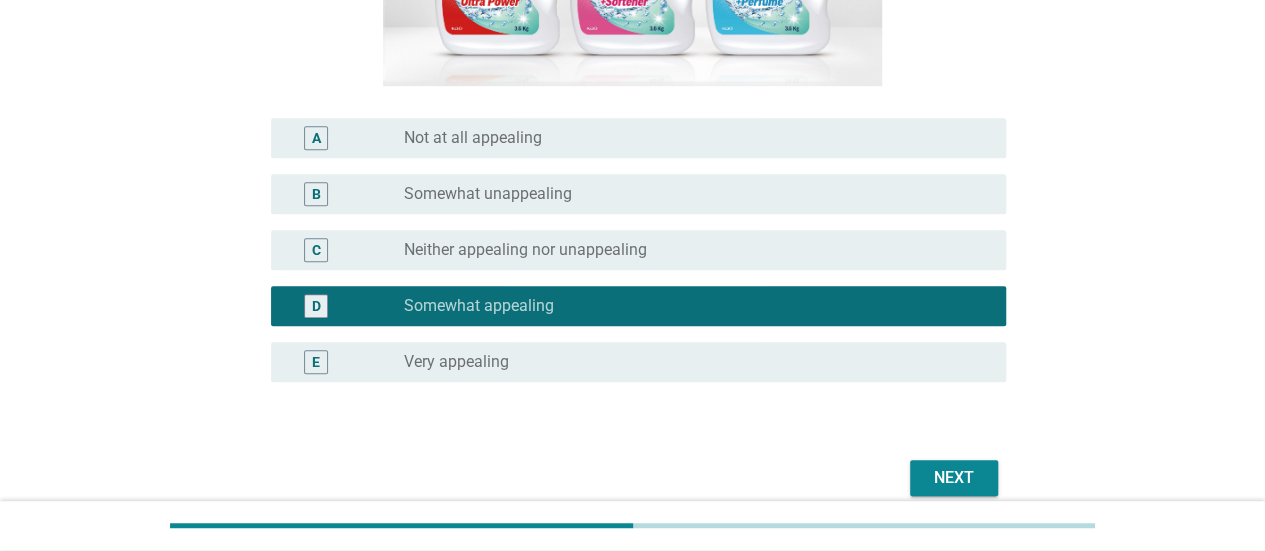 click on "Next" at bounding box center (954, 478) 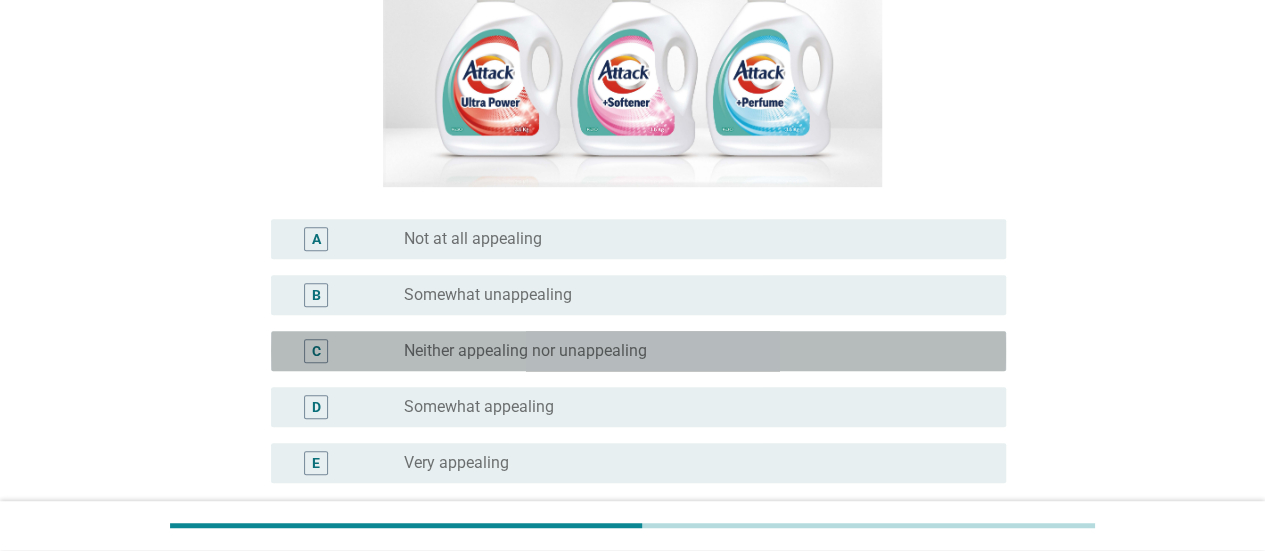 scroll, scrollTop: 440, scrollLeft: 0, axis: vertical 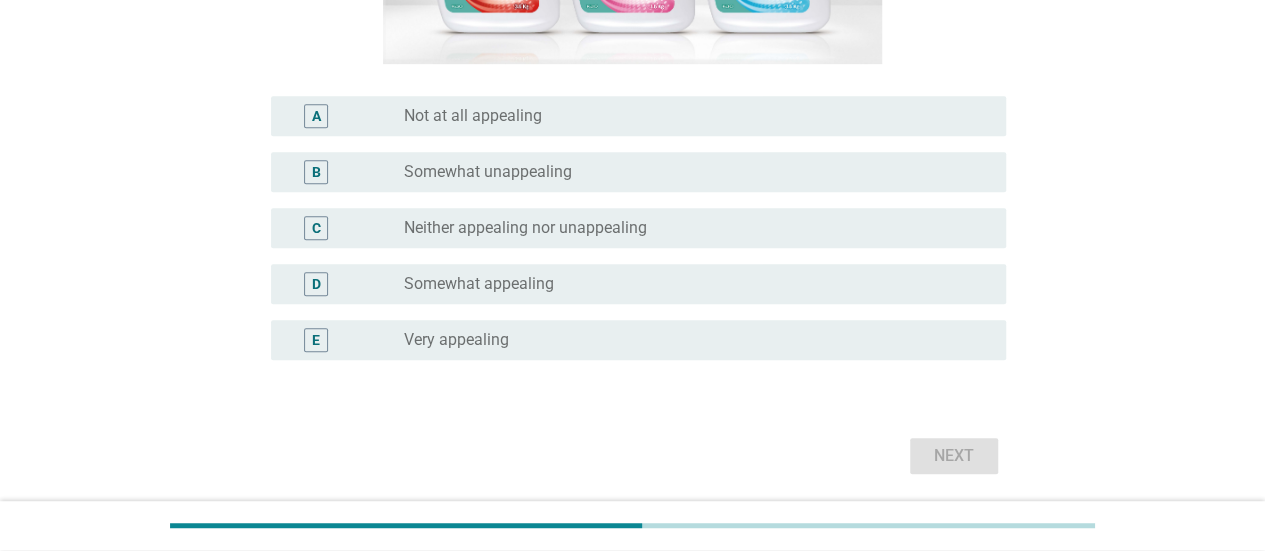 click on "radio_button_unchecked Somewhat appealing" at bounding box center (689, 284) 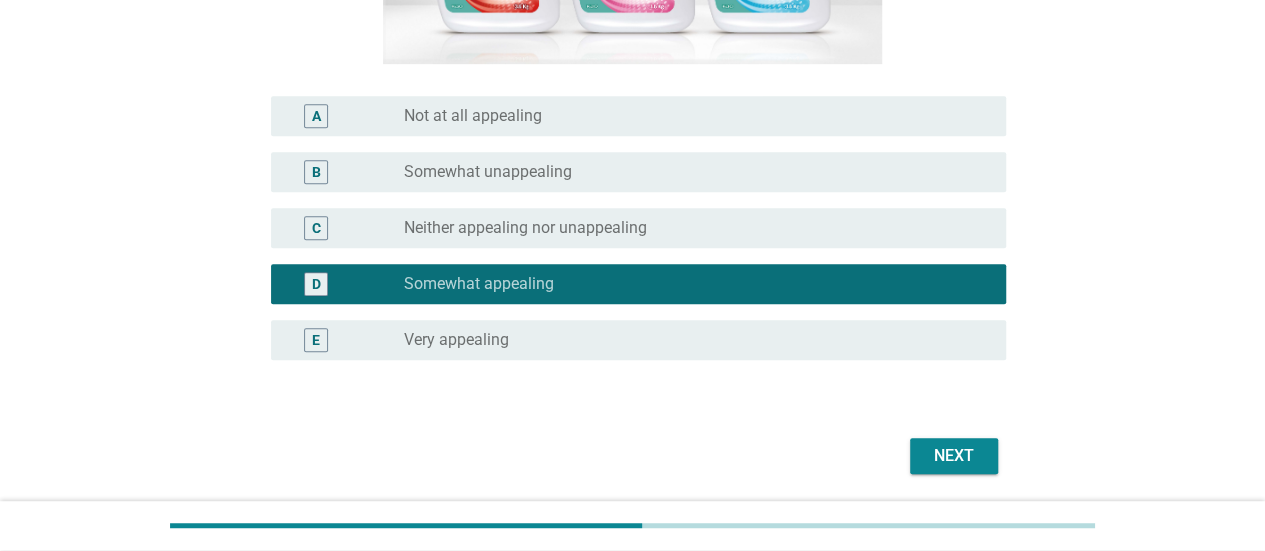 click on "Next" at bounding box center [954, 456] 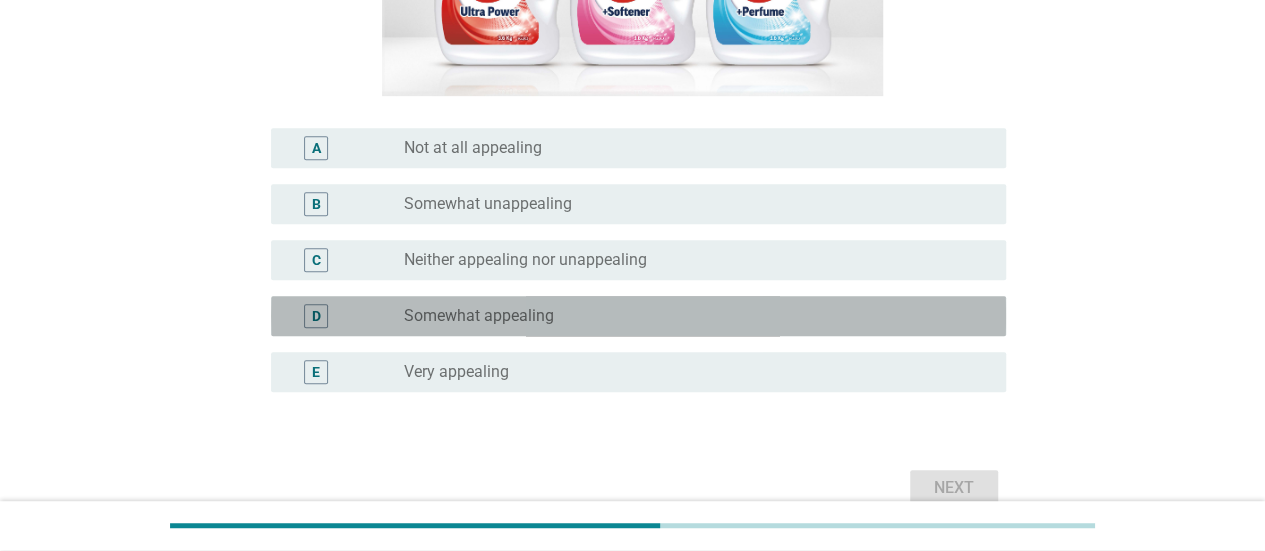 scroll, scrollTop: 424, scrollLeft: 0, axis: vertical 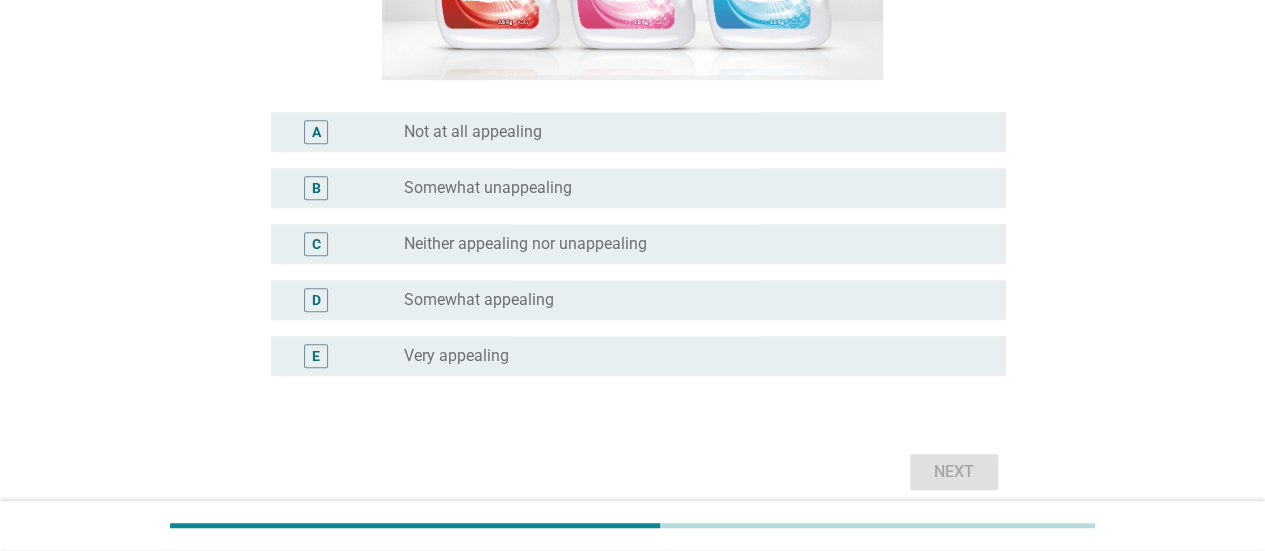 click on "radio_button_unchecked Somewhat unappealing" at bounding box center [689, 188] 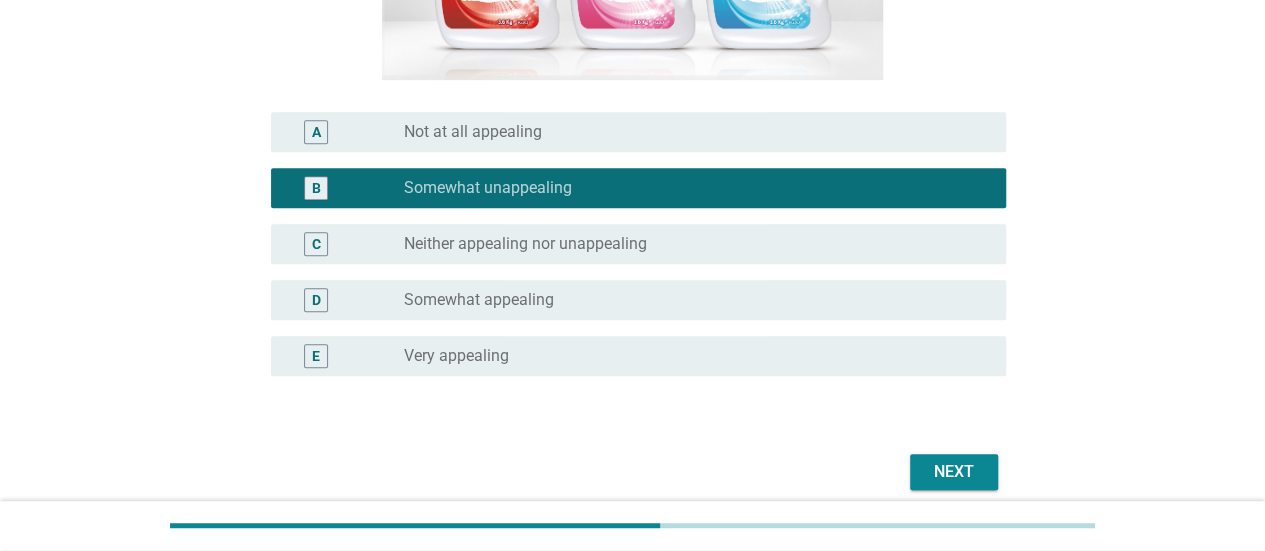 click on "C     radio_button_unchecked Neither appealing nor unappealing" at bounding box center [638, 244] 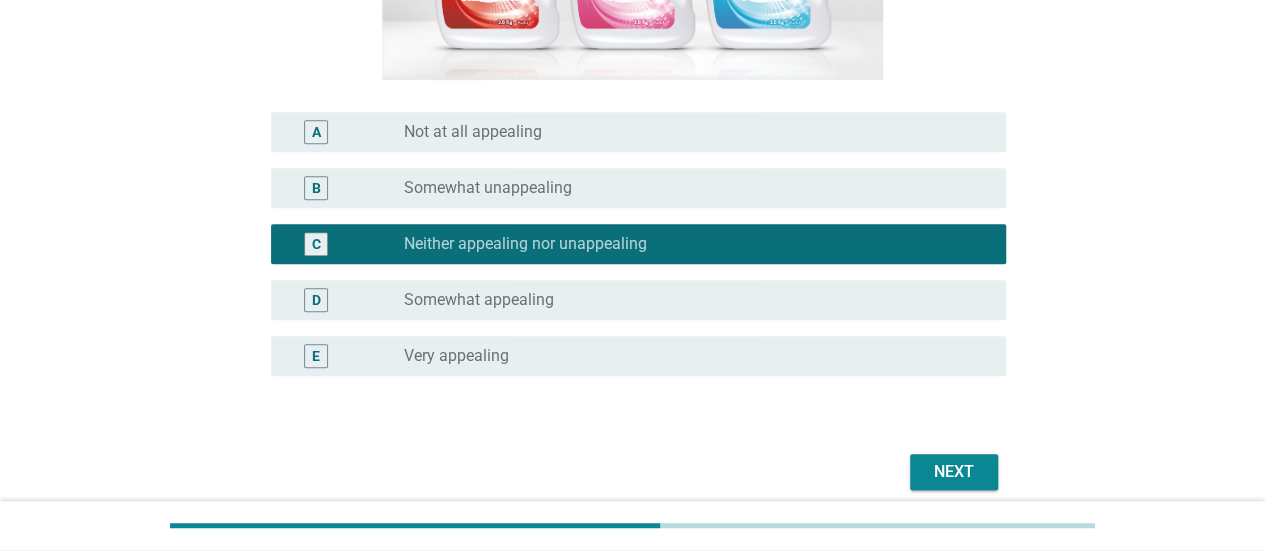 click on "radio_button_unchecked Somewhat unappealing" at bounding box center [689, 188] 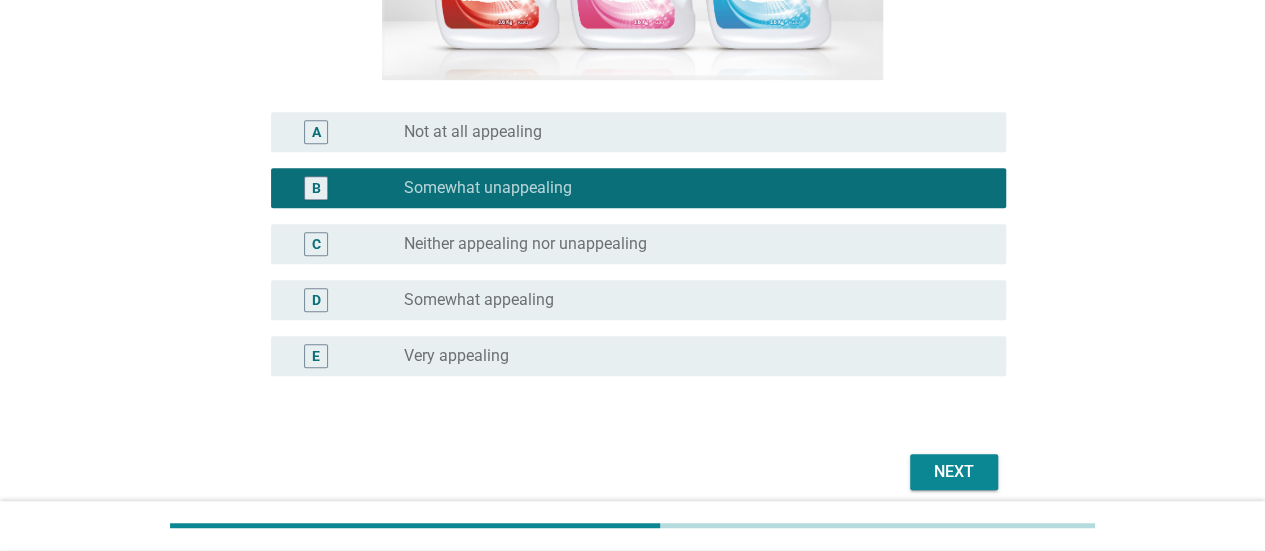click on "Next" at bounding box center [954, 472] 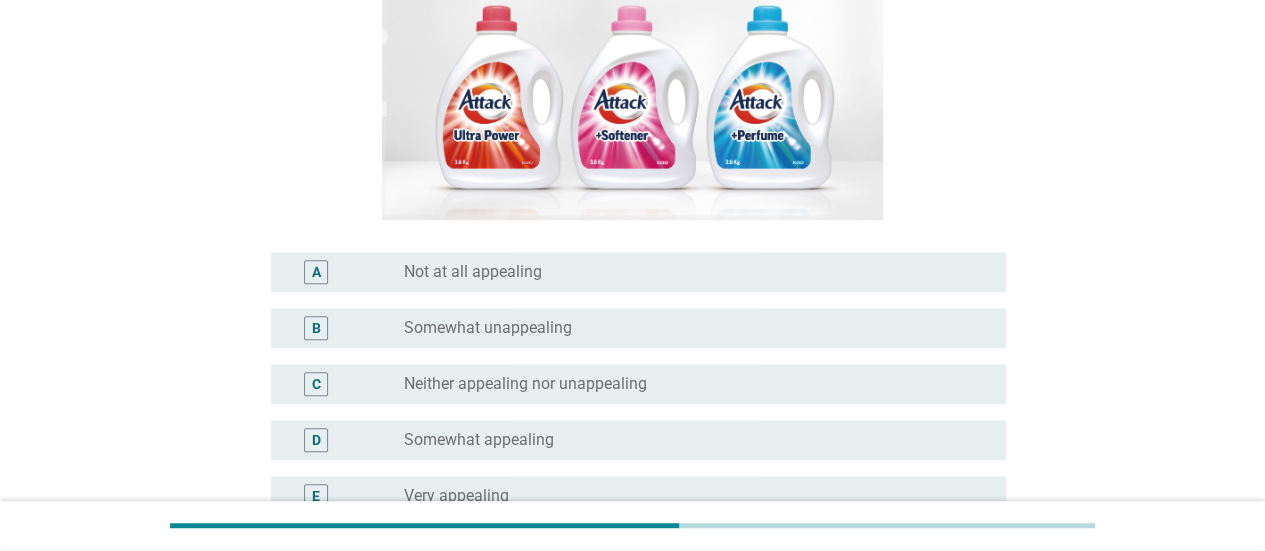 scroll, scrollTop: 291, scrollLeft: 0, axis: vertical 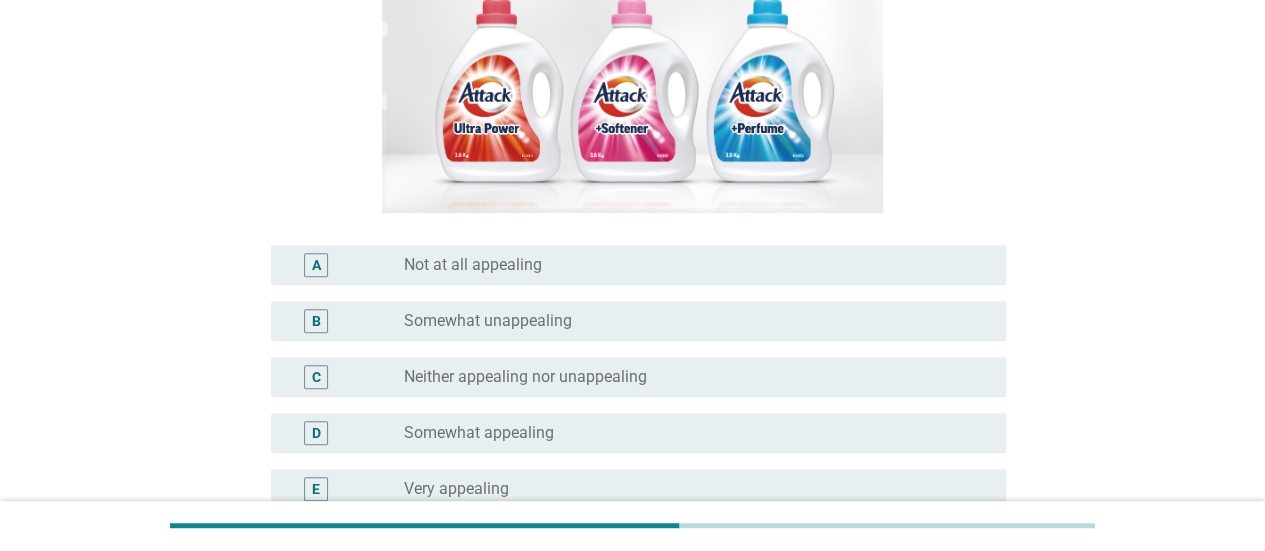 click on "radio_button_unchecked Somewhat unappealing" at bounding box center [689, 321] 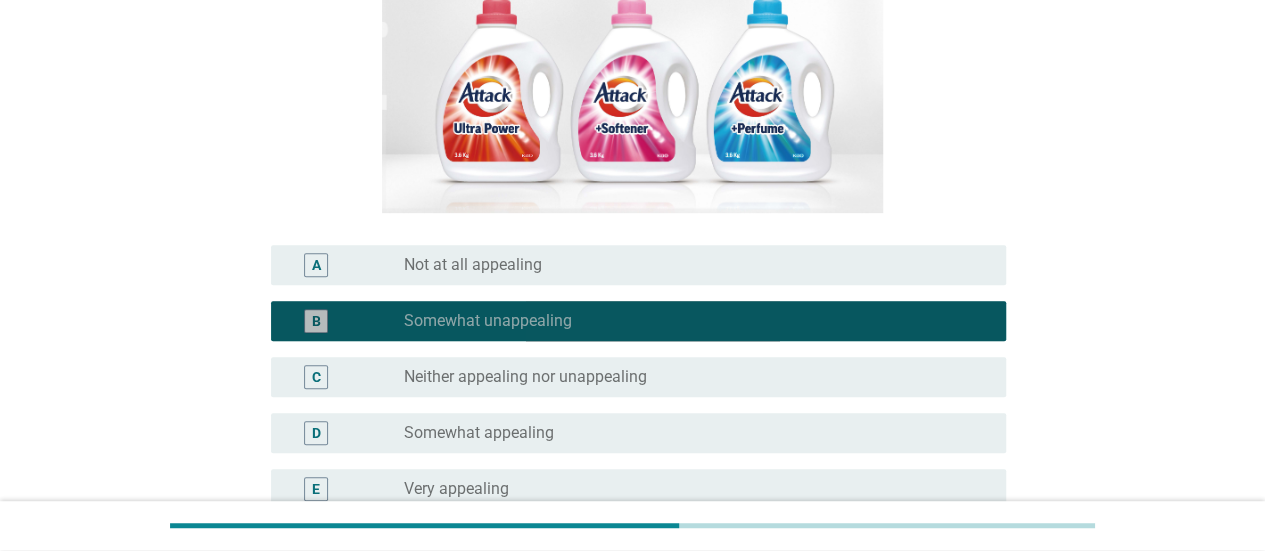 click on "radio_button_unchecked Neither appealing nor unappealing" at bounding box center [697, 377] 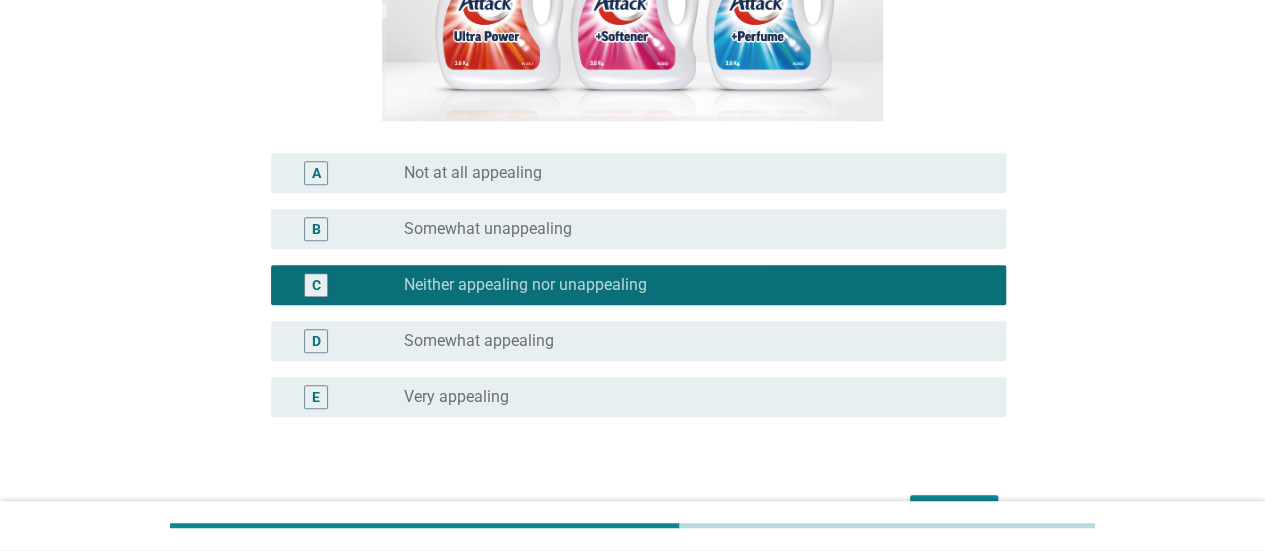 scroll, scrollTop: 506, scrollLeft: 0, axis: vertical 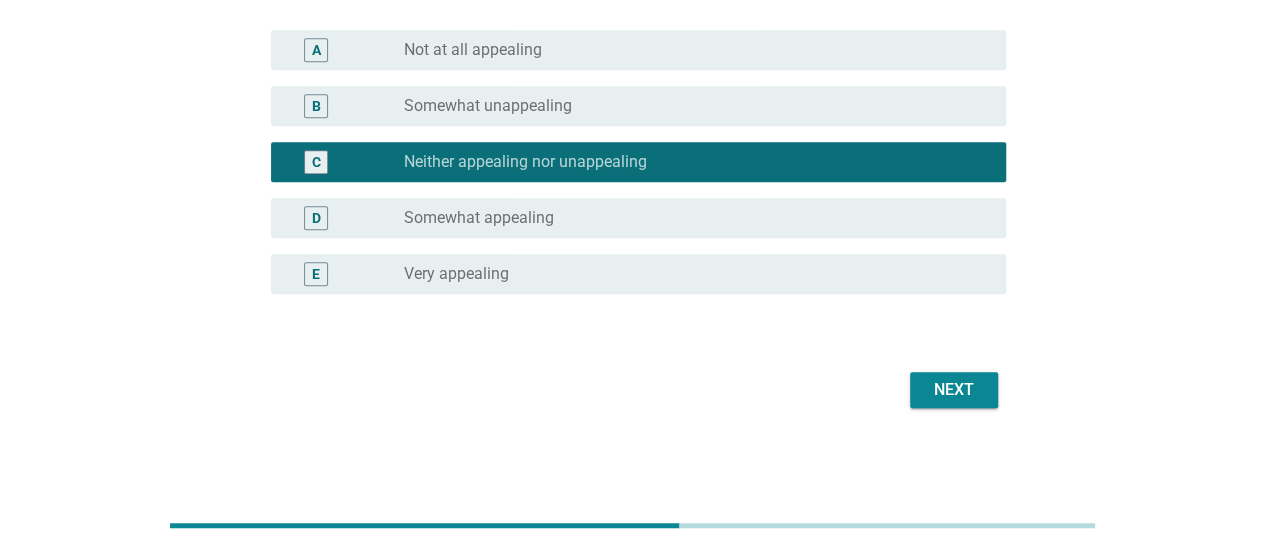 click on "Next" at bounding box center (954, 390) 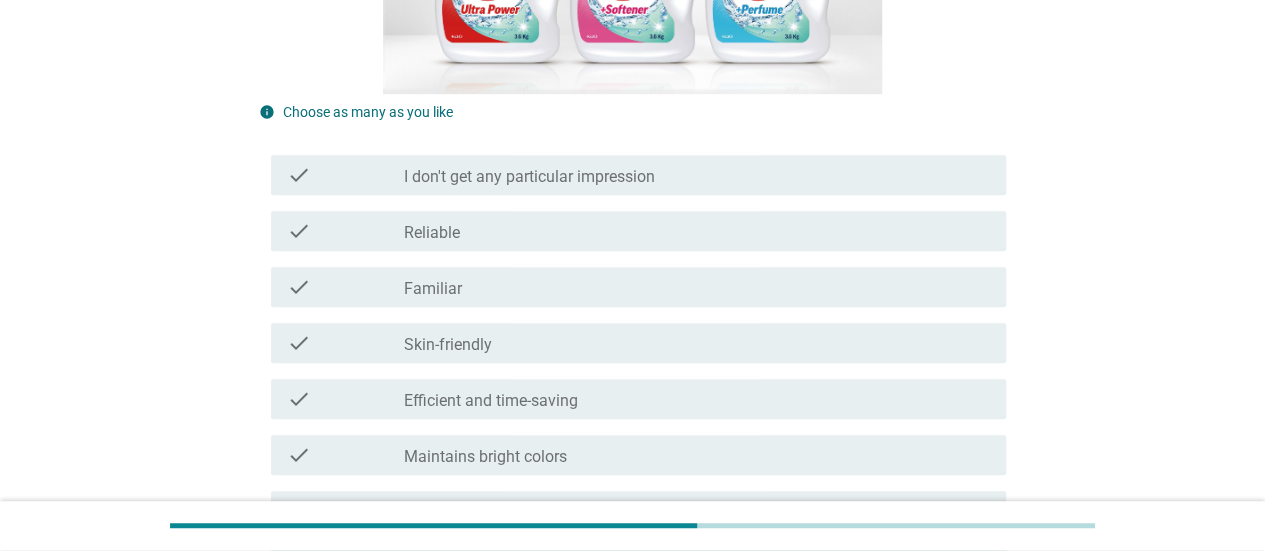 scroll, scrollTop: 418, scrollLeft: 0, axis: vertical 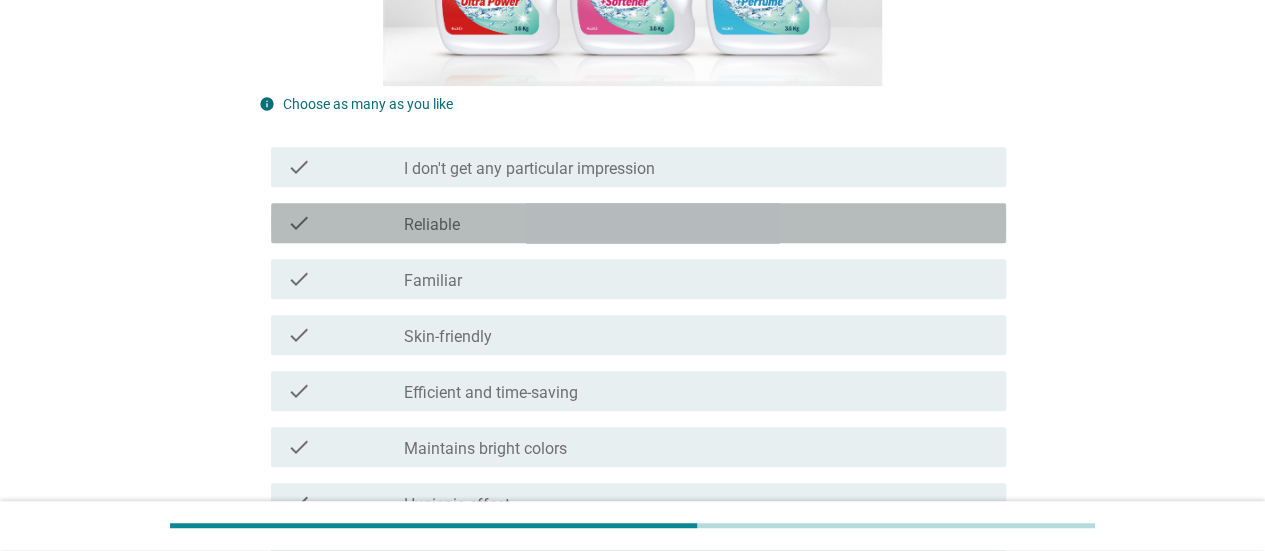 click on "check     check_box_outline_blank Reliable" at bounding box center [638, 223] 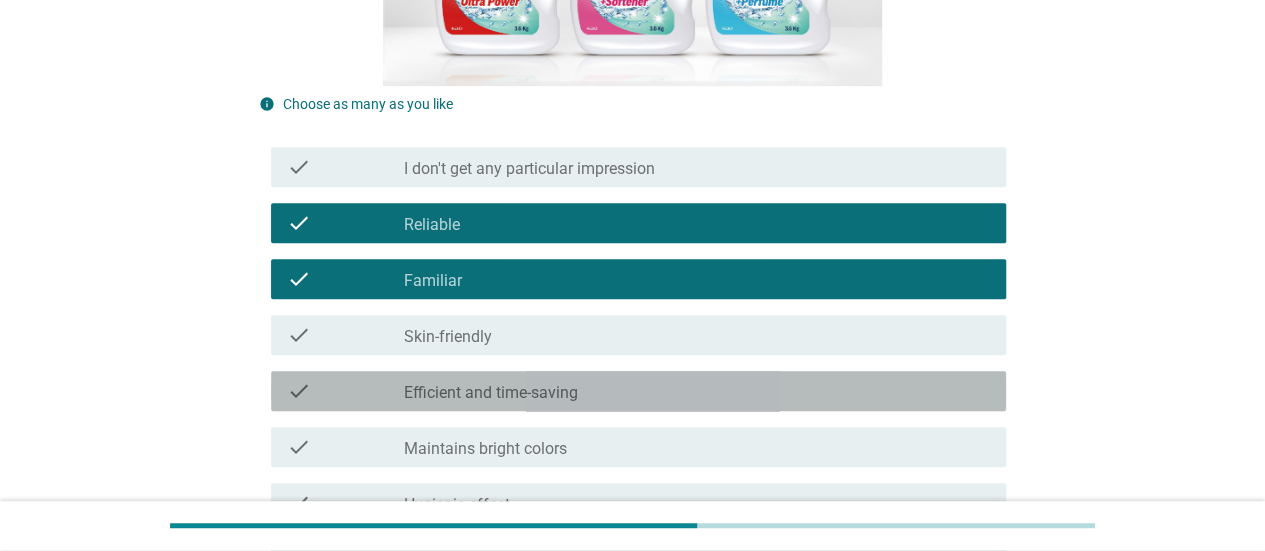 click on "check     check_box_outline_blank Efficient and time-saving" at bounding box center [638, 391] 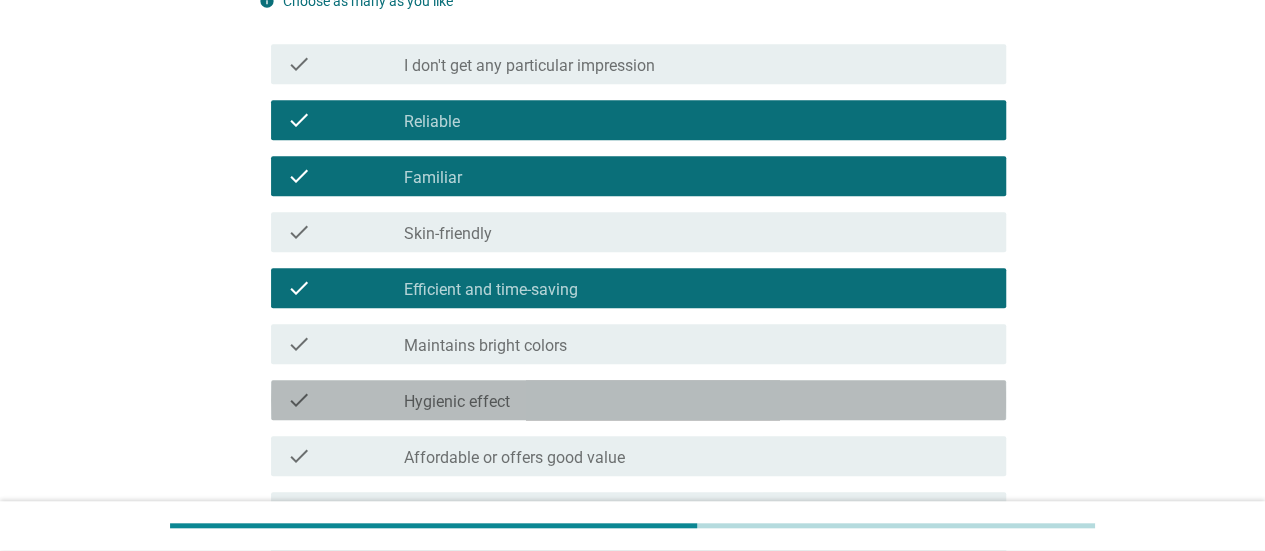 scroll, scrollTop: 584, scrollLeft: 0, axis: vertical 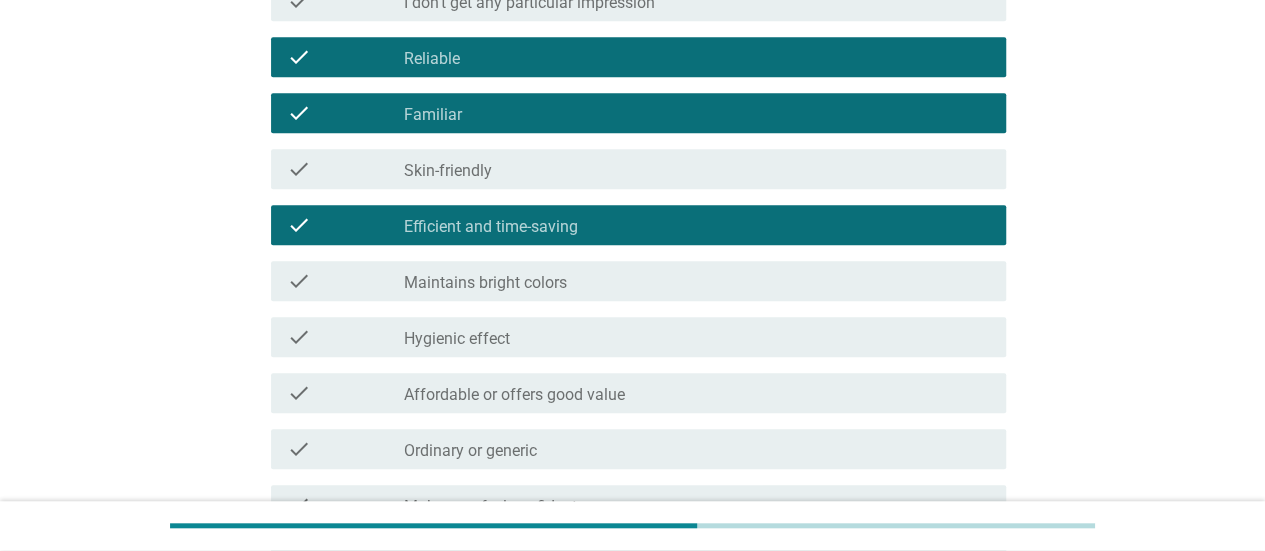 click on "check_box_outline_blank Maintains bright colors" at bounding box center [697, 281] 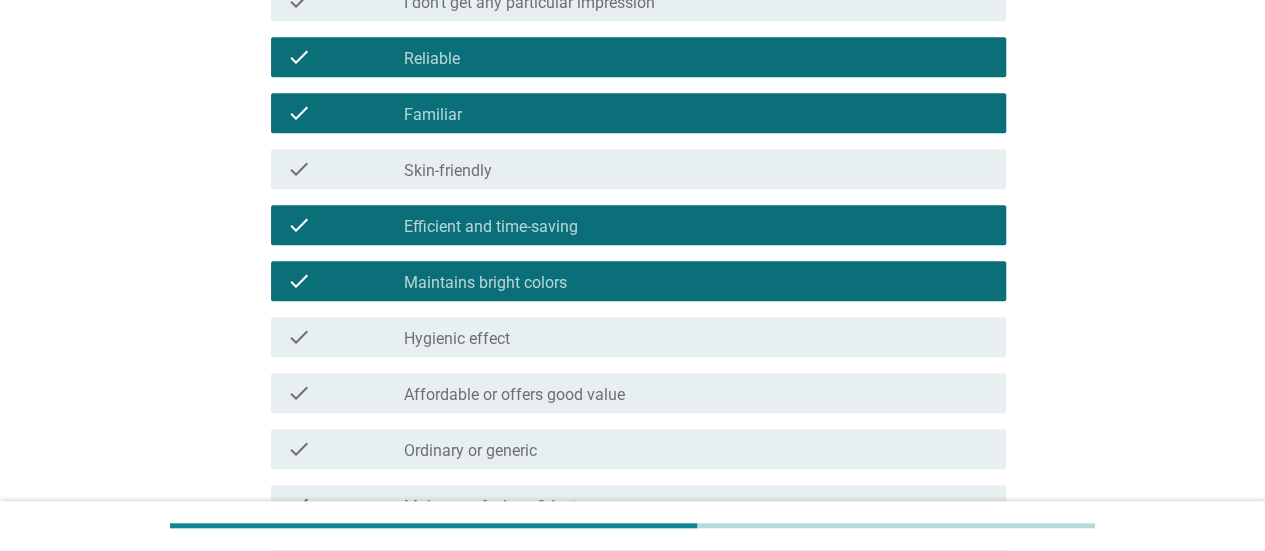 click on "check_box_outline_blank Efficient and time-saving" at bounding box center [697, 225] 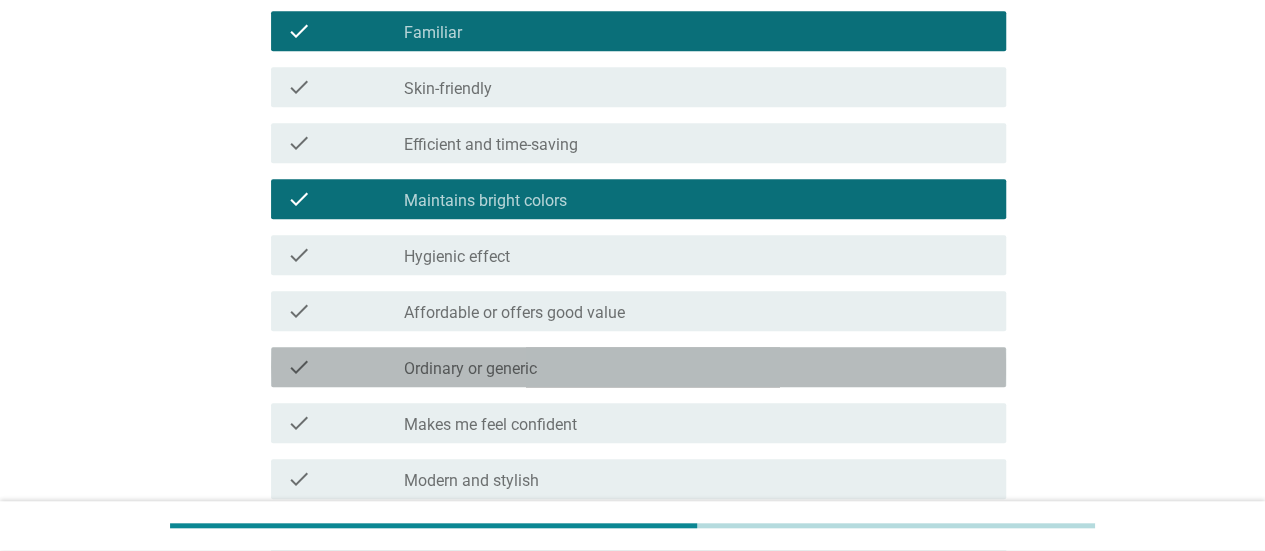scroll, scrollTop: 806, scrollLeft: 0, axis: vertical 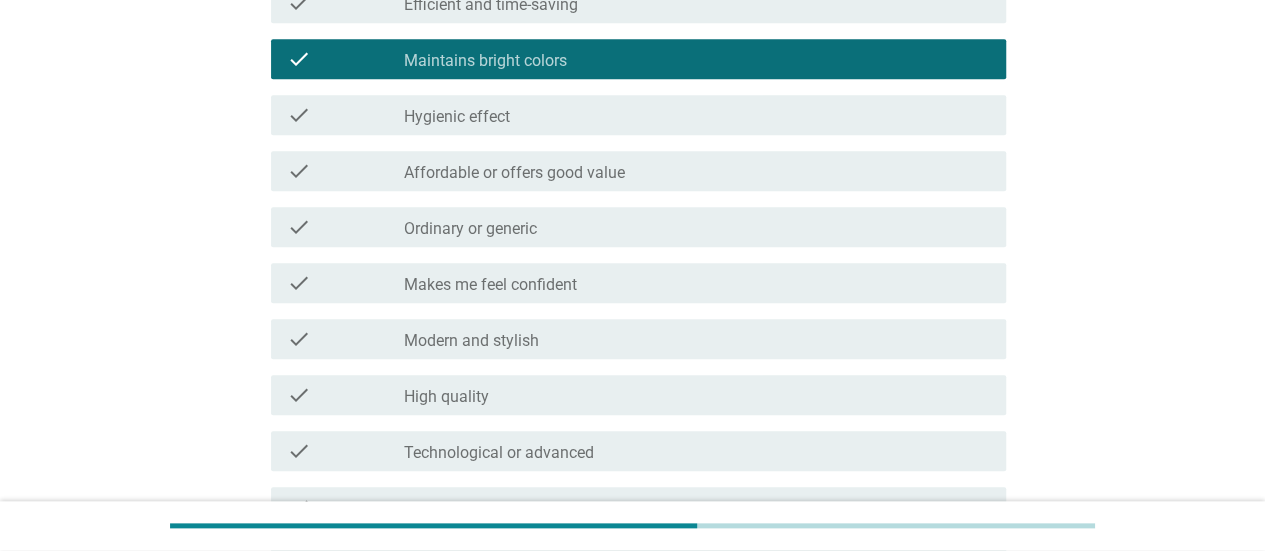 click on "check_box_outline_blank Affordable or offers good value" at bounding box center [697, 171] 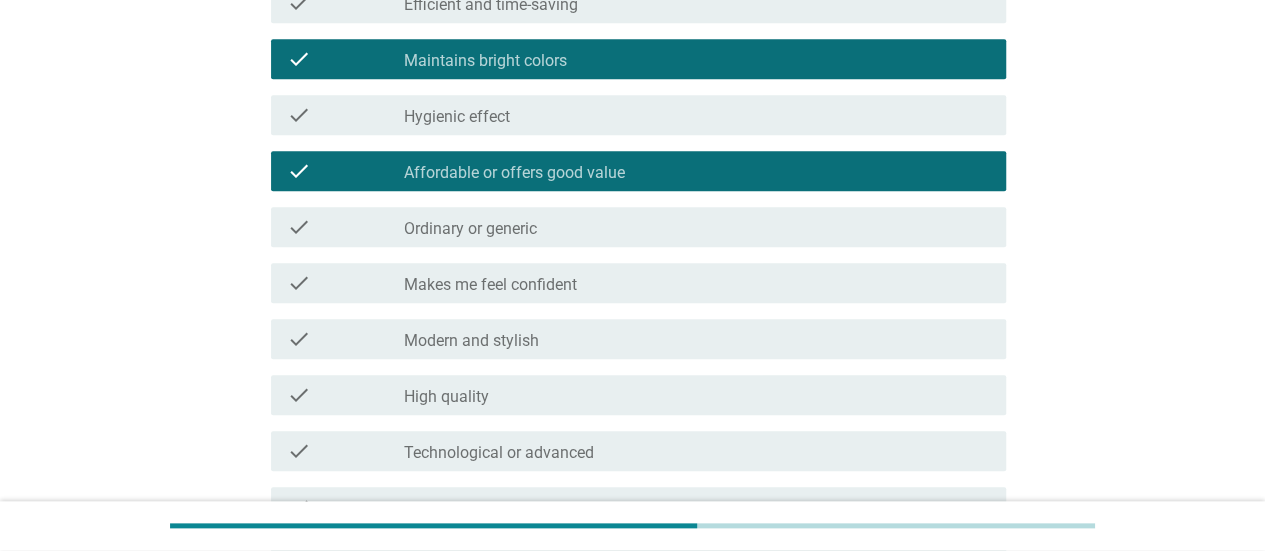 click on "check_box_outline_blank Modern and stylish" at bounding box center (697, 339) 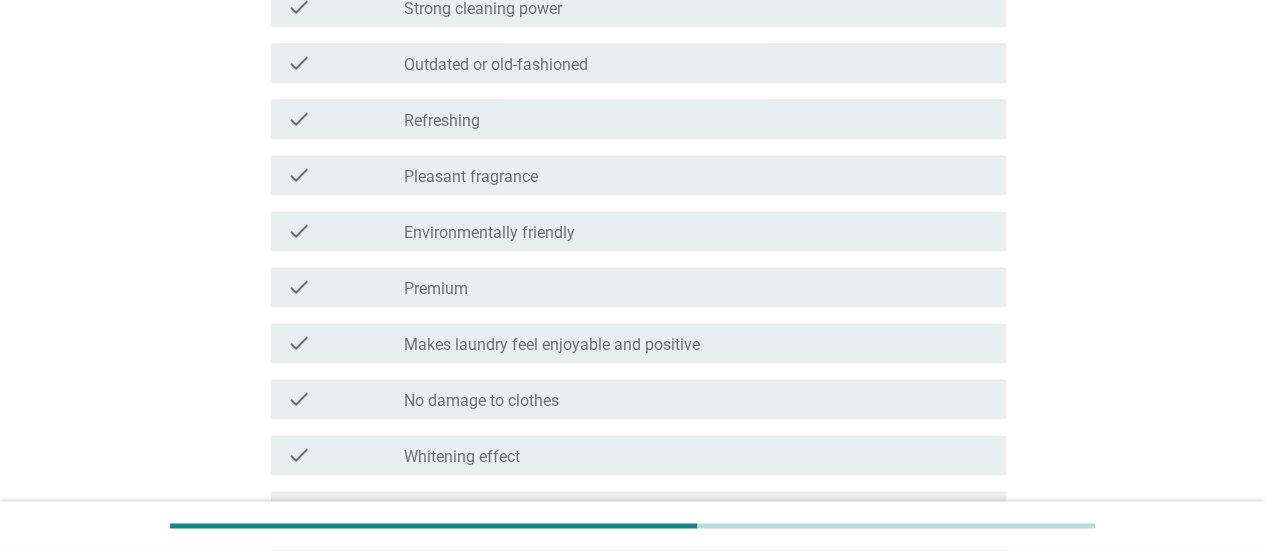 scroll, scrollTop: 1309, scrollLeft: 0, axis: vertical 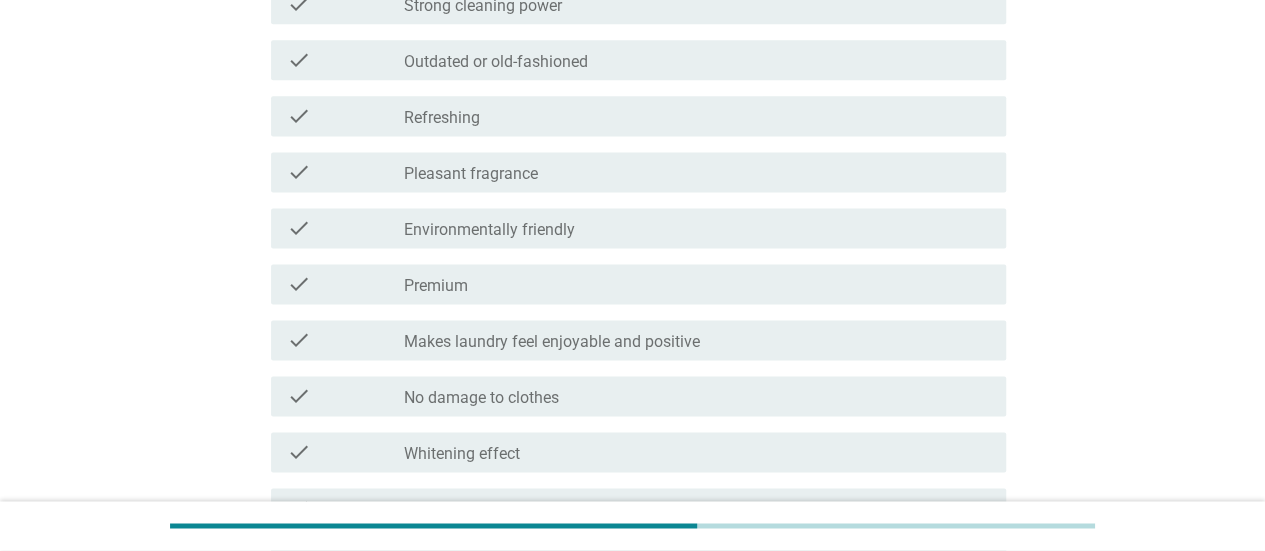 click on "check_box_outline_blank Environmentally friendly" at bounding box center [697, 228] 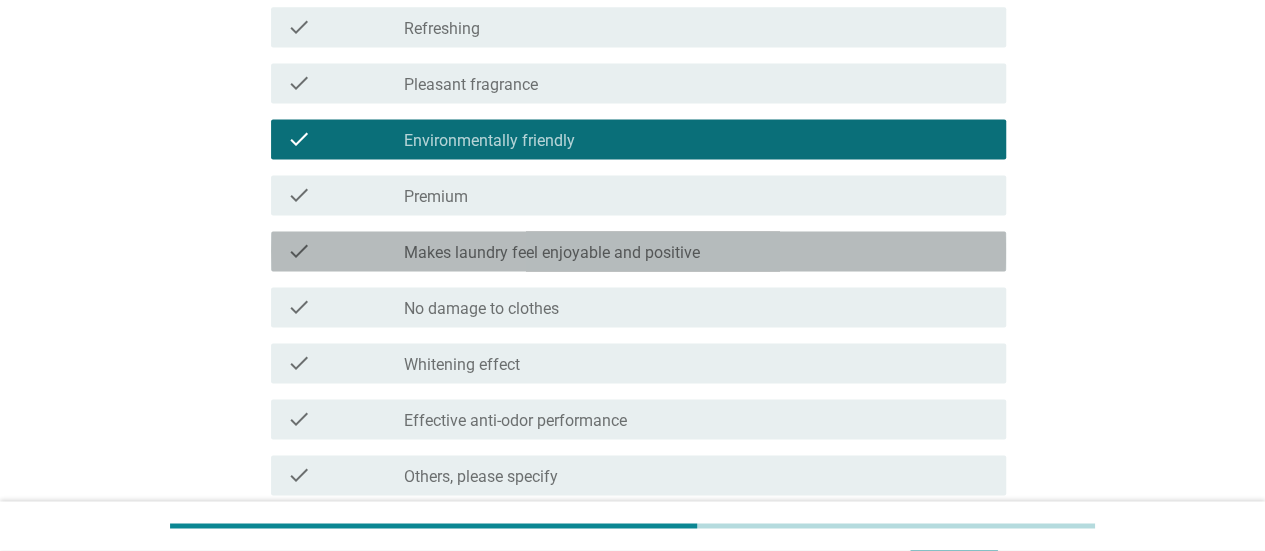 click on "check_box_outline_blank Makes laundry feel enjoyable and positive" at bounding box center [697, 251] 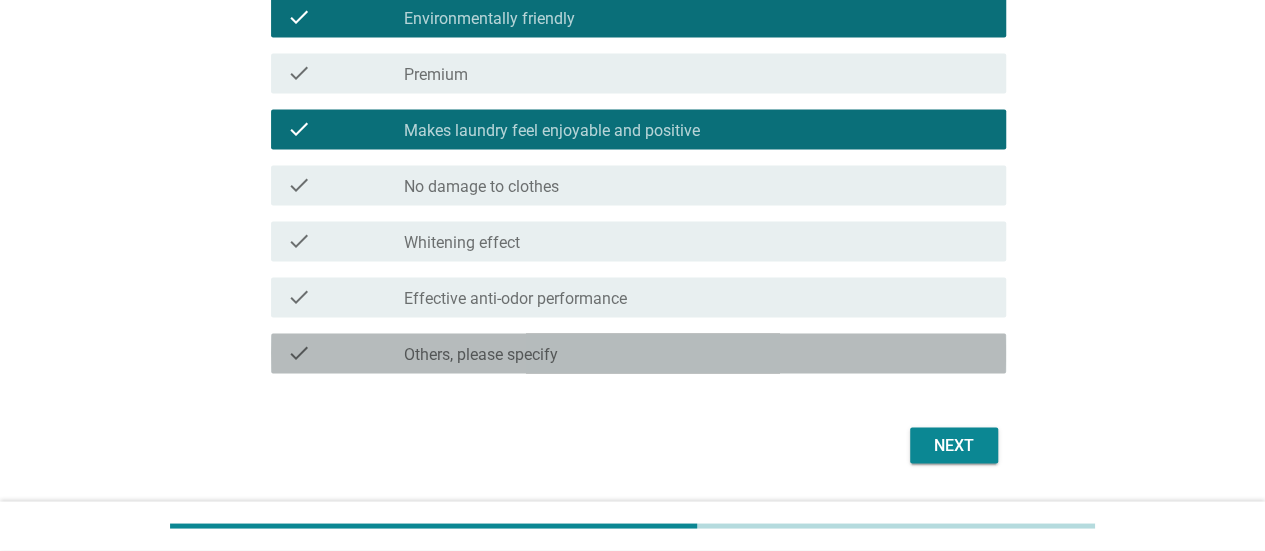 scroll, scrollTop: 1575, scrollLeft: 0, axis: vertical 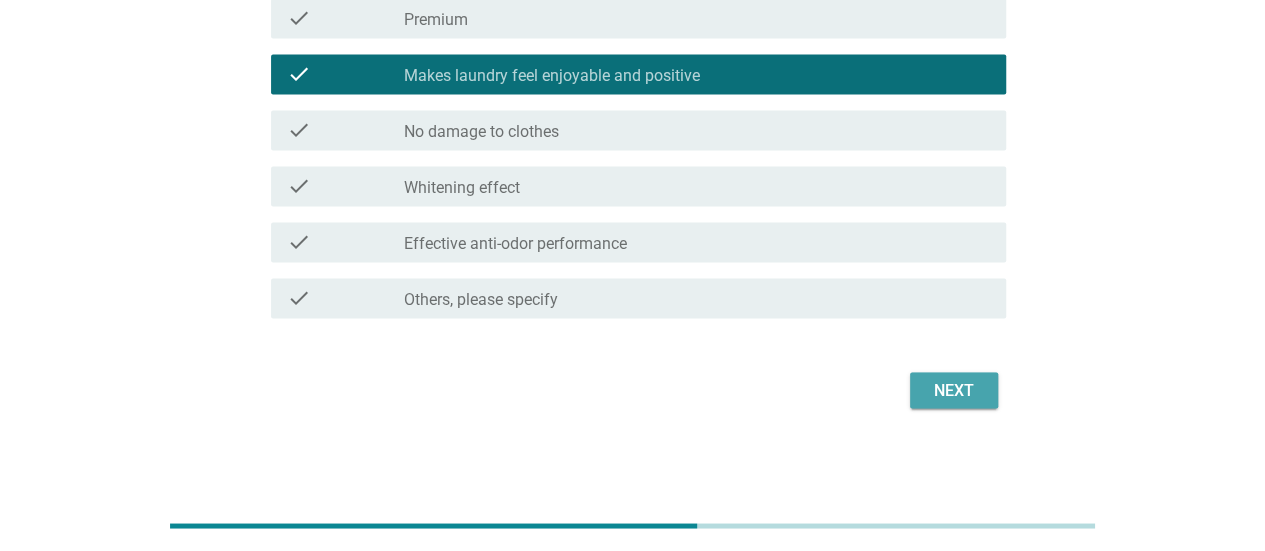 click on "Next" at bounding box center [954, 390] 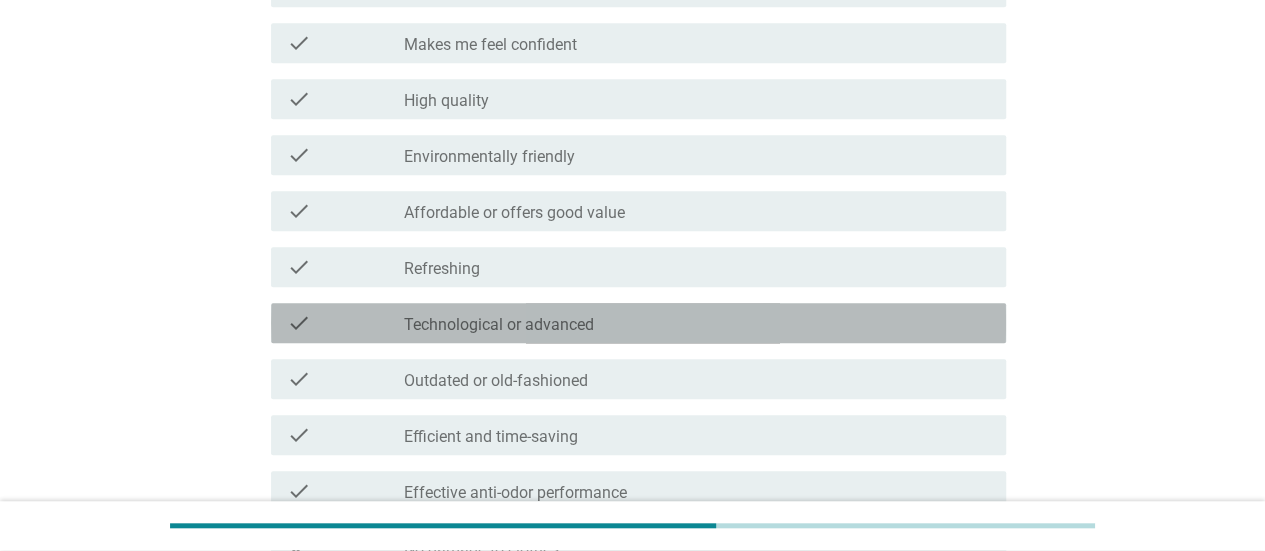 scroll, scrollTop: 621, scrollLeft: 0, axis: vertical 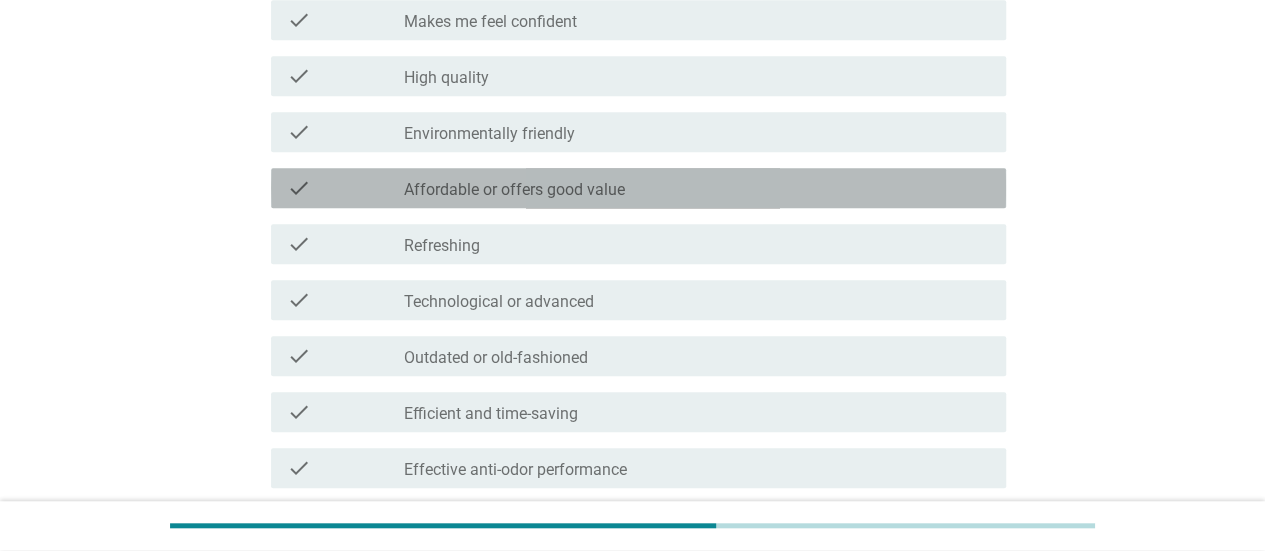 click on "check_box_outline_blank Affordable or offers good value" at bounding box center [697, 188] 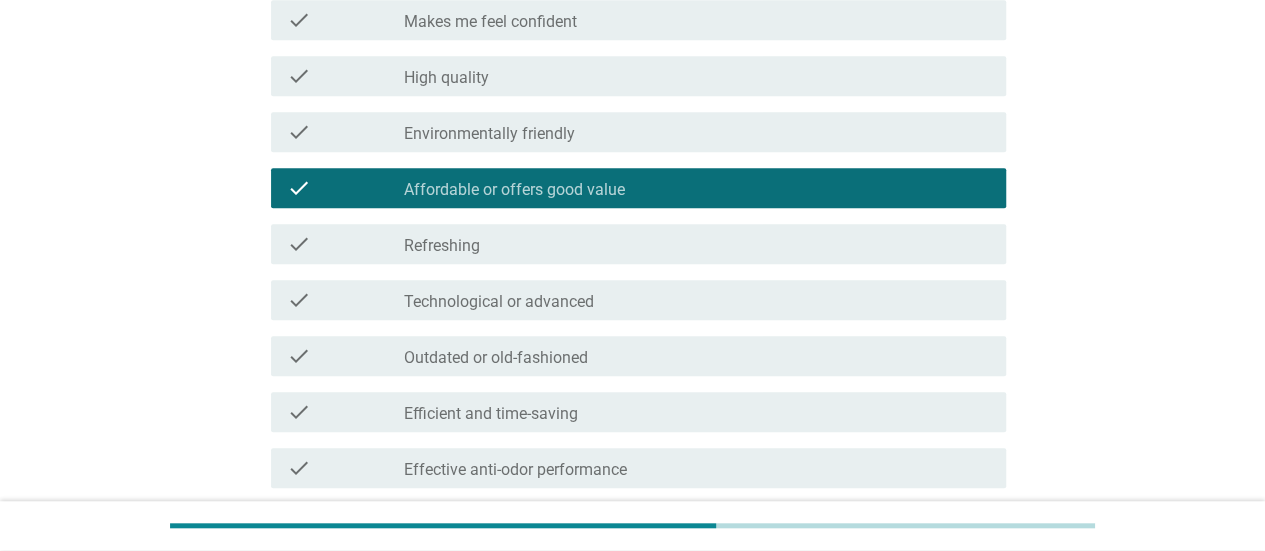 click on "check_box_outline_blank Refreshing" at bounding box center (697, 244) 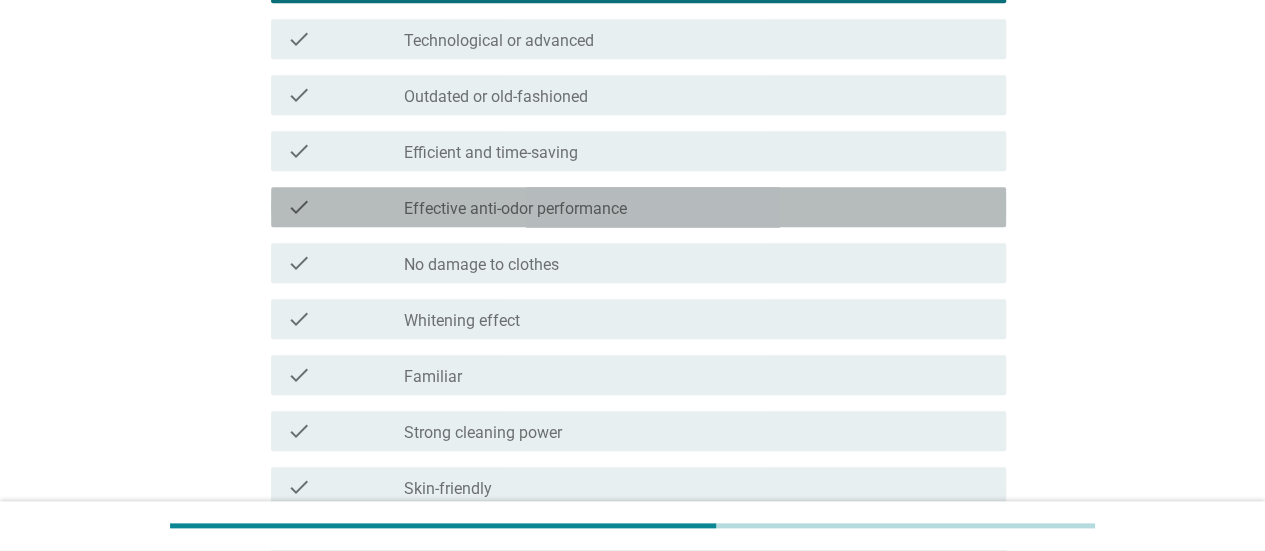 scroll, scrollTop: 885, scrollLeft: 0, axis: vertical 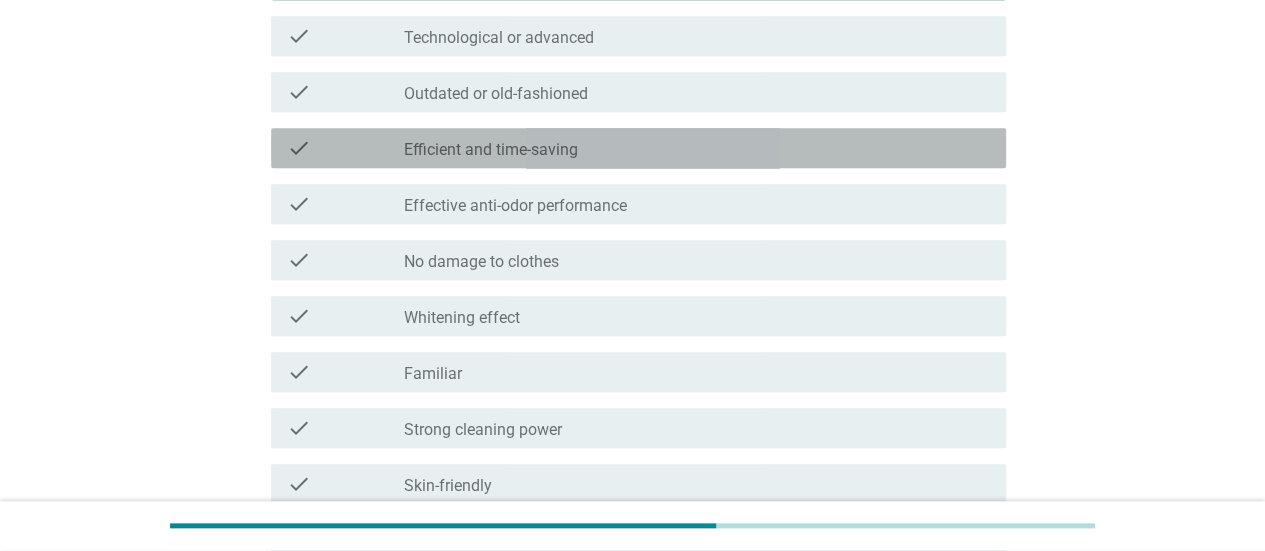 click on "check_box_outline_blank Efficient and time-saving" at bounding box center [697, 148] 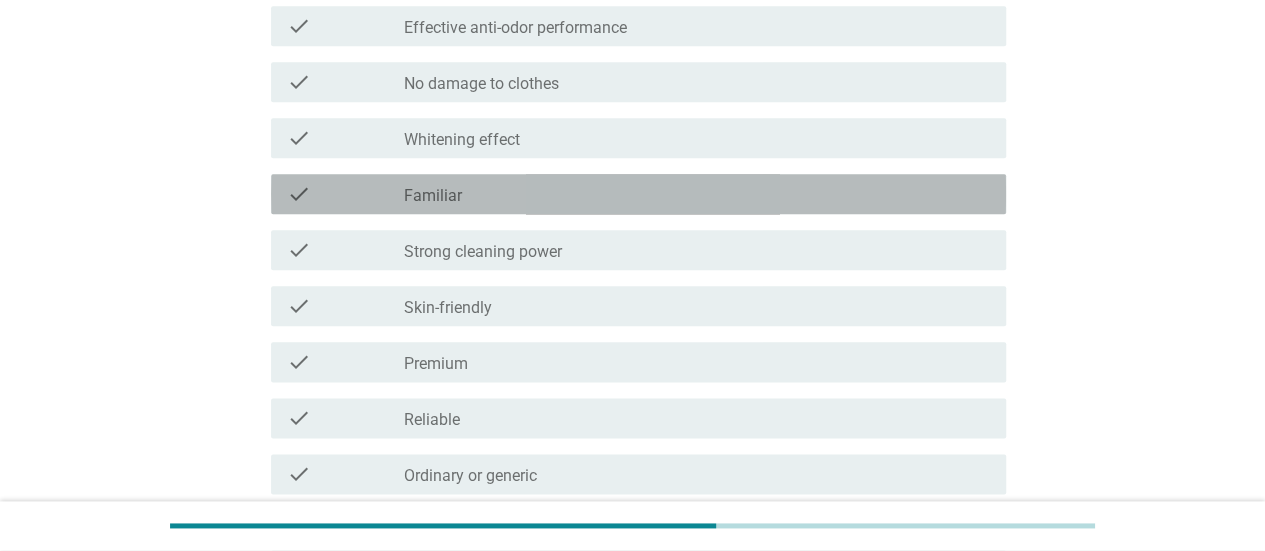 click on "check_box_outline_blank Familiar" at bounding box center [697, 194] 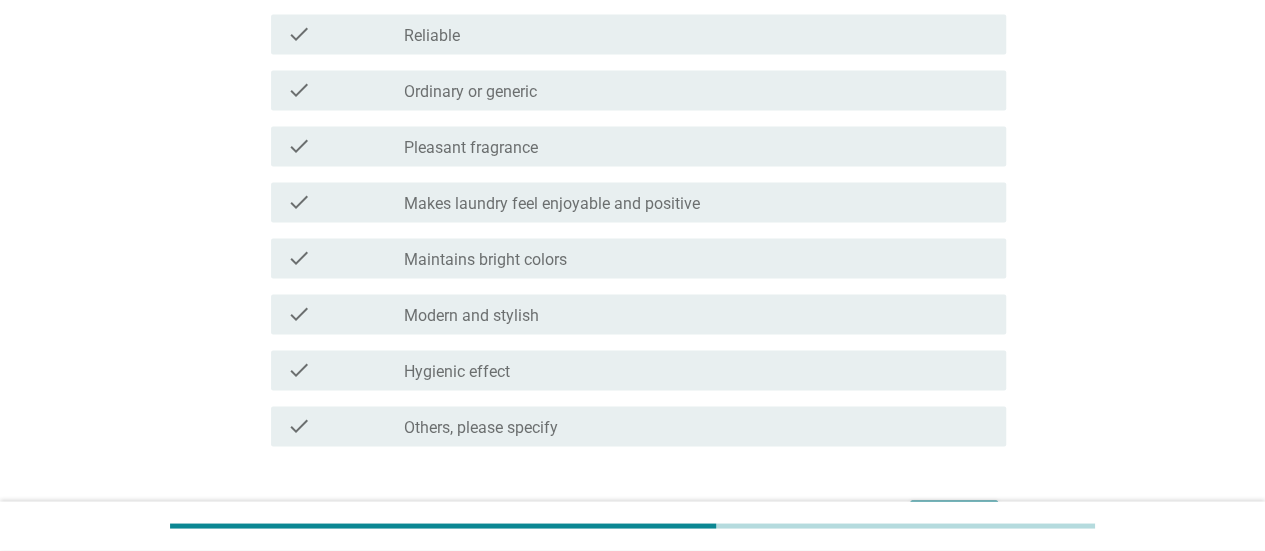 scroll, scrollTop: 1457, scrollLeft: 0, axis: vertical 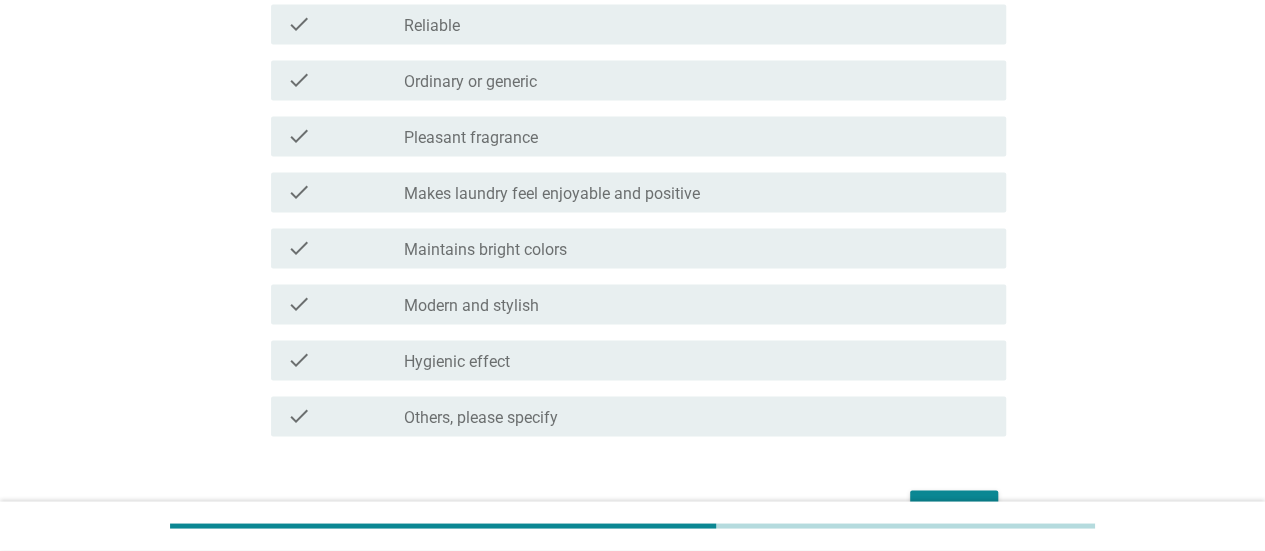 click on "check     check_box_outline_blank Makes laundry feel enjoyable and positive" at bounding box center (638, 192) 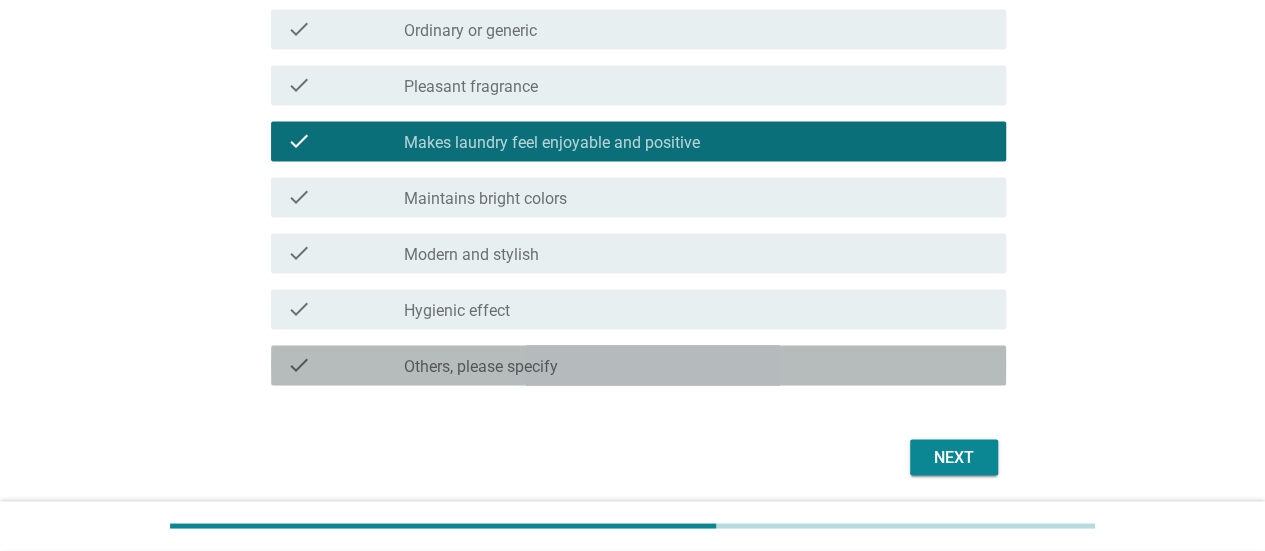 scroll, scrollTop: 1554, scrollLeft: 0, axis: vertical 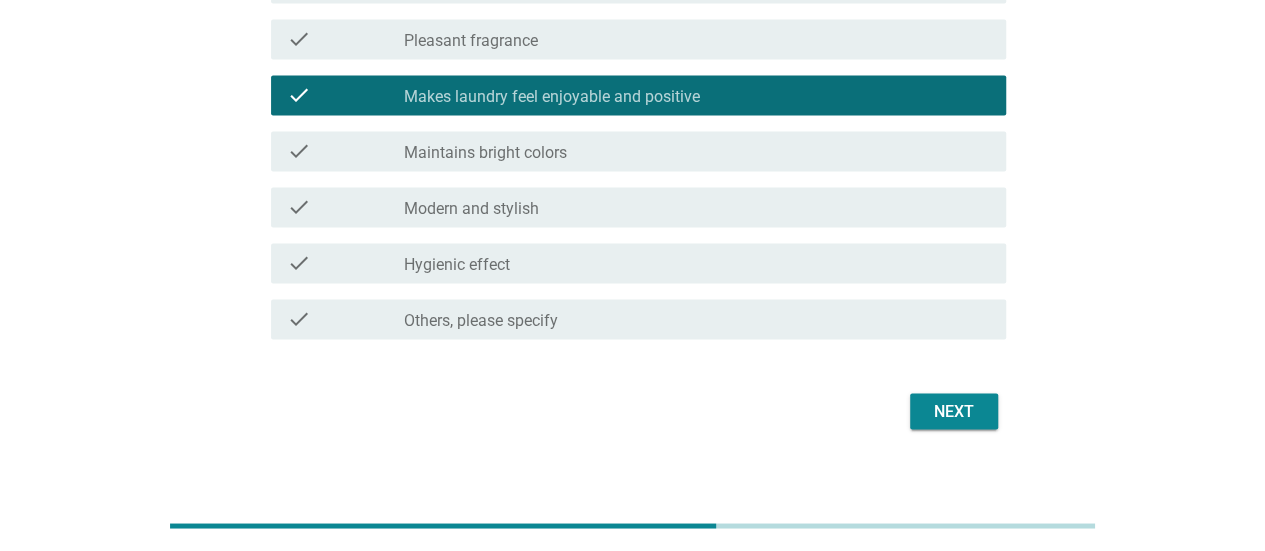 click on "Next" at bounding box center (954, 411) 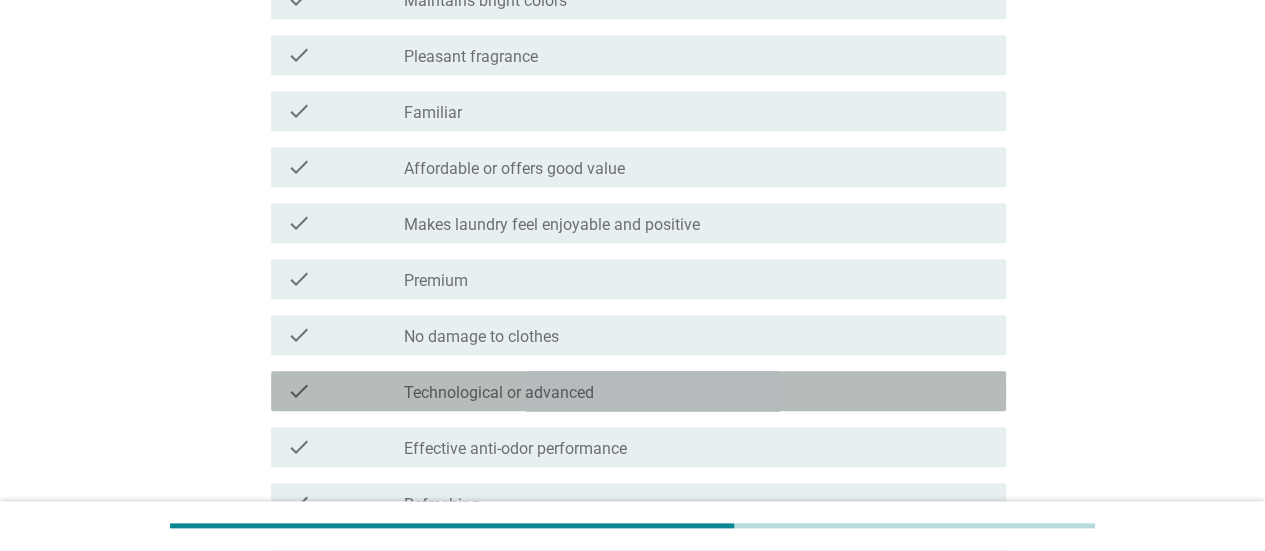 scroll, scrollTop: 826, scrollLeft: 0, axis: vertical 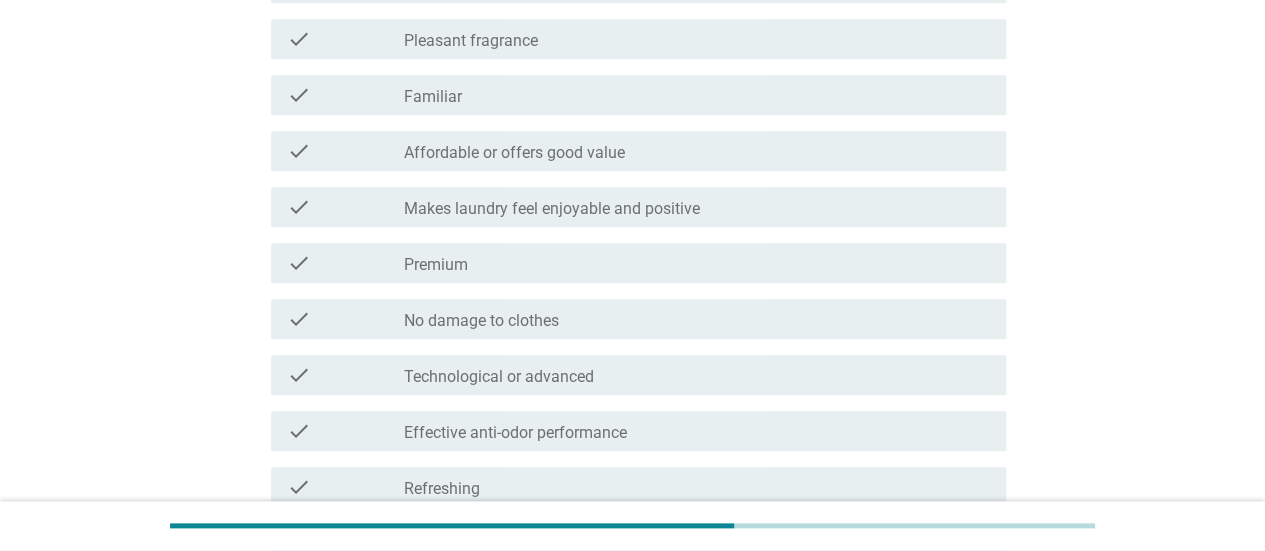 click on "check     check_box_outline_blank Affordable or offers good value" at bounding box center [638, 151] 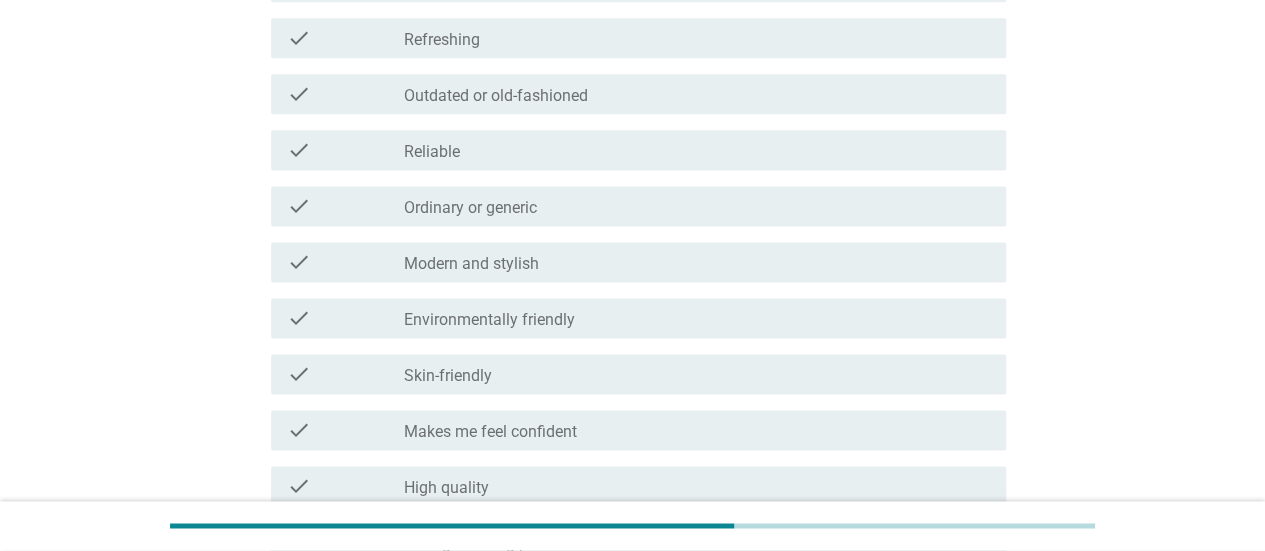 scroll, scrollTop: 1279, scrollLeft: 0, axis: vertical 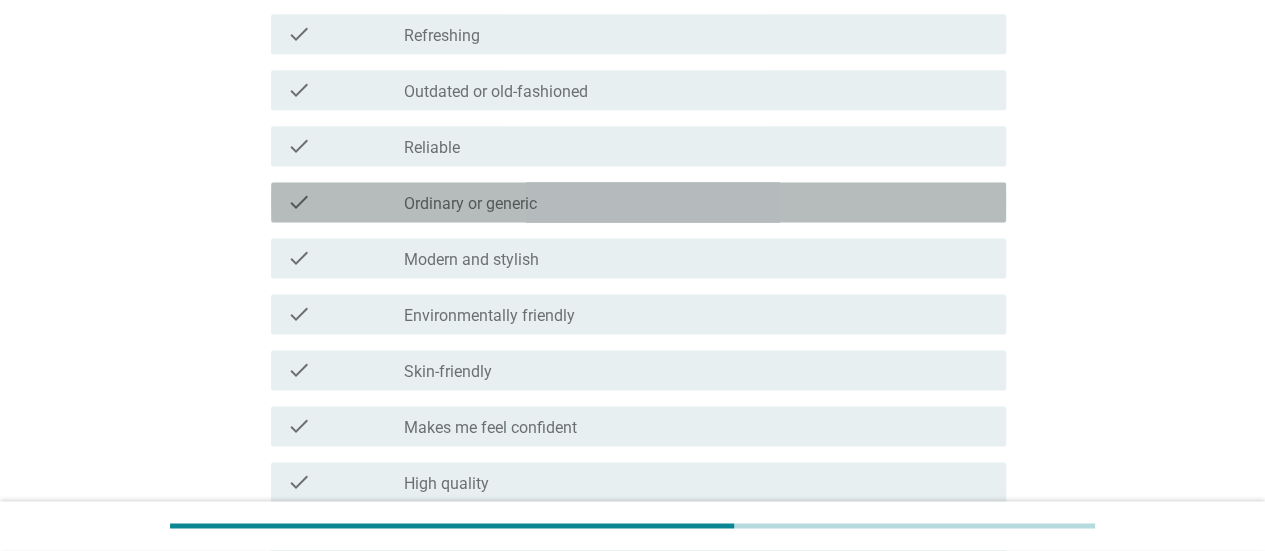 click on "check_box_outline_blank Ordinary or generic" at bounding box center (697, 202) 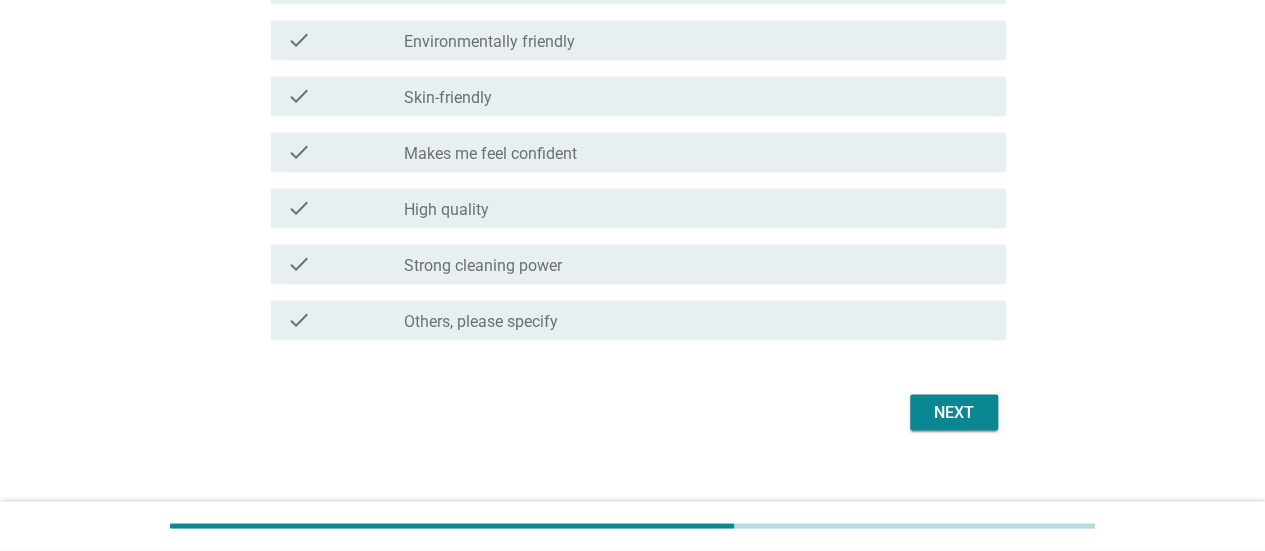 scroll, scrollTop: 1575, scrollLeft: 0, axis: vertical 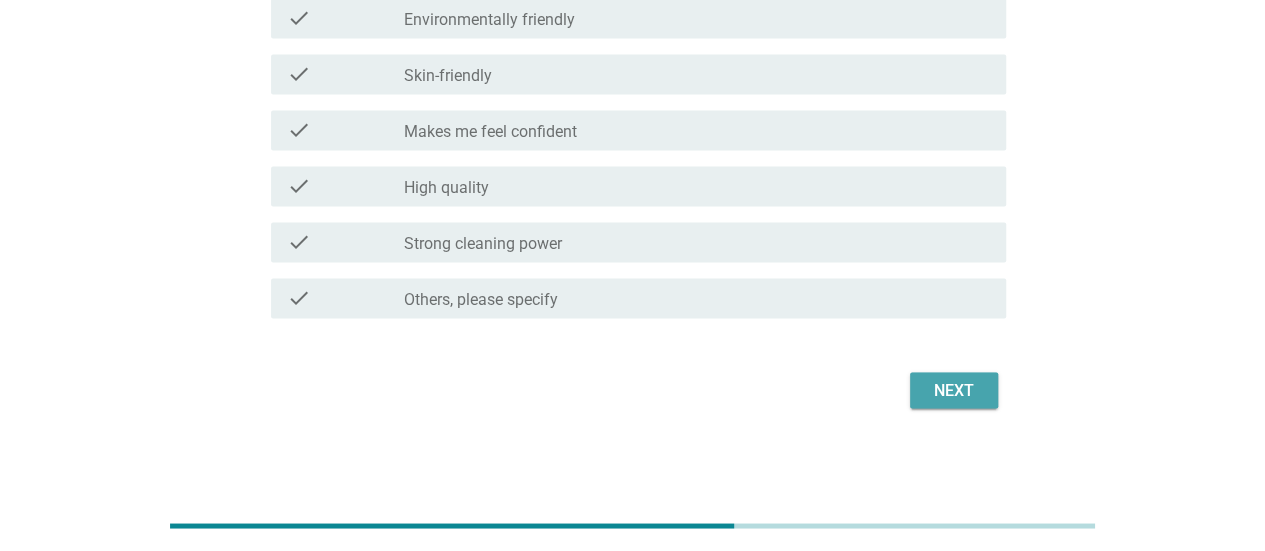 click on "Next" at bounding box center (954, 390) 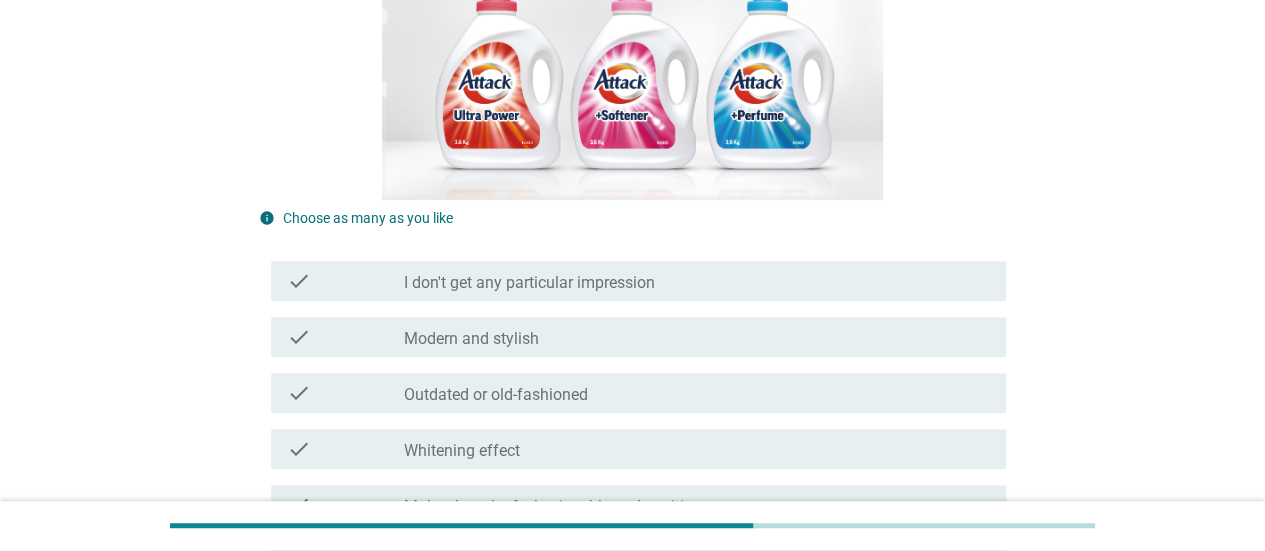 scroll, scrollTop: 330, scrollLeft: 0, axis: vertical 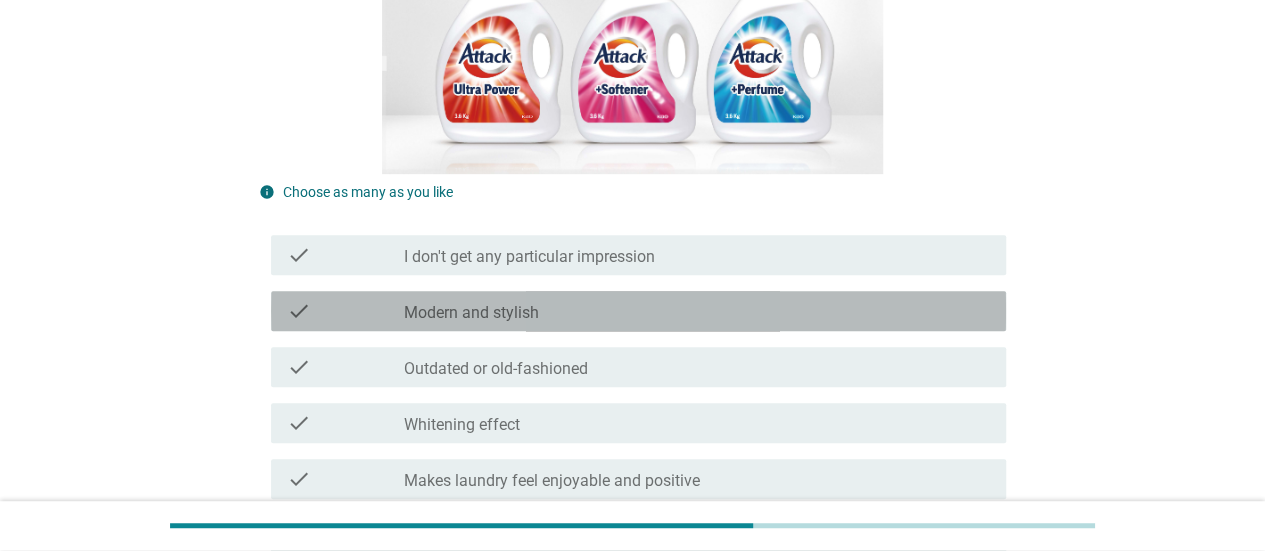 click on "check     check_box_outline_blank Modern and stylish" at bounding box center [638, 311] 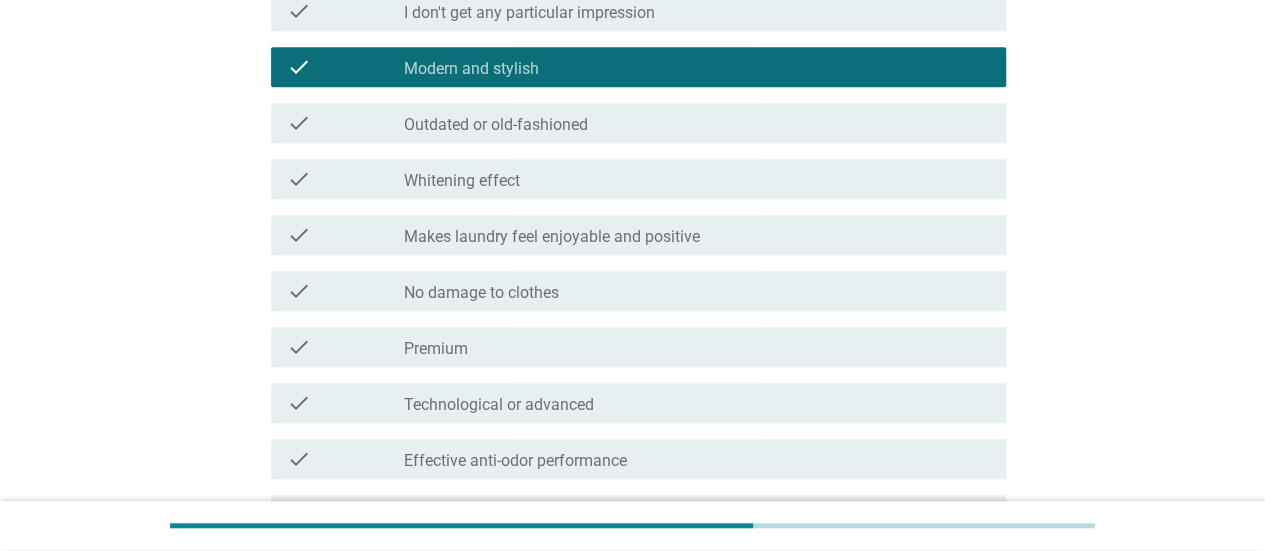 click on "check_box_outline_blank Makes laundry feel enjoyable and positive" at bounding box center (697, 235) 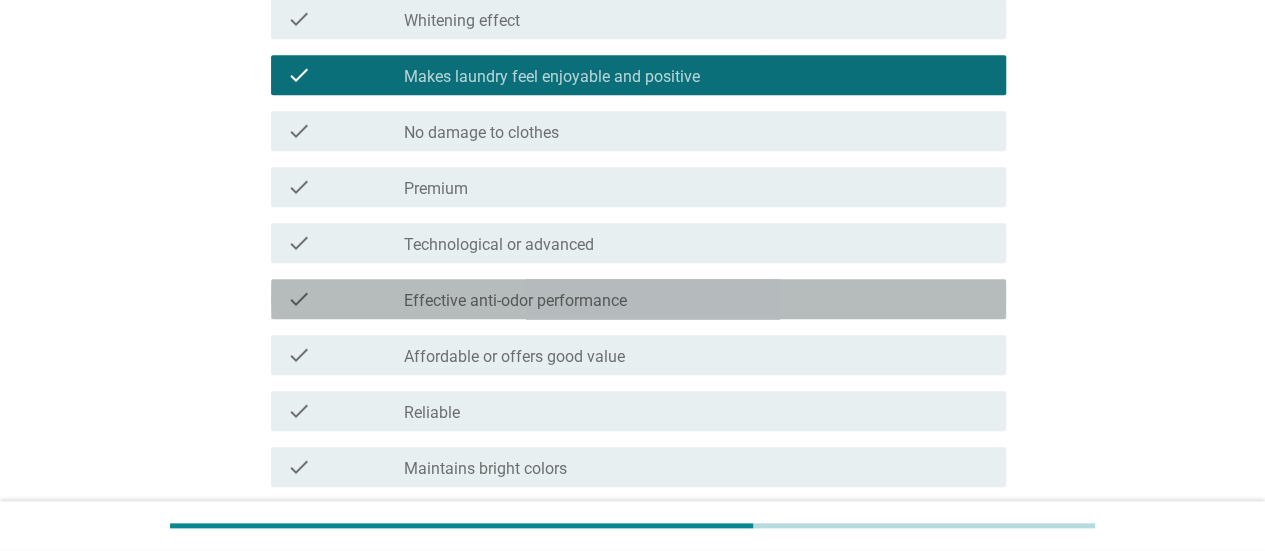 scroll, scrollTop: 818, scrollLeft: 0, axis: vertical 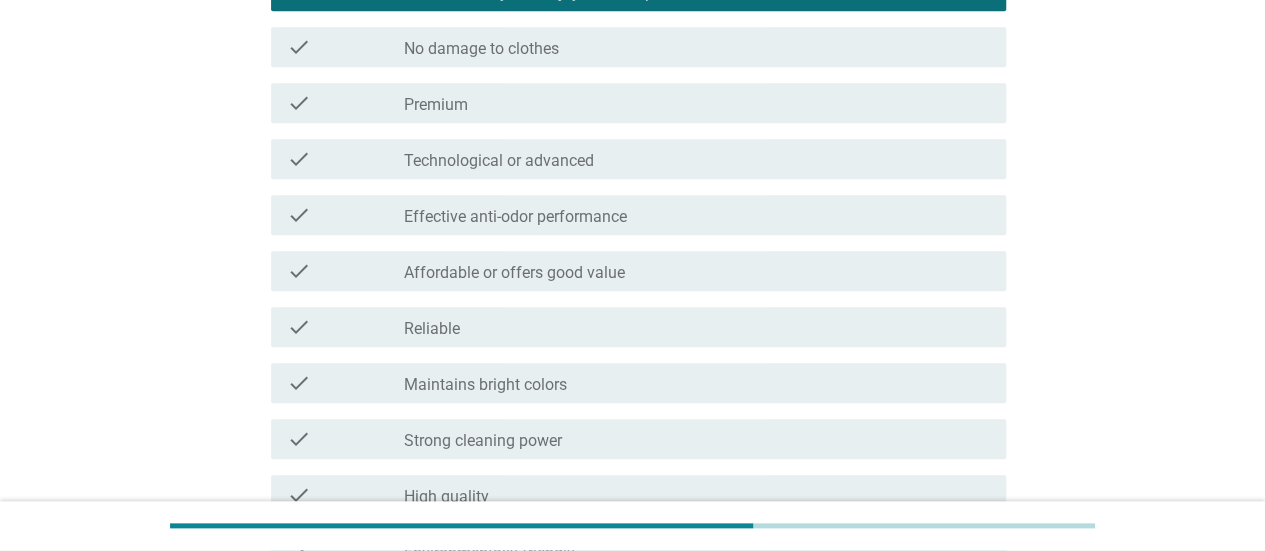 click on "check_box_outline_blank Technological or advanced" at bounding box center [697, 159] 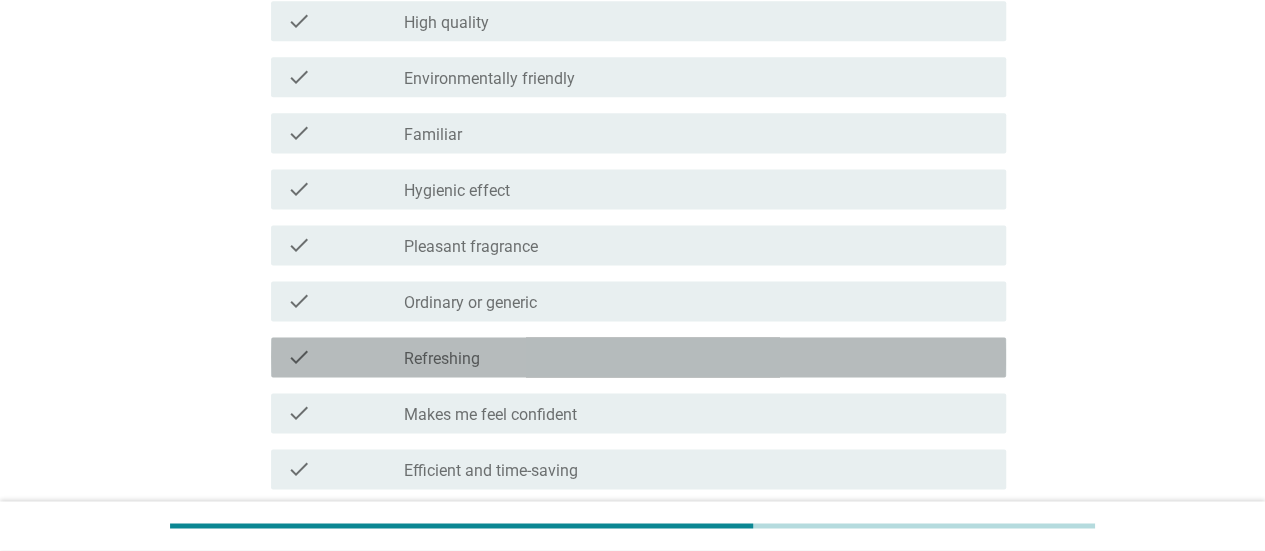 scroll, scrollTop: 1394, scrollLeft: 0, axis: vertical 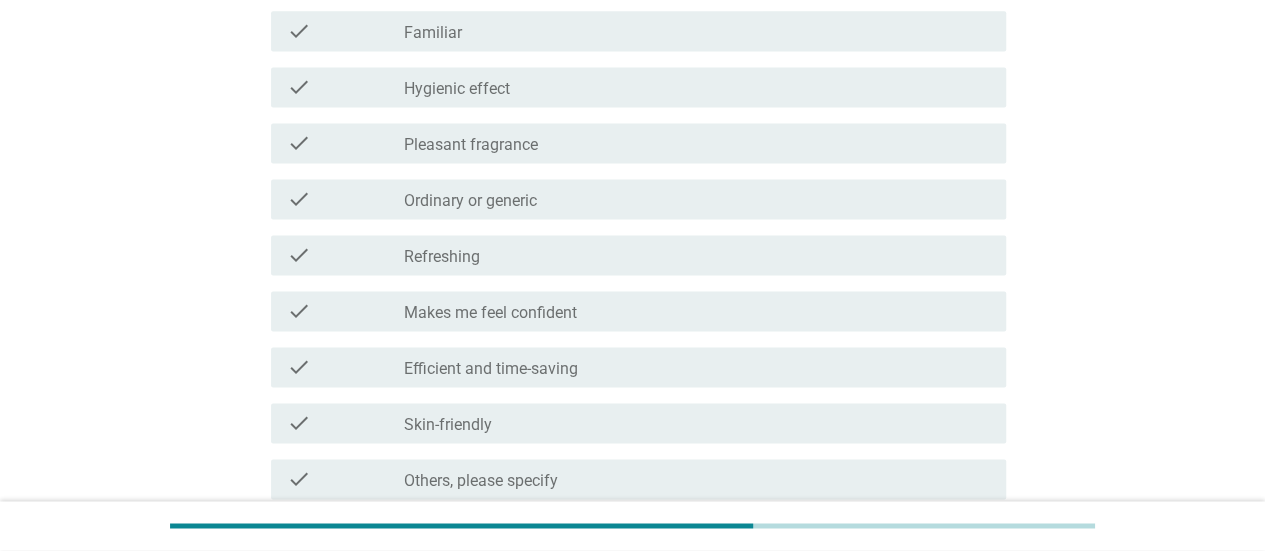 click on "check     check_box_outline_blank Refreshing" at bounding box center [638, 255] 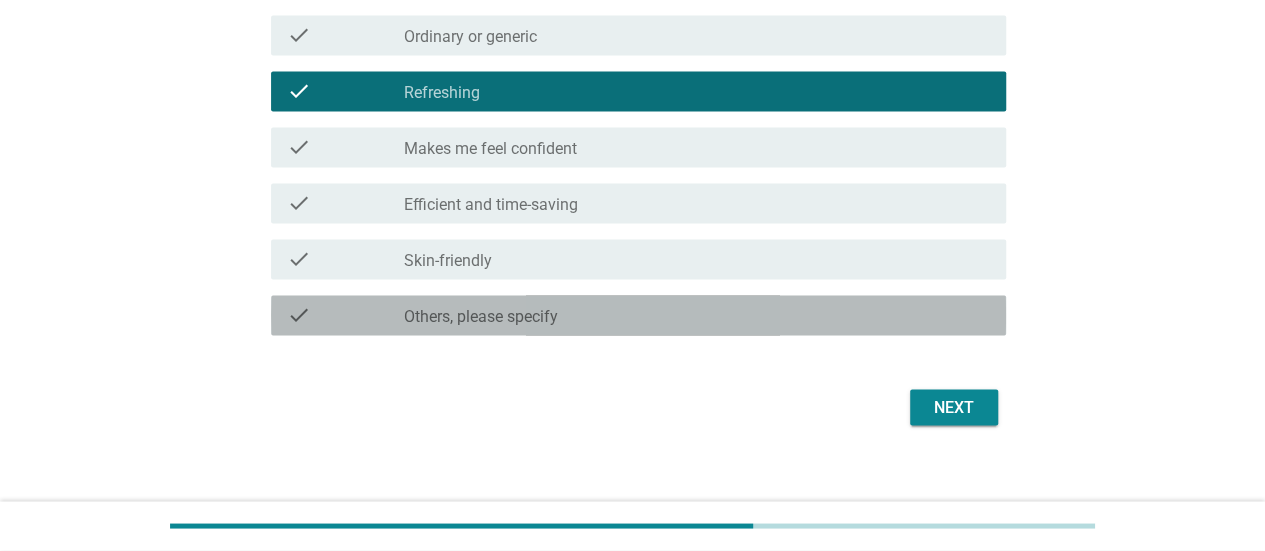scroll, scrollTop: 1575, scrollLeft: 0, axis: vertical 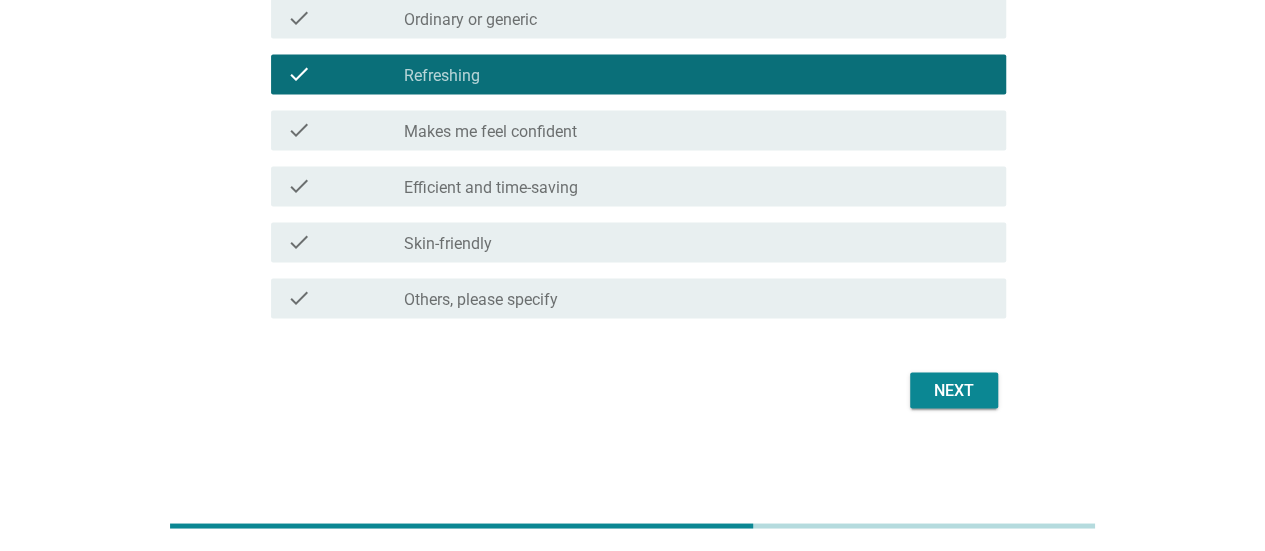 click on "Next" at bounding box center [954, 390] 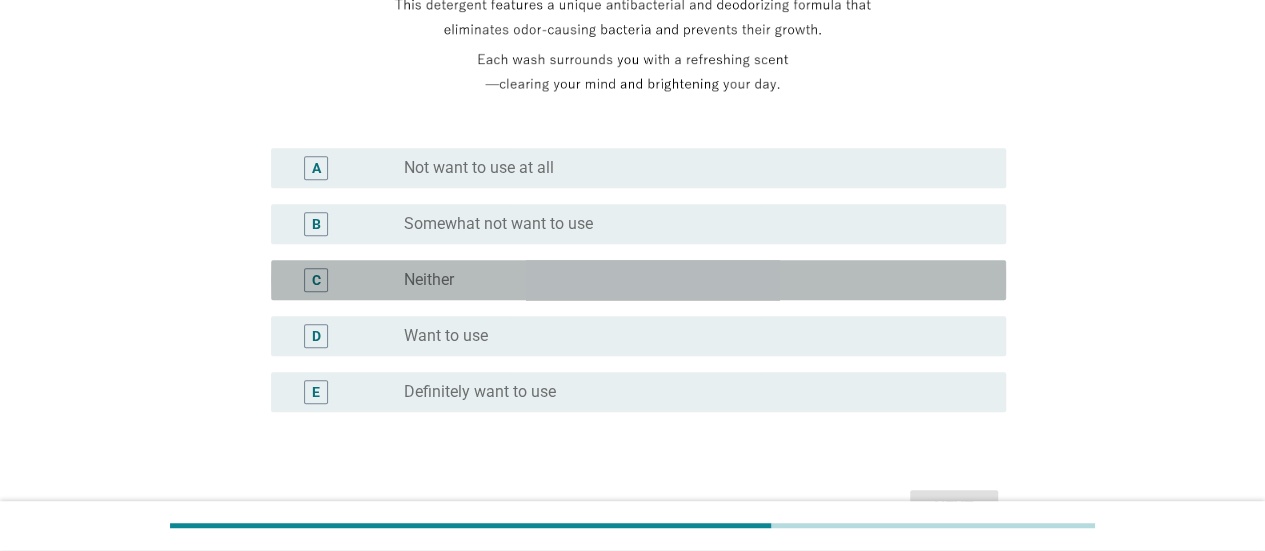 scroll, scrollTop: 454, scrollLeft: 0, axis: vertical 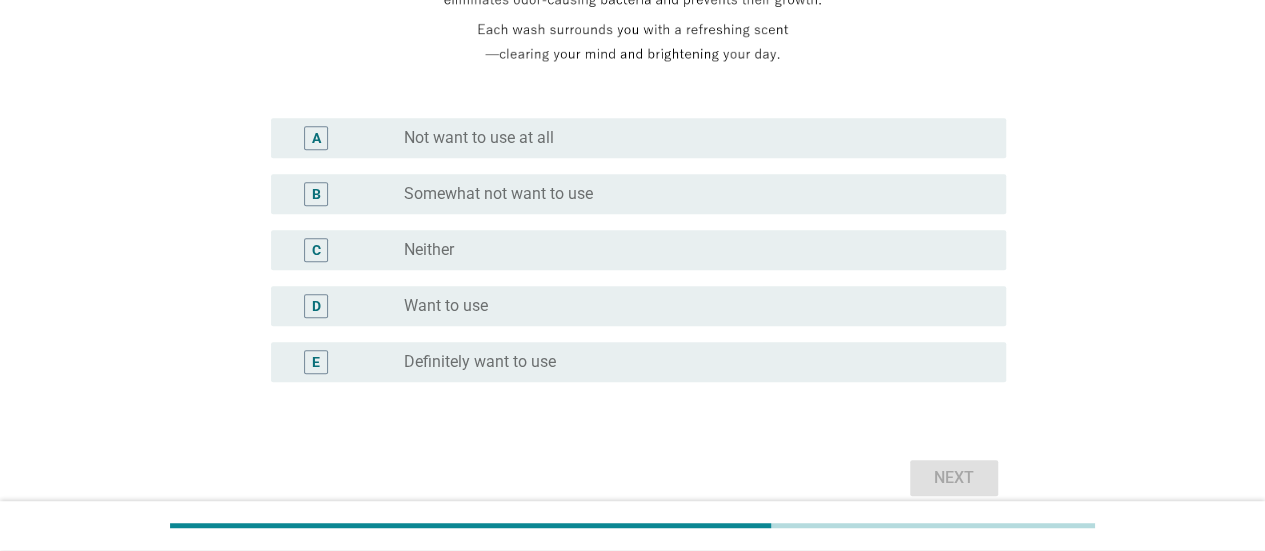 click on "radio_button_unchecked Definitely want to use" at bounding box center (689, 362) 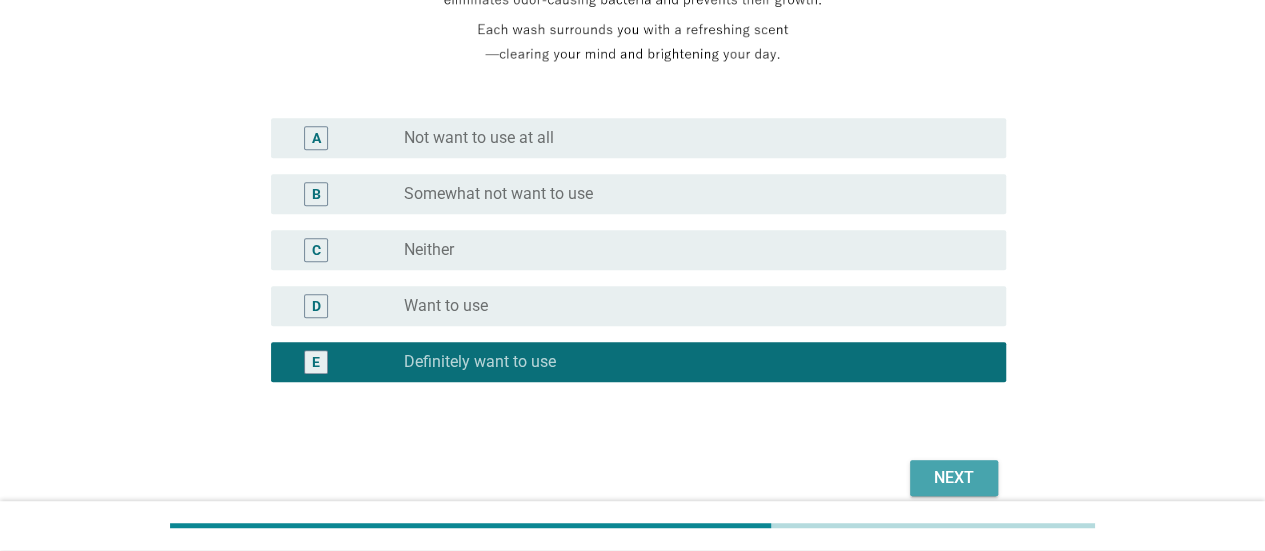 click on "Next" at bounding box center [954, 478] 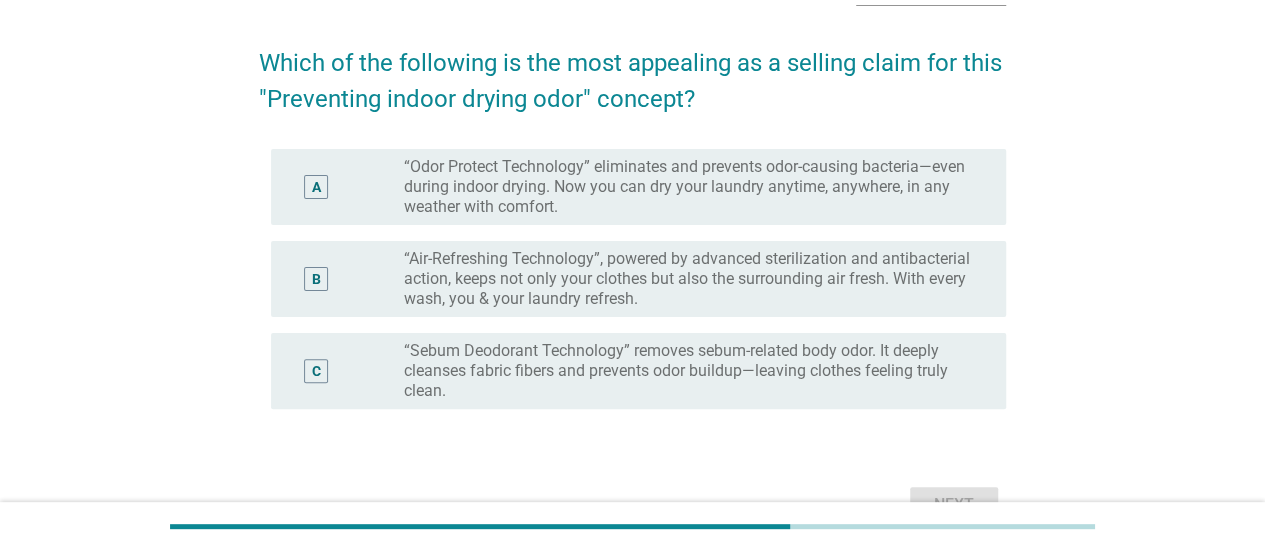 scroll, scrollTop: 134, scrollLeft: 0, axis: vertical 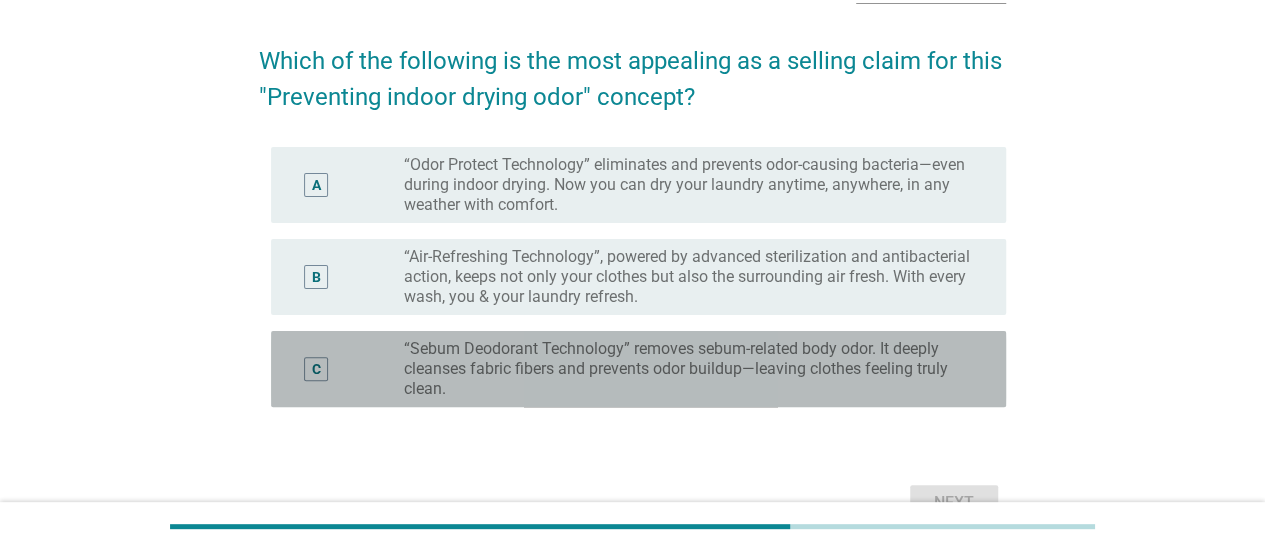 click on "“Sebum Deodorant Technology” removes sebum-related body odor. It deeply cleanses fabric fibers and prevents odor buildup—leaving clothes feeling truly clean." at bounding box center (689, 369) 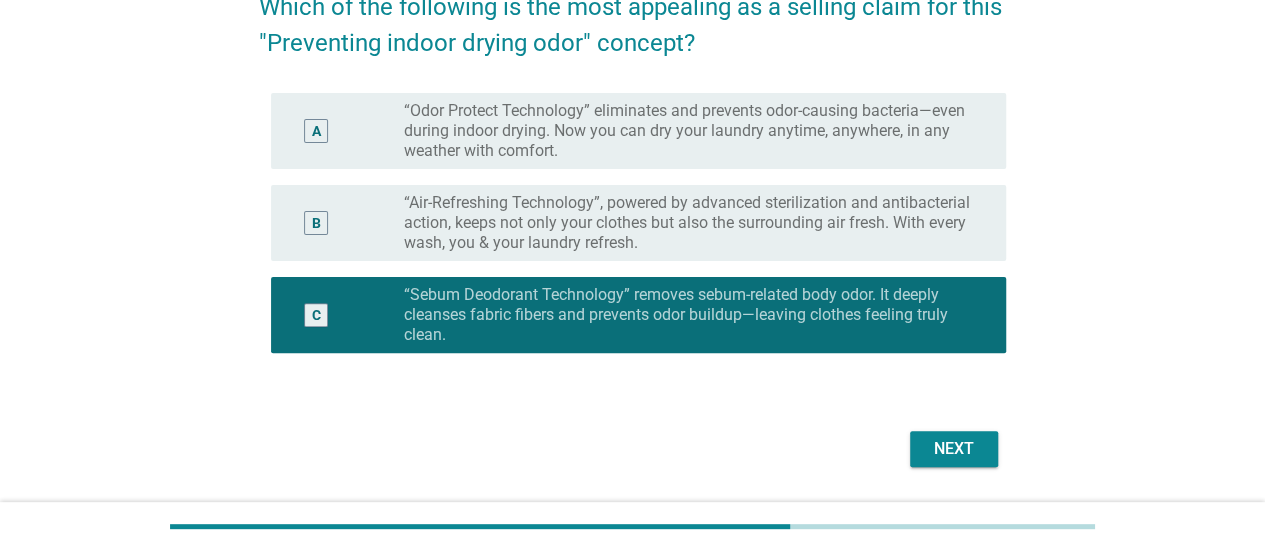 scroll, scrollTop: 188, scrollLeft: 0, axis: vertical 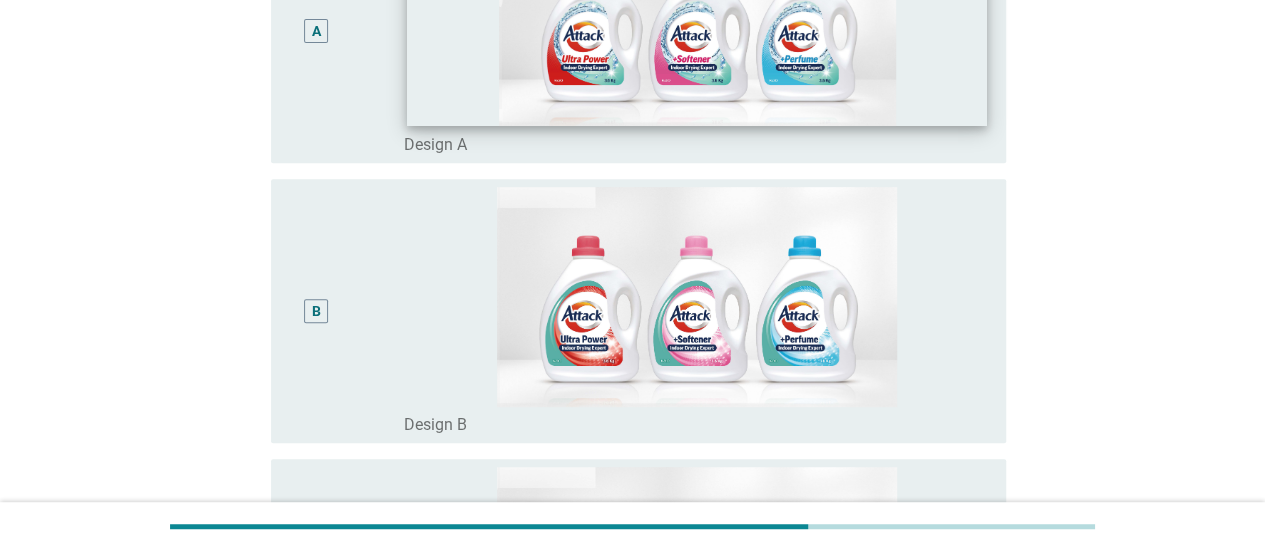 click at bounding box center (697, 17) 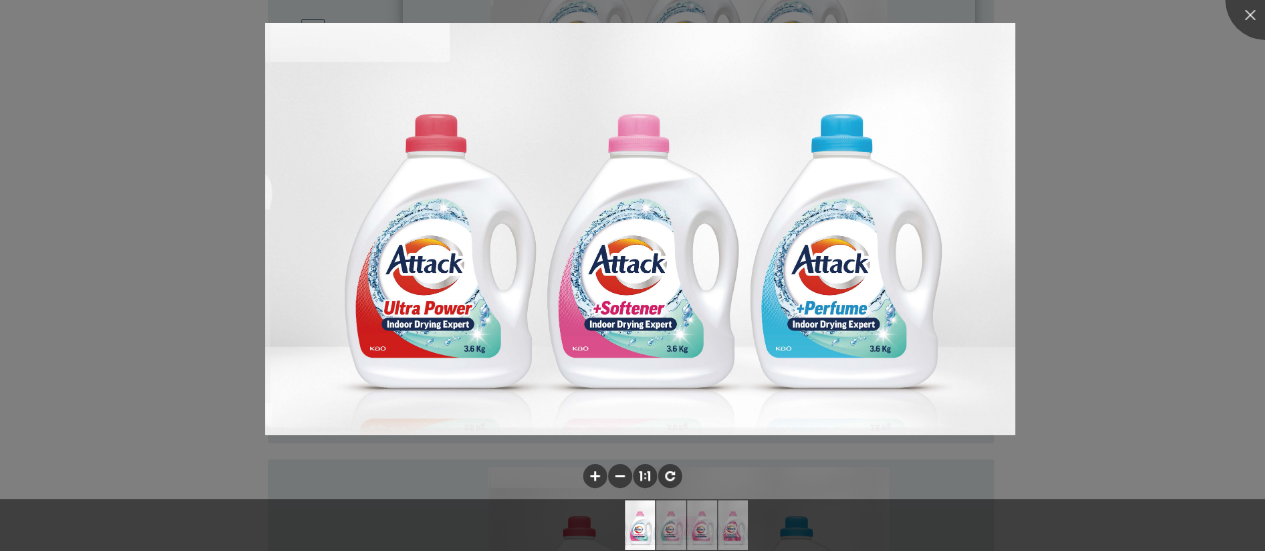 click at bounding box center (1265, 0) 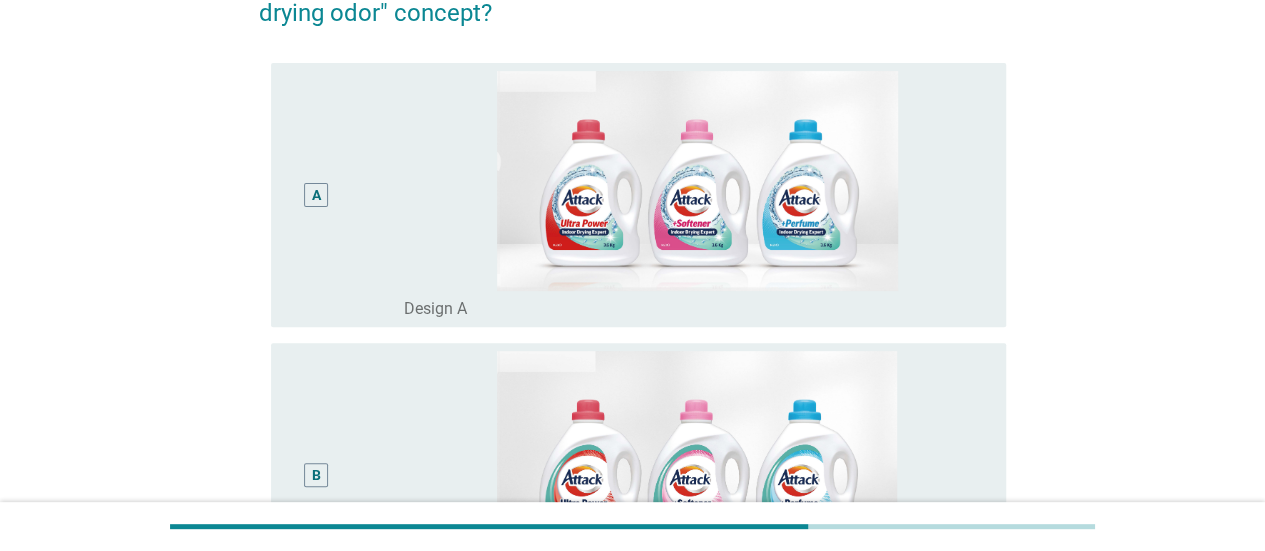 scroll, scrollTop: 216, scrollLeft: 0, axis: vertical 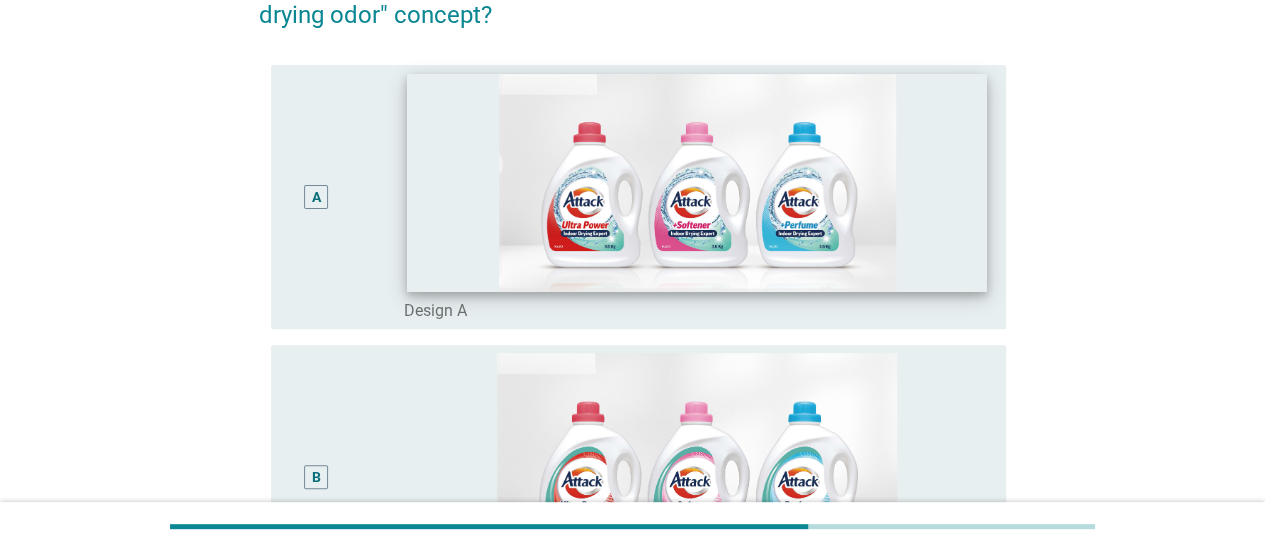 click at bounding box center (697, 183) 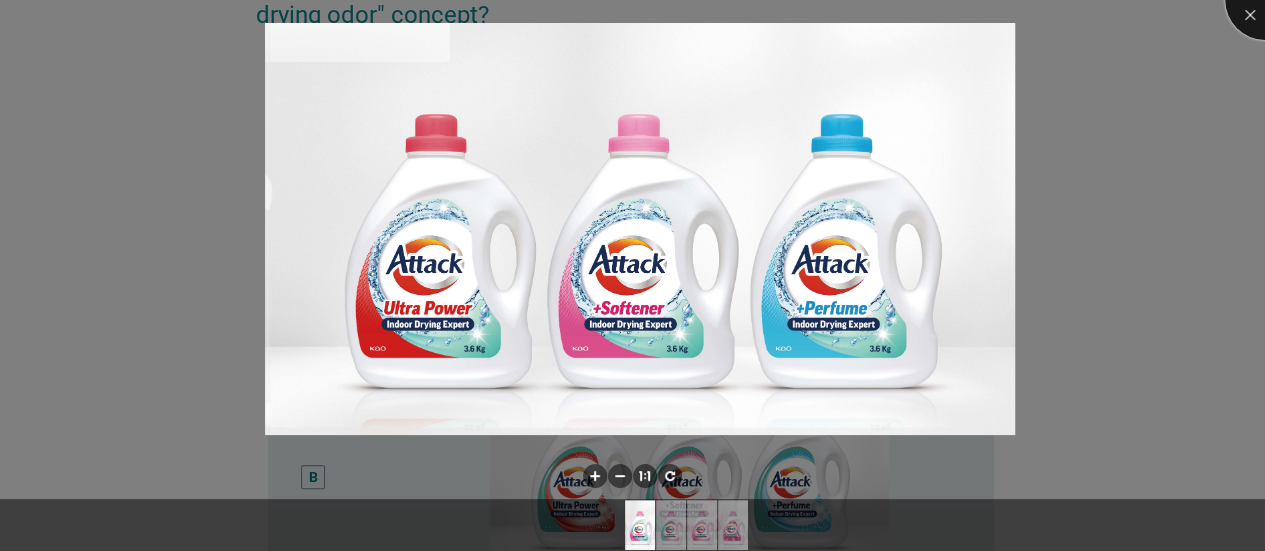click at bounding box center (1265, 0) 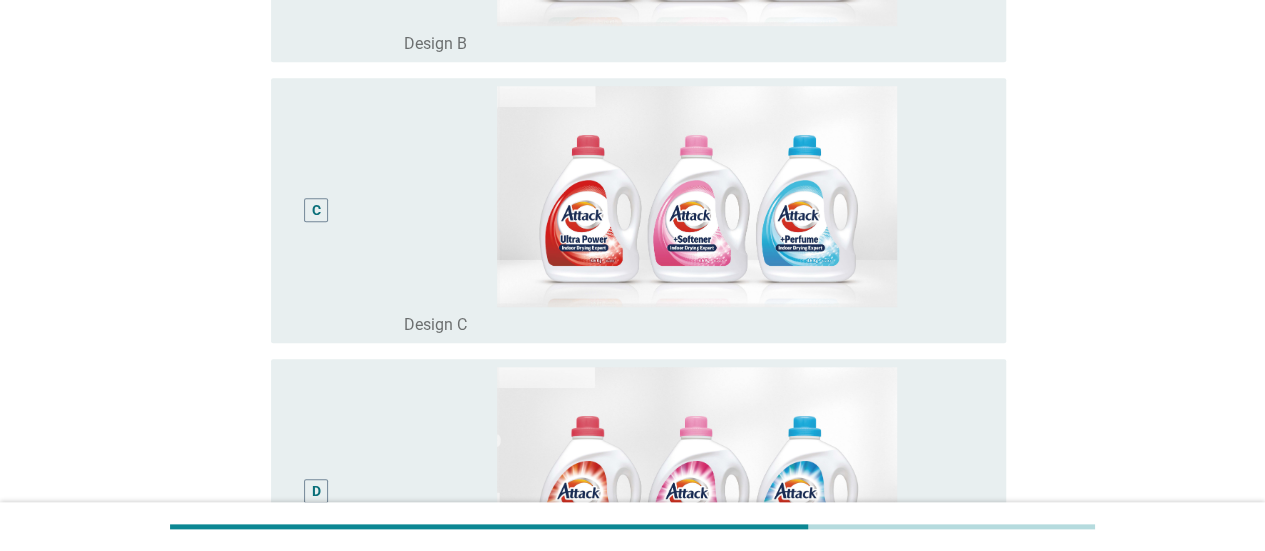 scroll, scrollTop: 796, scrollLeft: 0, axis: vertical 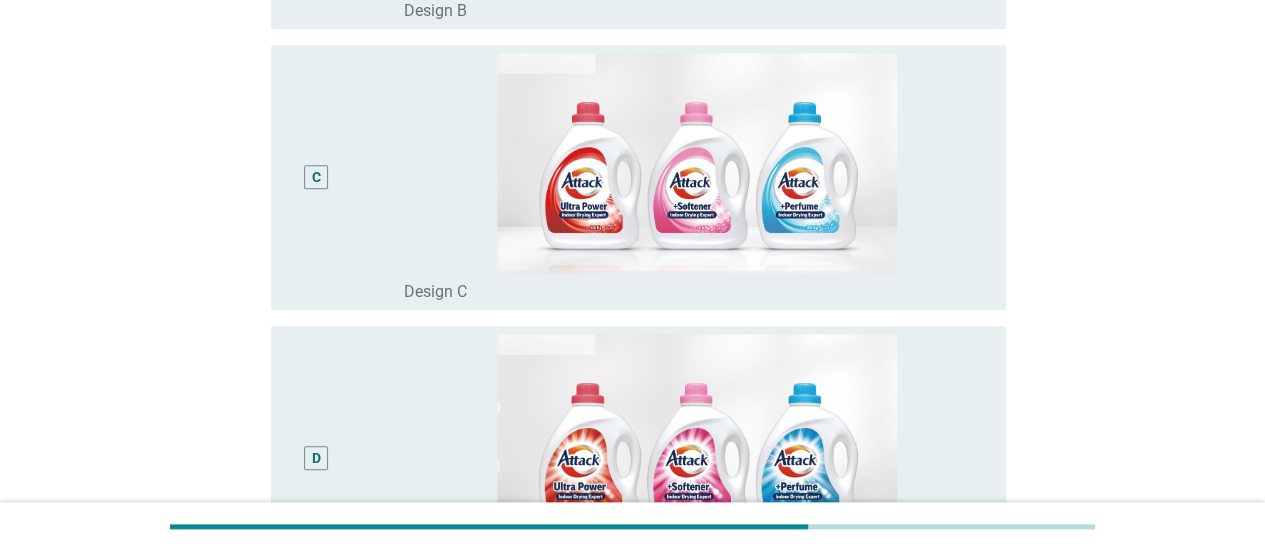 click on "English arrow_drop_down   Which of the following designs best matches this "Preventing indoor drying odor" concept?     A     radio_button_unchecked Design A   B     radio_button_unchecked Design B   C     radio_button_unchecked Design C   D     radio_button_unchecked Design D     Next" at bounding box center [632, 2] 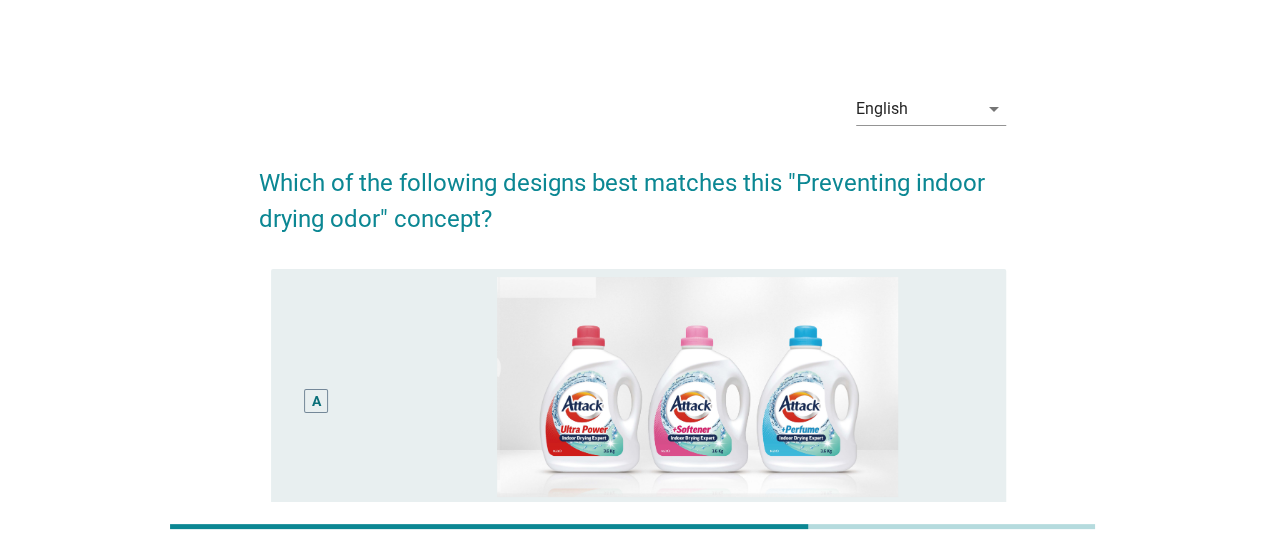 scroll, scrollTop: 22, scrollLeft: 0, axis: vertical 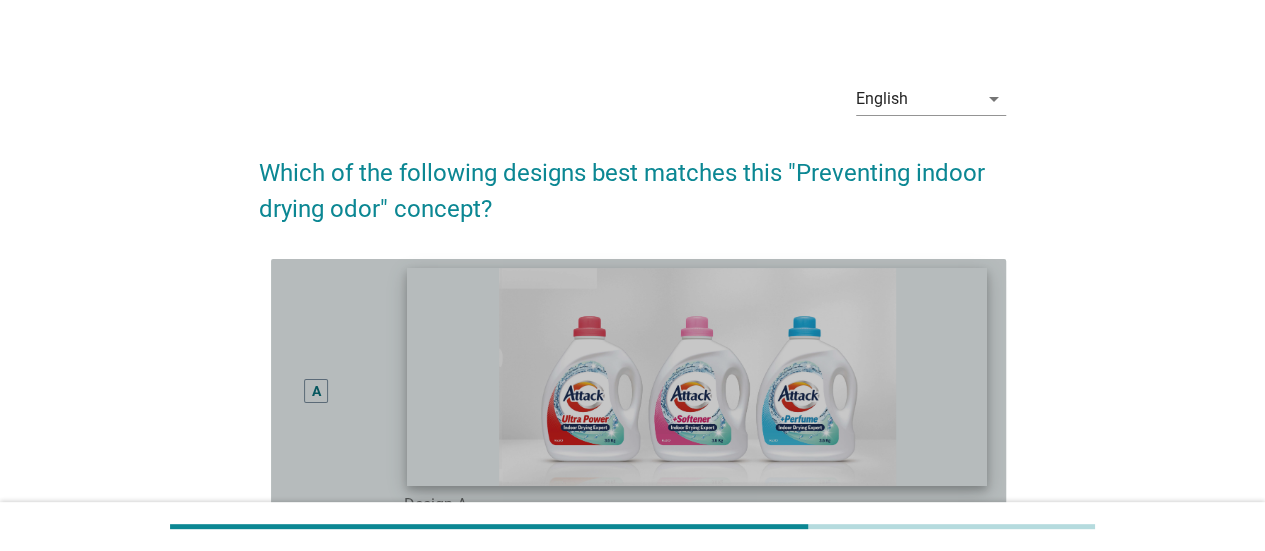 click at bounding box center [697, 377] 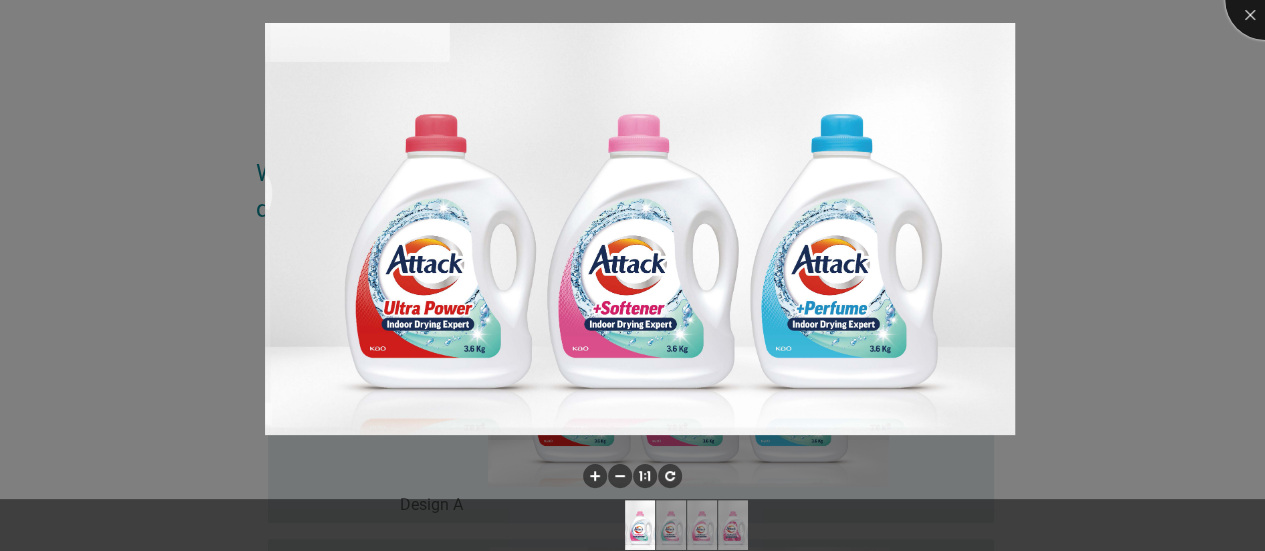 click at bounding box center [1265, 0] 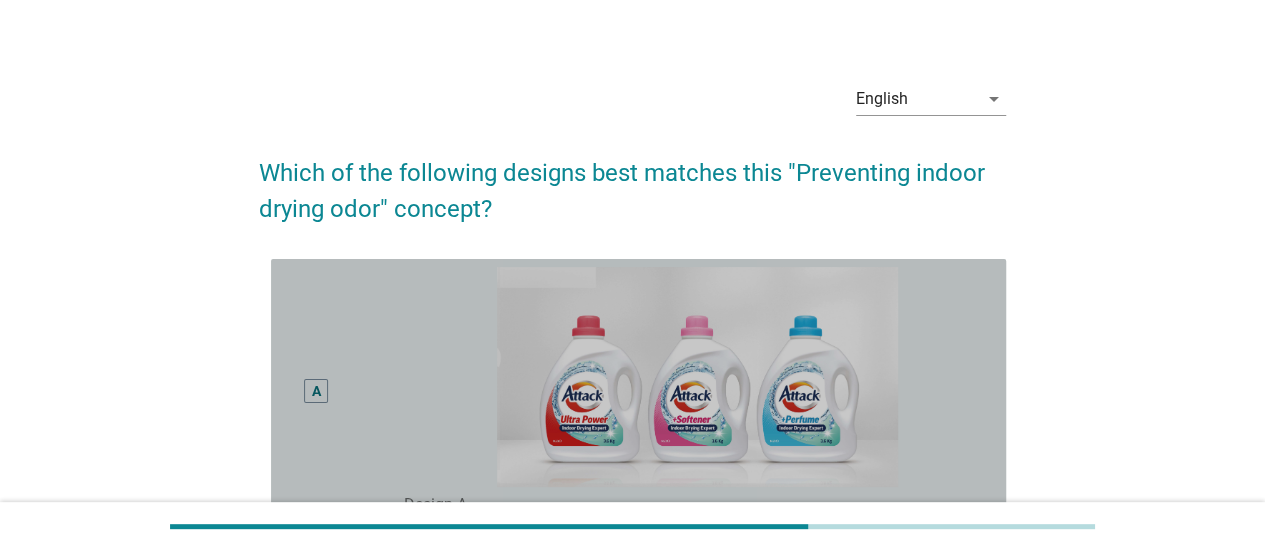 click on "A" at bounding box center (316, 391) 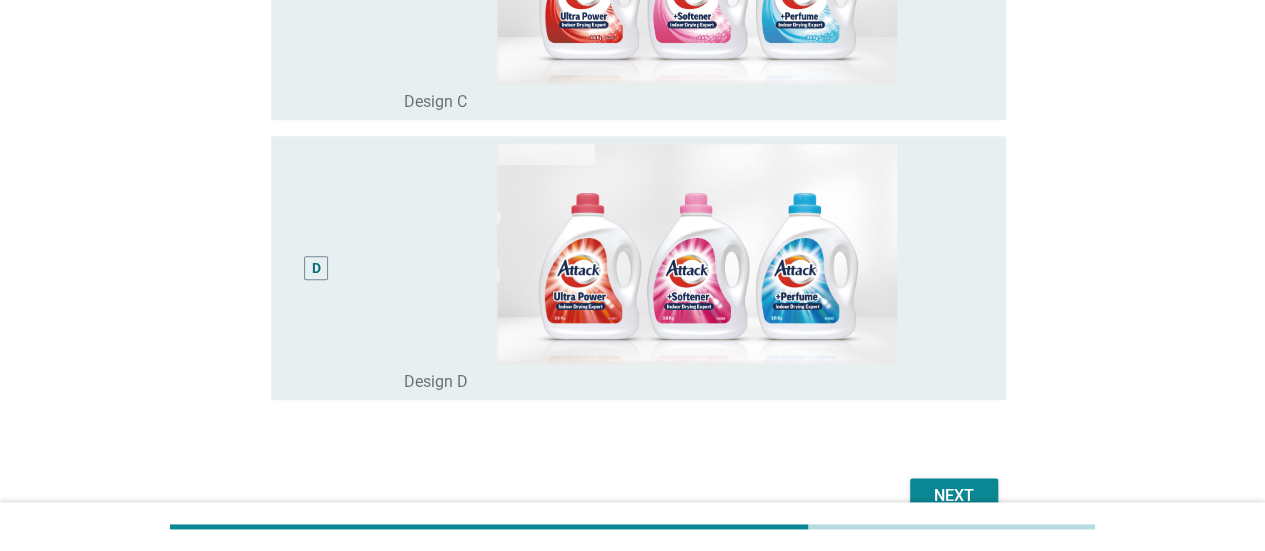 scroll, scrollTop: 1092, scrollLeft: 0, axis: vertical 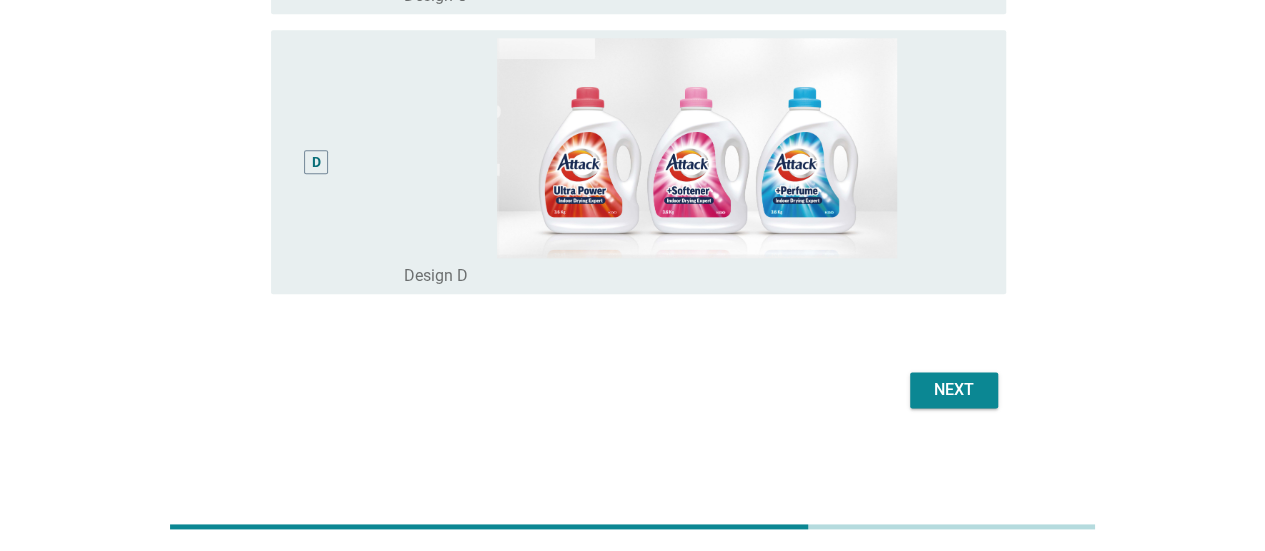 click on "Next" at bounding box center (954, 390) 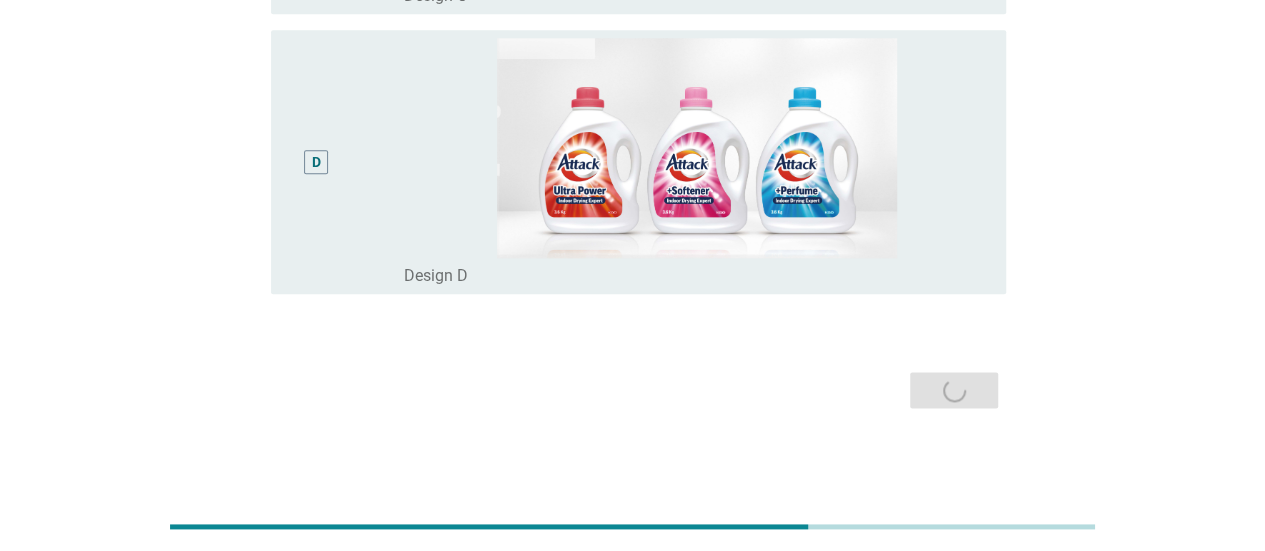 scroll, scrollTop: 0, scrollLeft: 0, axis: both 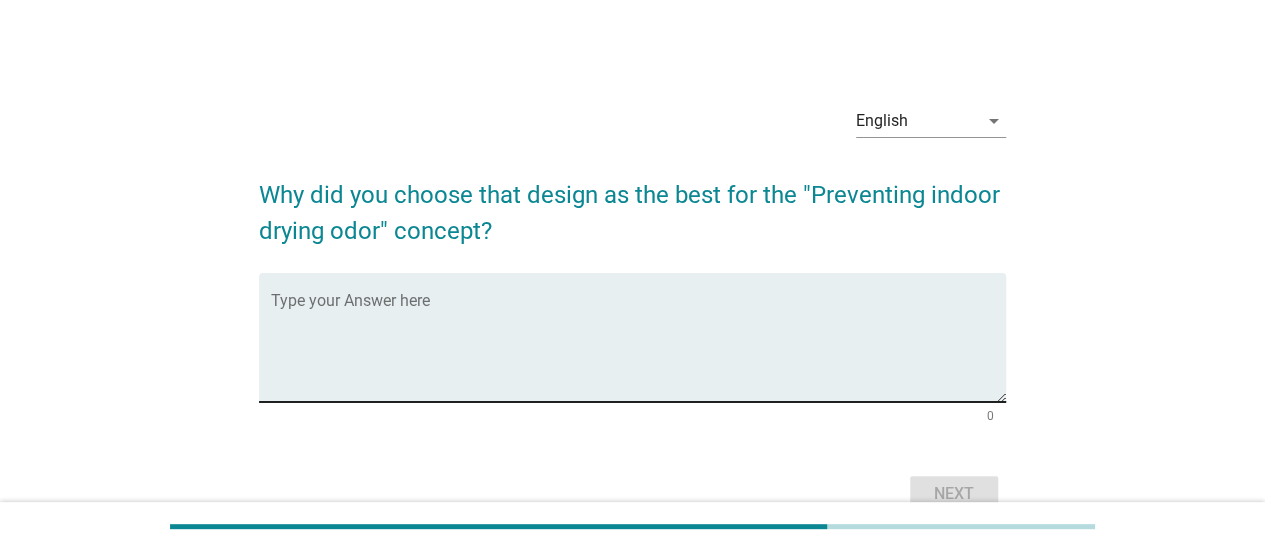 click at bounding box center [638, 349] 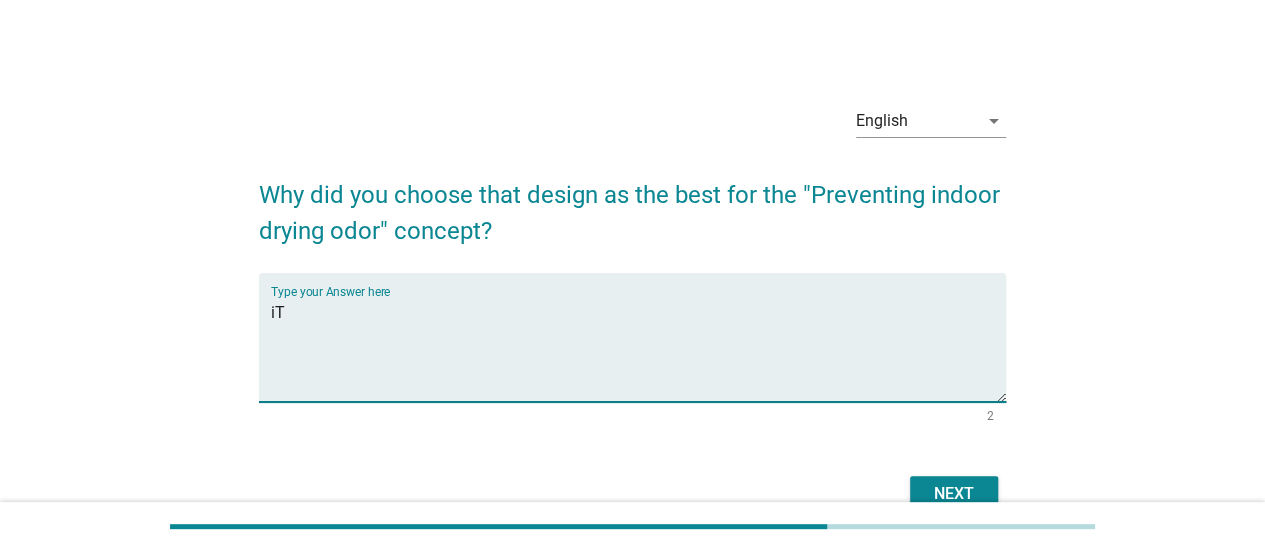 type on "i" 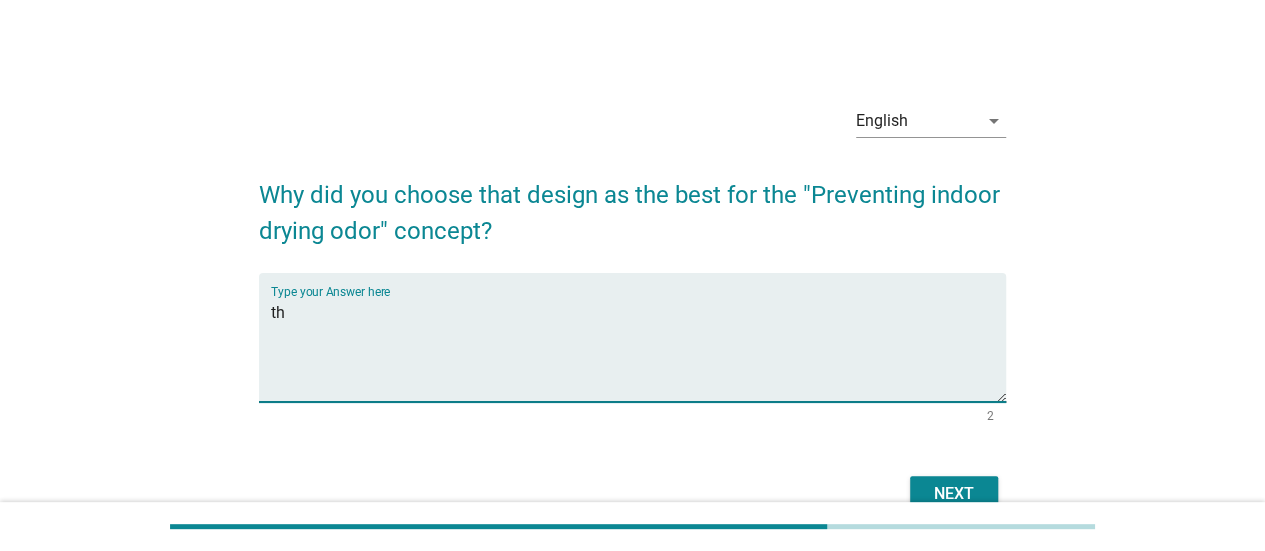 type on "t" 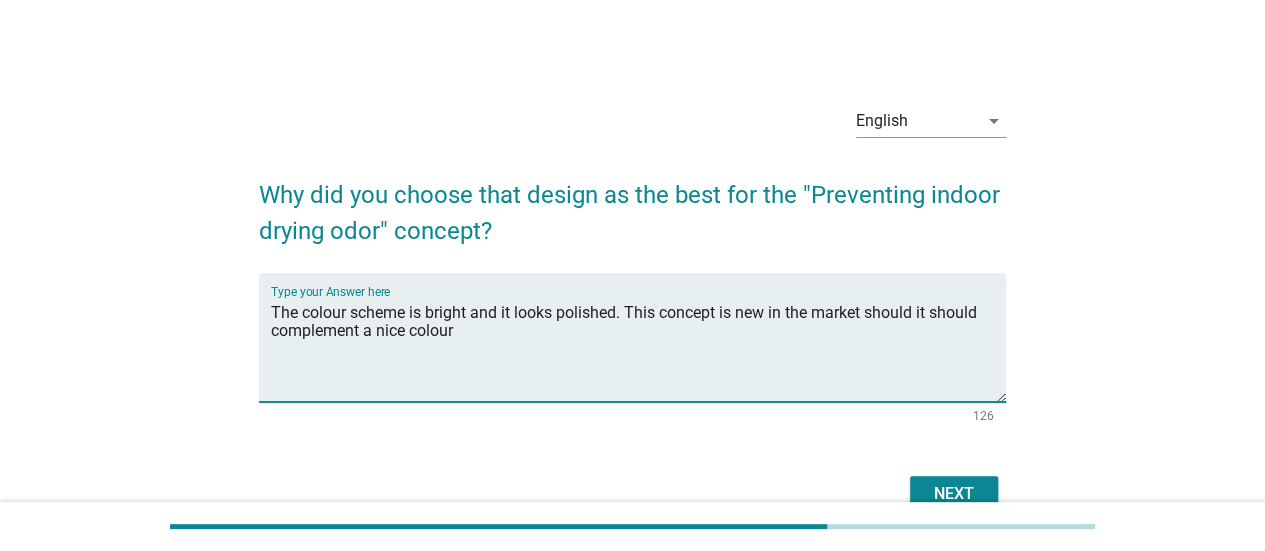 type on "The colour scheme is bright and it looks polished. This concept is new in the market should it should complement a nice colour" 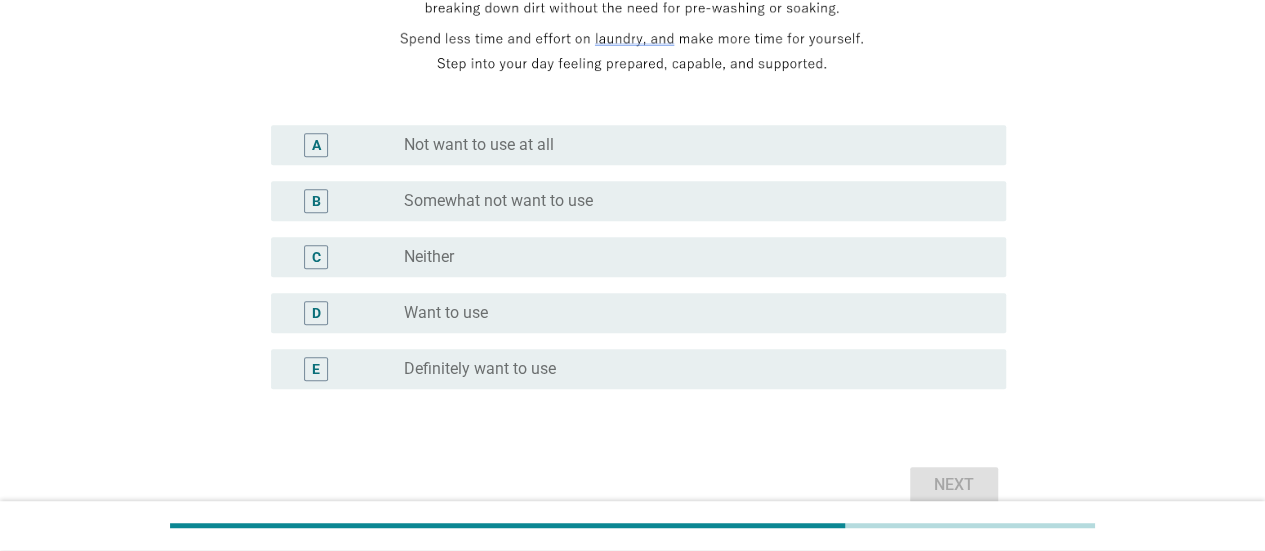 scroll, scrollTop: 448, scrollLeft: 0, axis: vertical 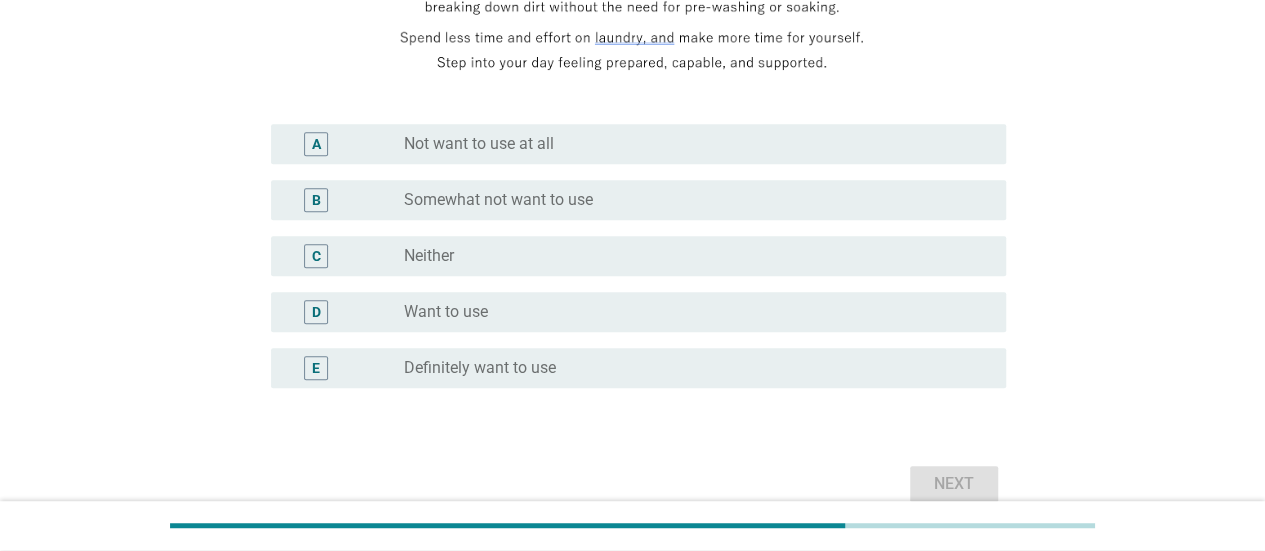 click on "radio_button_unchecked Definitely want to use" at bounding box center (697, 368) 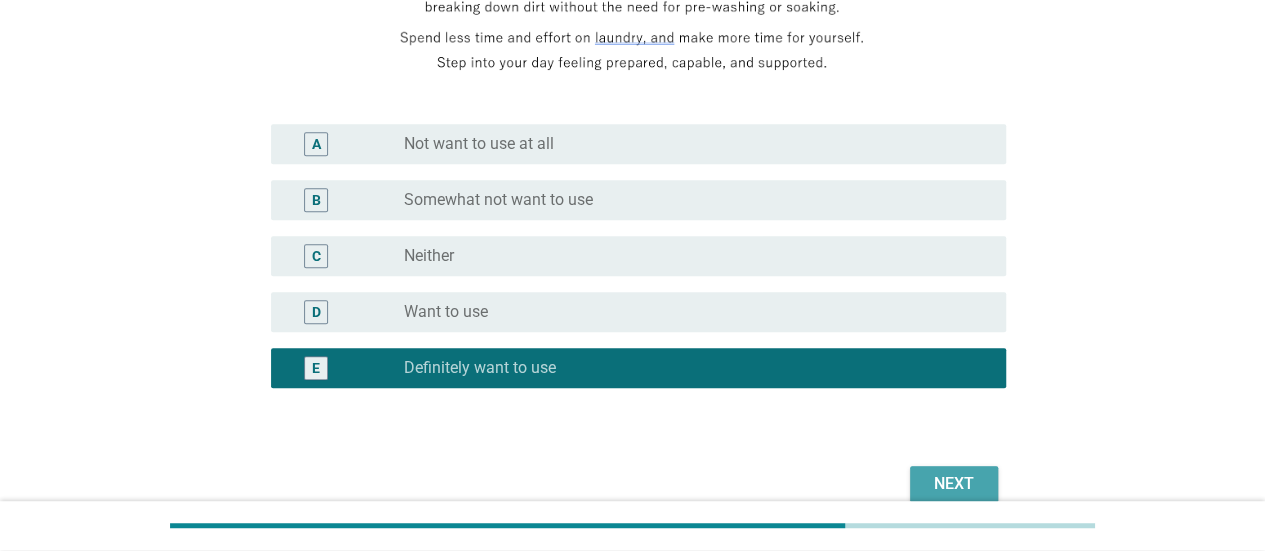 click on "Next" at bounding box center (954, 484) 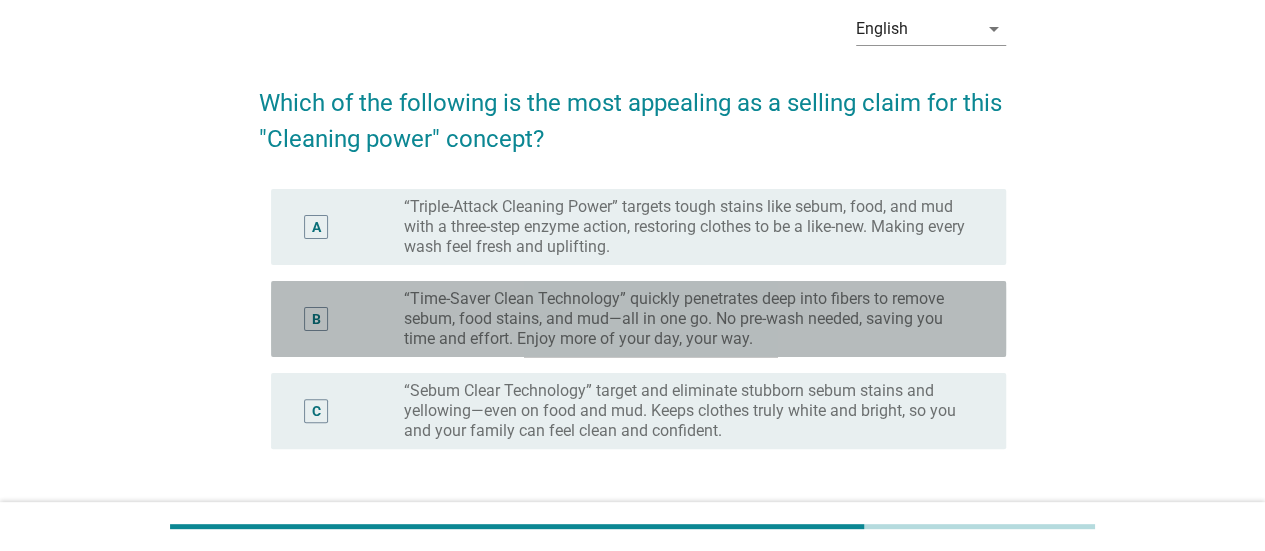 scroll, scrollTop: 163, scrollLeft: 0, axis: vertical 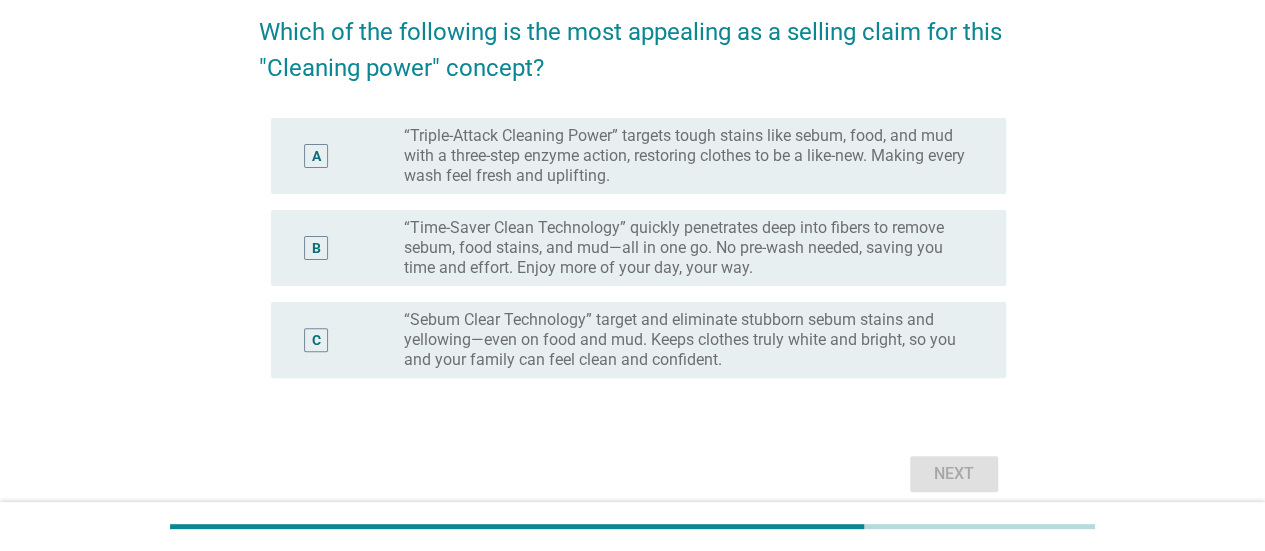 click on "“Triple-Attack Cleaning Power” targets tough stains like sebum, food, and mud with a three-step enzyme action, restoring clothes to be a like-new. Making every wash feel fresh and uplifting." at bounding box center [689, 156] 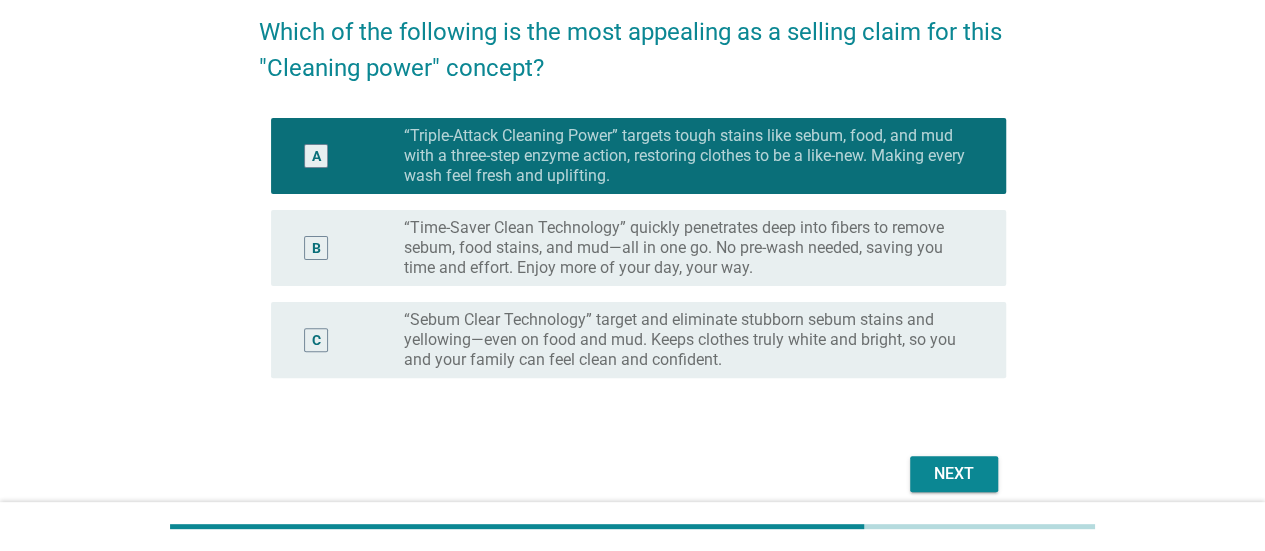 click on "Next" at bounding box center (954, 474) 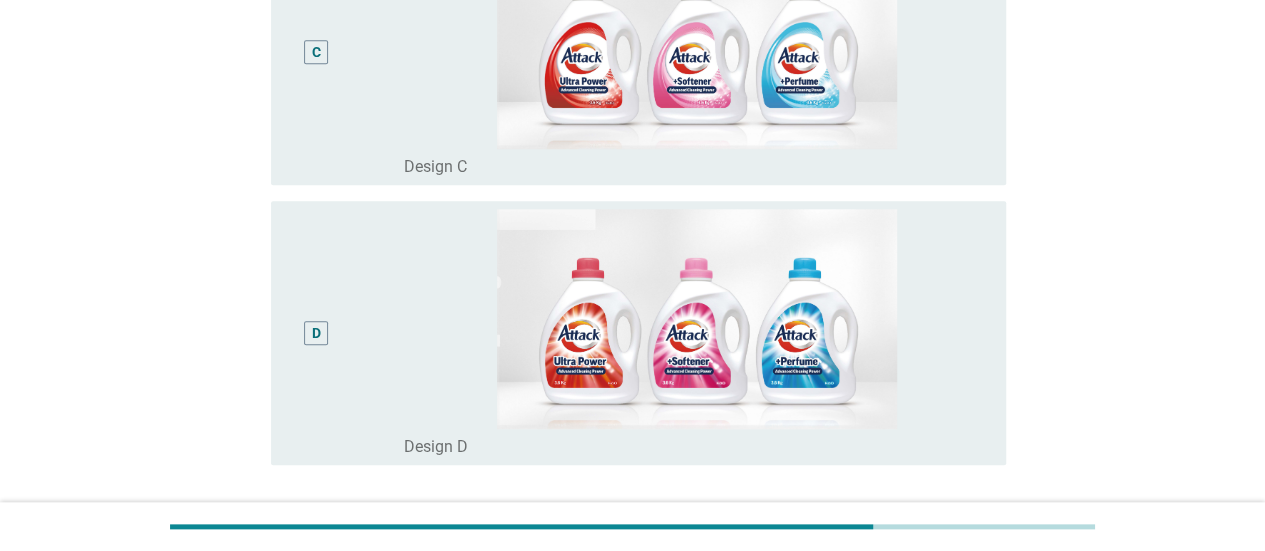 scroll, scrollTop: 922, scrollLeft: 0, axis: vertical 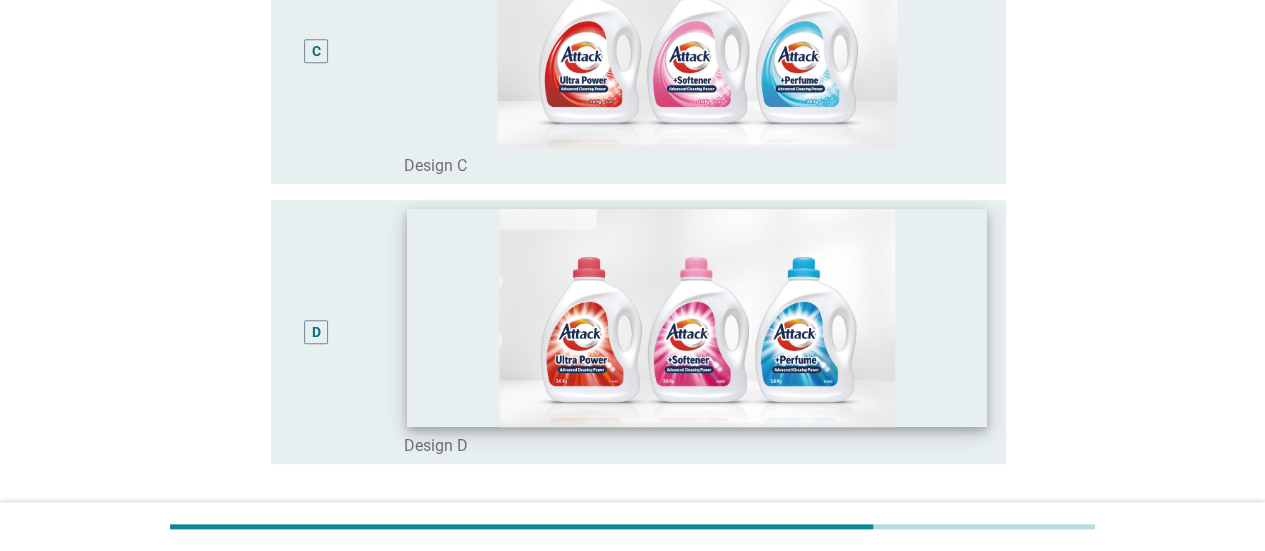 click at bounding box center [697, 318] 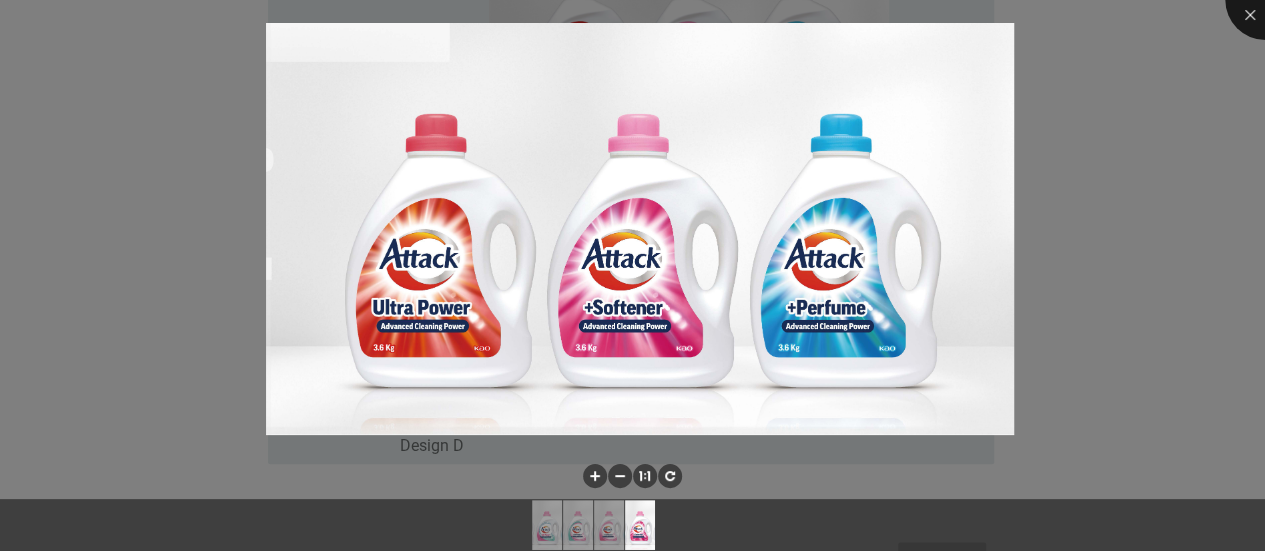 click at bounding box center (1265, 0) 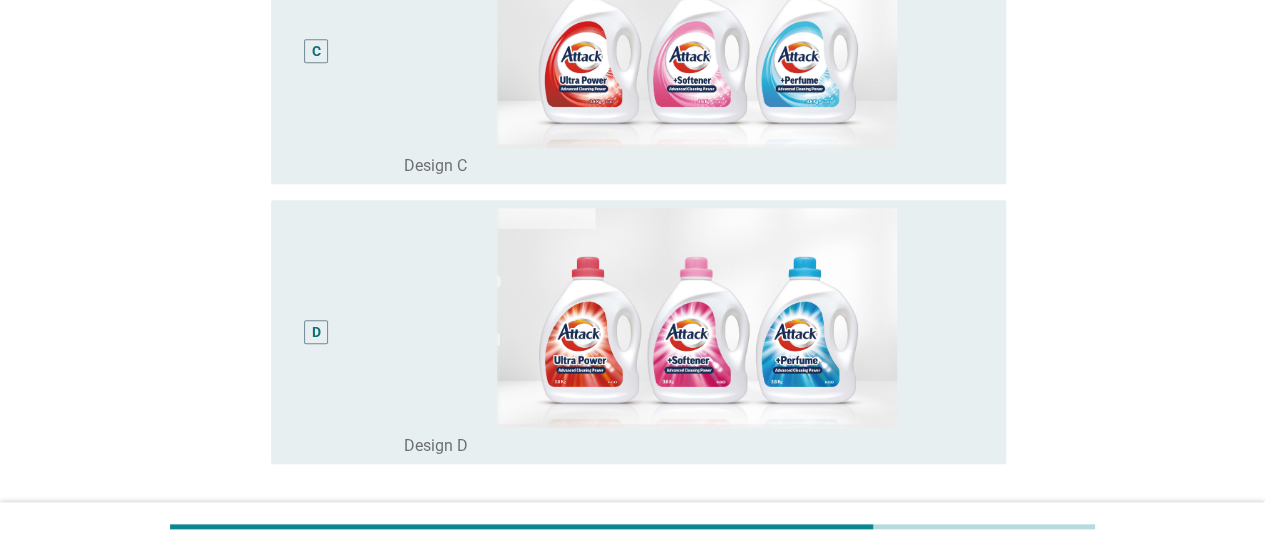 click on "D" at bounding box center [316, 332] 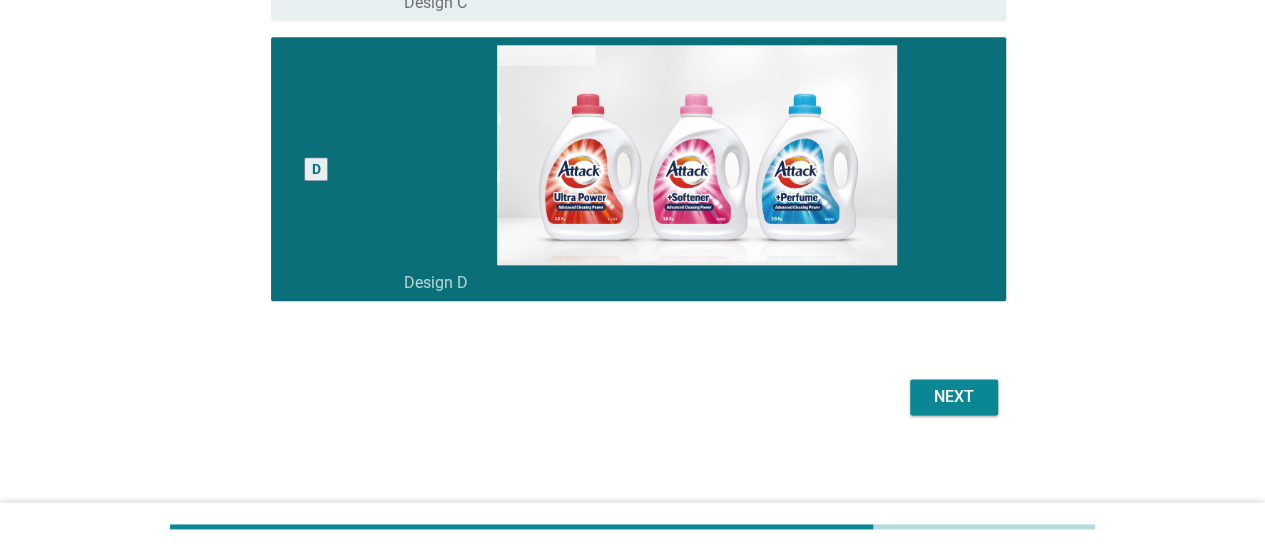 scroll, scrollTop: 1092, scrollLeft: 0, axis: vertical 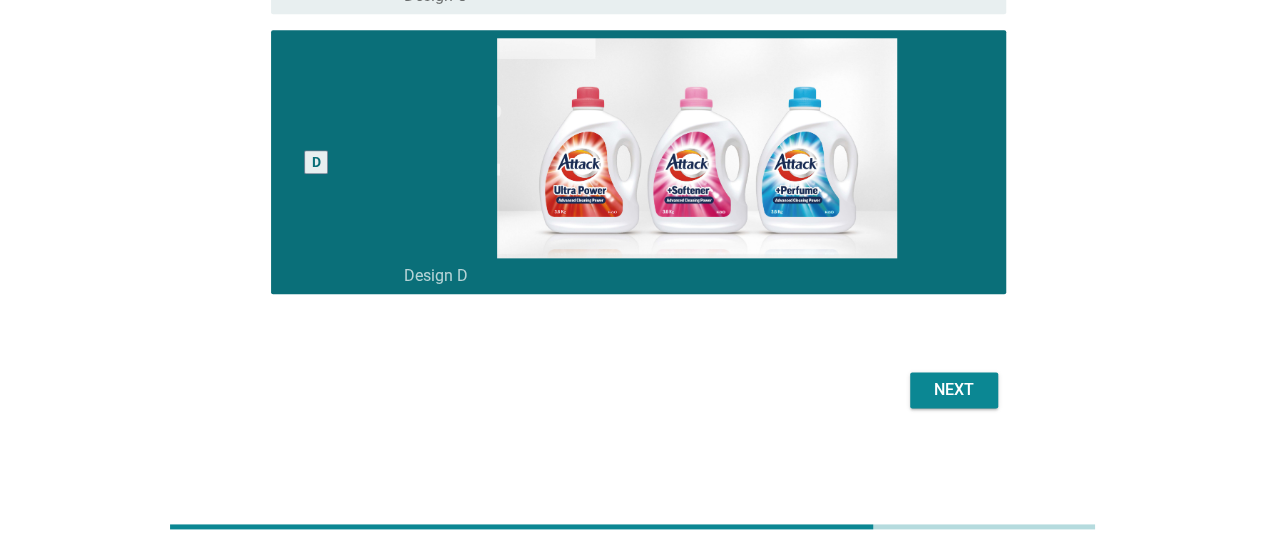 click on "Next" at bounding box center [954, 390] 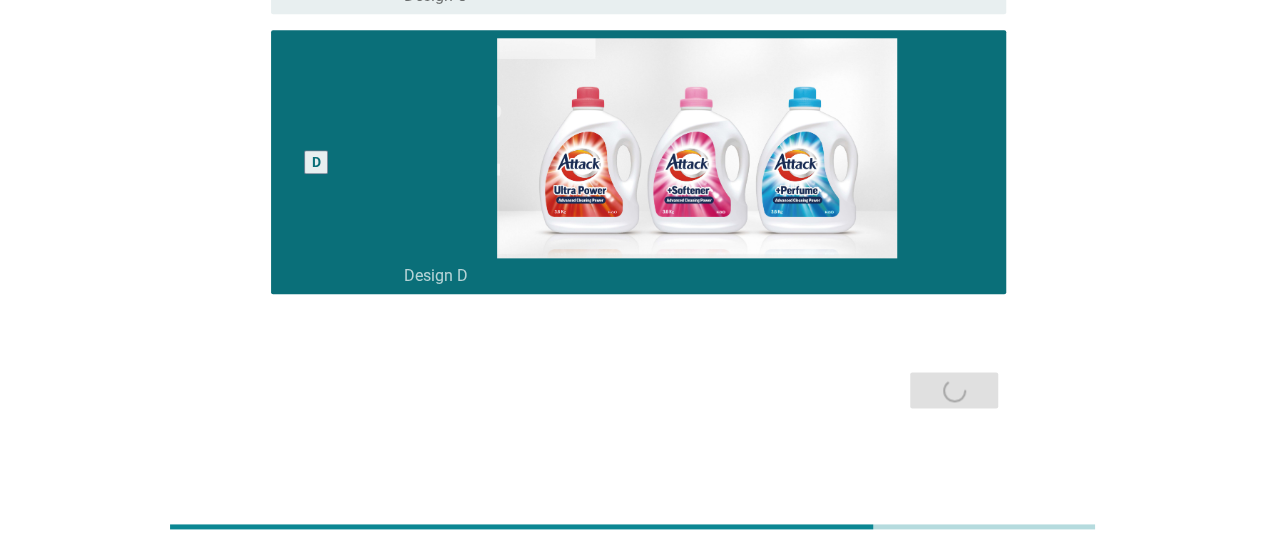 scroll, scrollTop: 0, scrollLeft: 0, axis: both 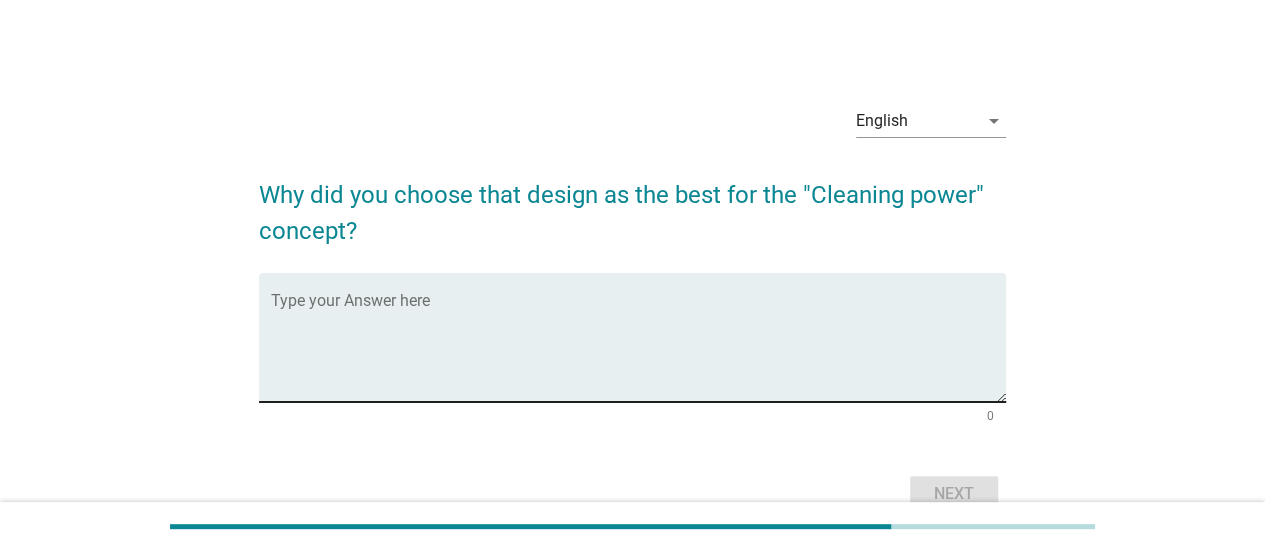 click at bounding box center [638, 349] 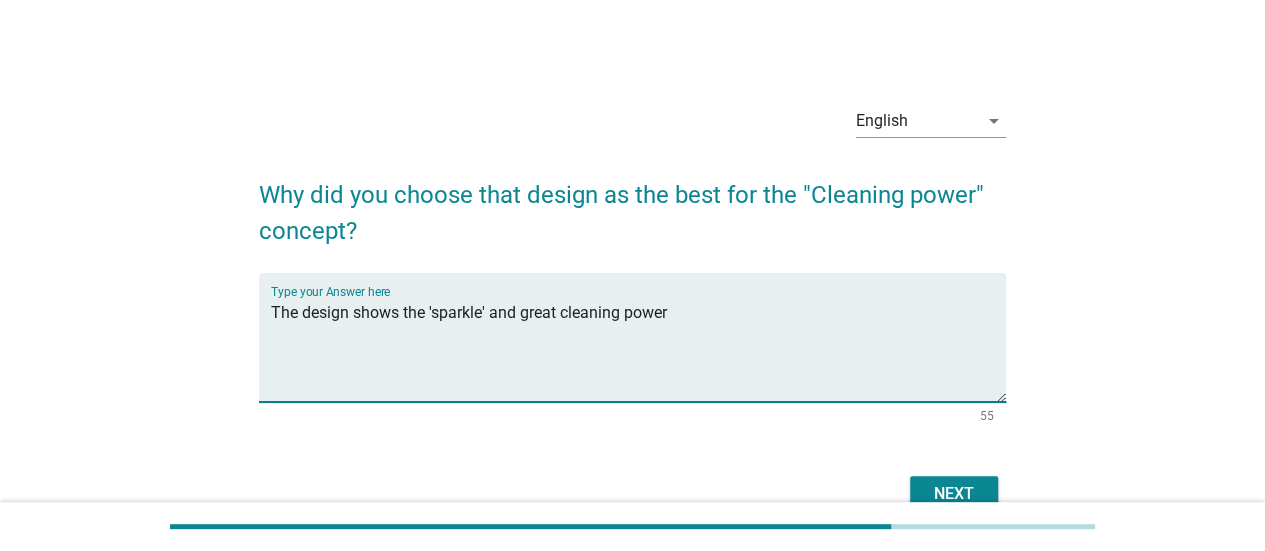 click on "The design shows the 'sparkle' and great cleaning power" at bounding box center [638, 349] 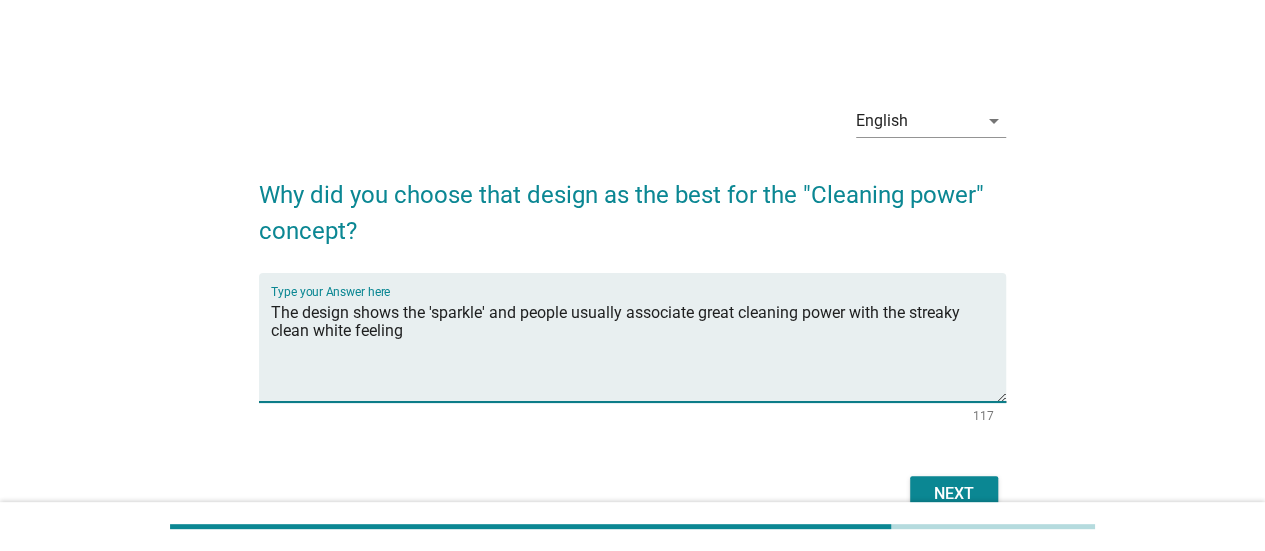 type on "The design shows the 'sparkle' and people usually associate great cleaning power with the streaky clean white feeling" 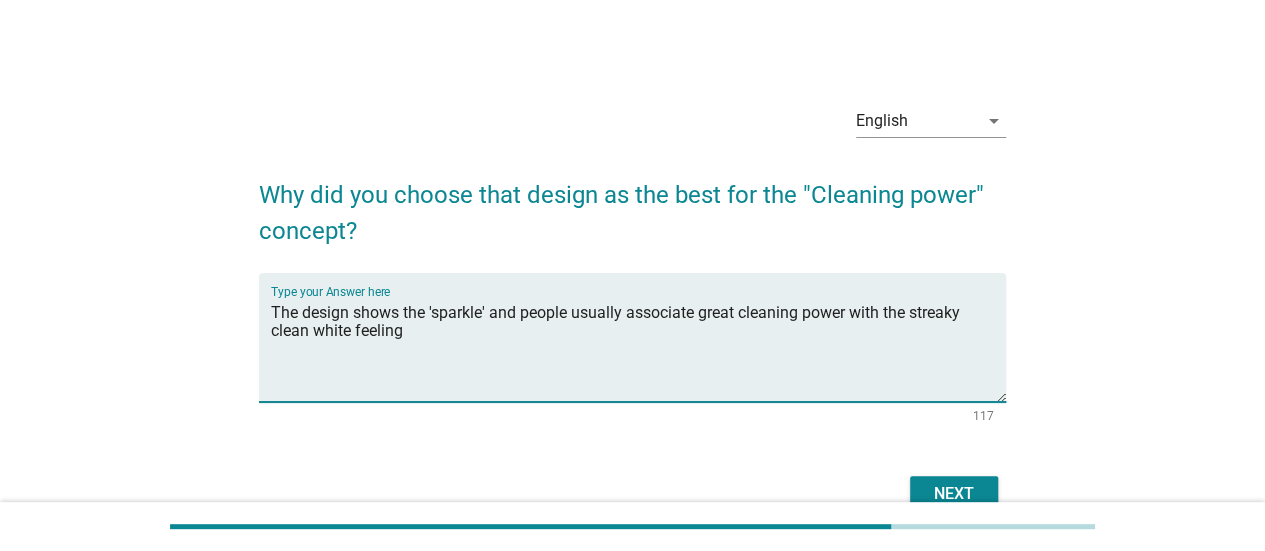 click on "Next" at bounding box center [954, 494] 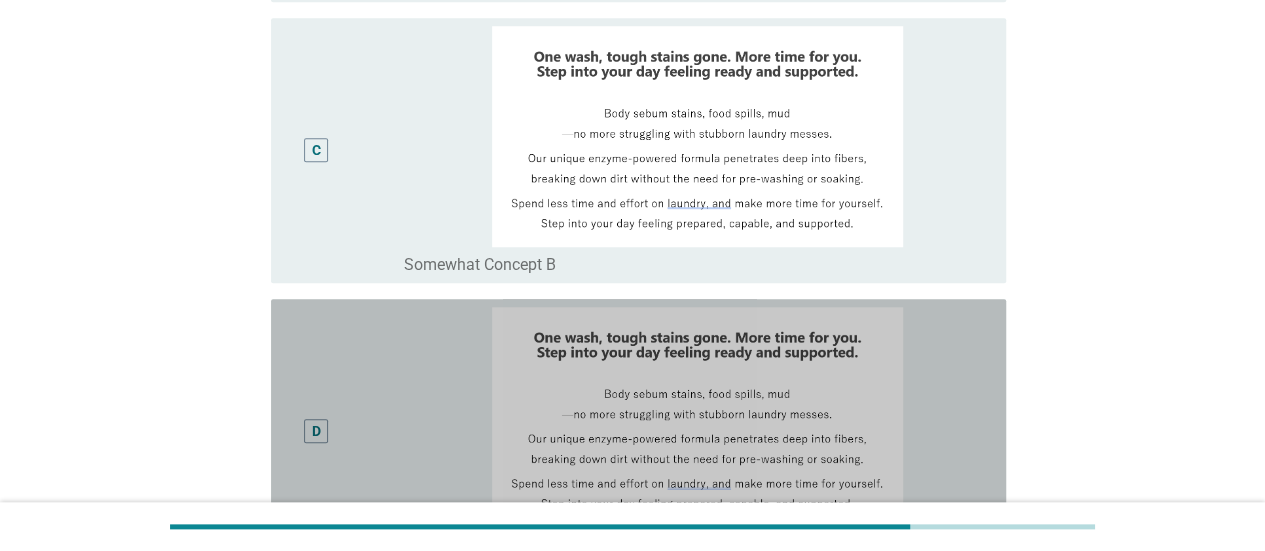 scroll, scrollTop: 794, scrollLeft: 0, axis: vertical 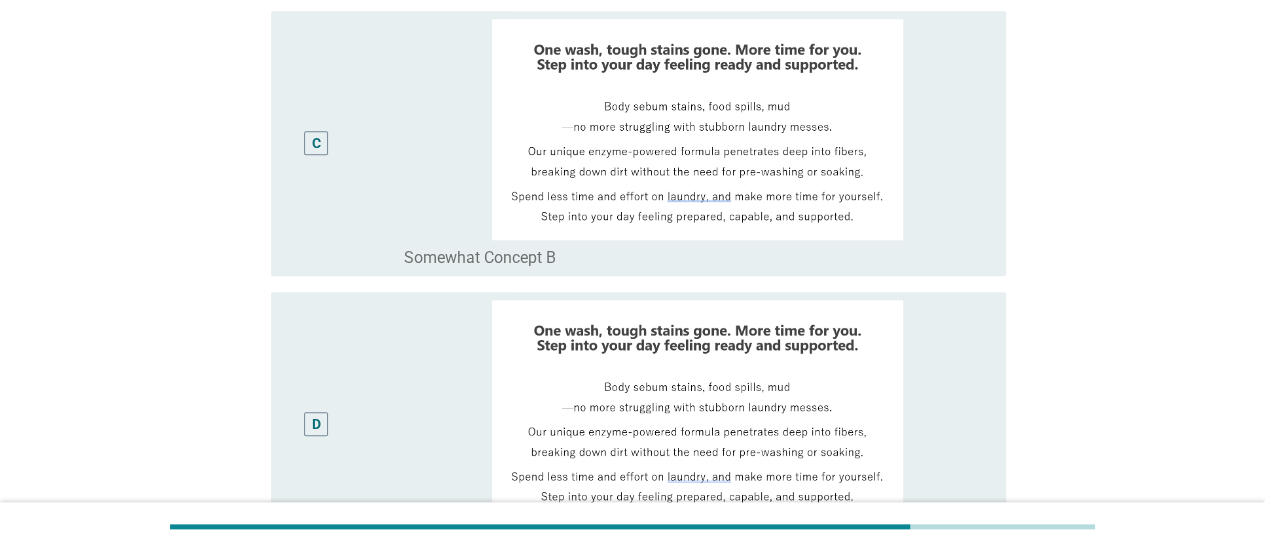 click at bounding box center [697, 129] 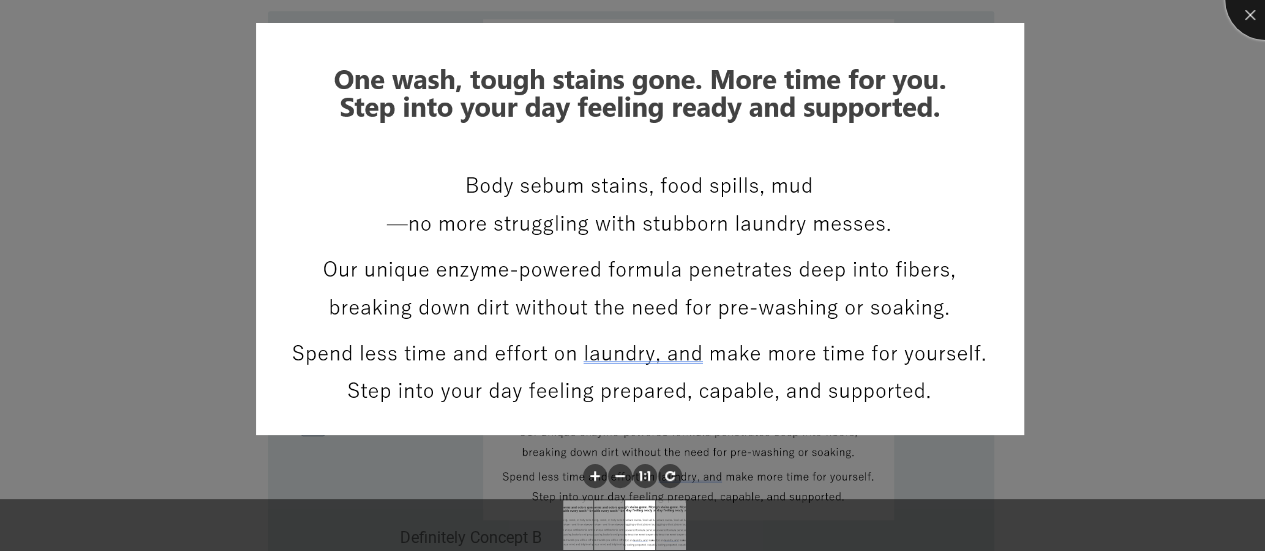 click at bounding box center (1265, 0) 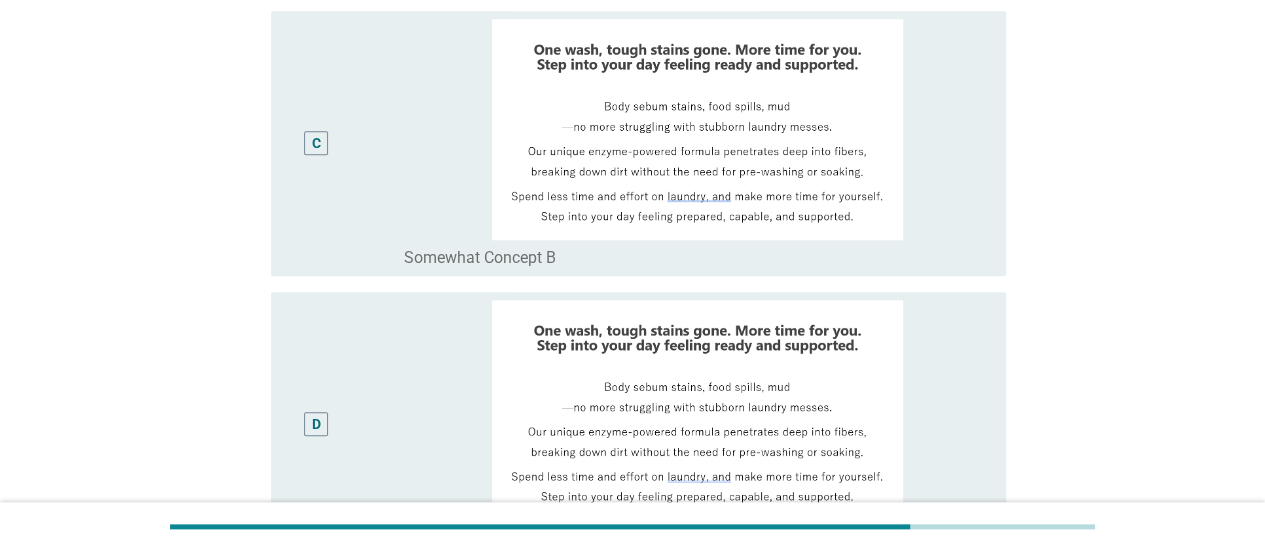 click on "C" at bounding box center (316, 143) 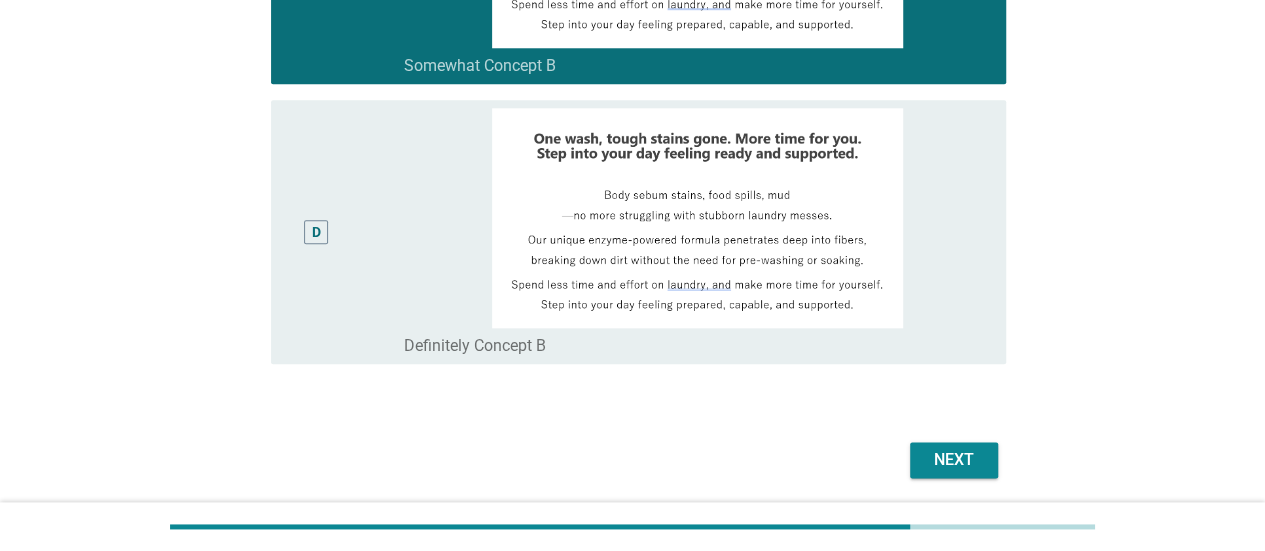 scroll, scrollTop: 1056, scrollLeft: 0, axis: vertical 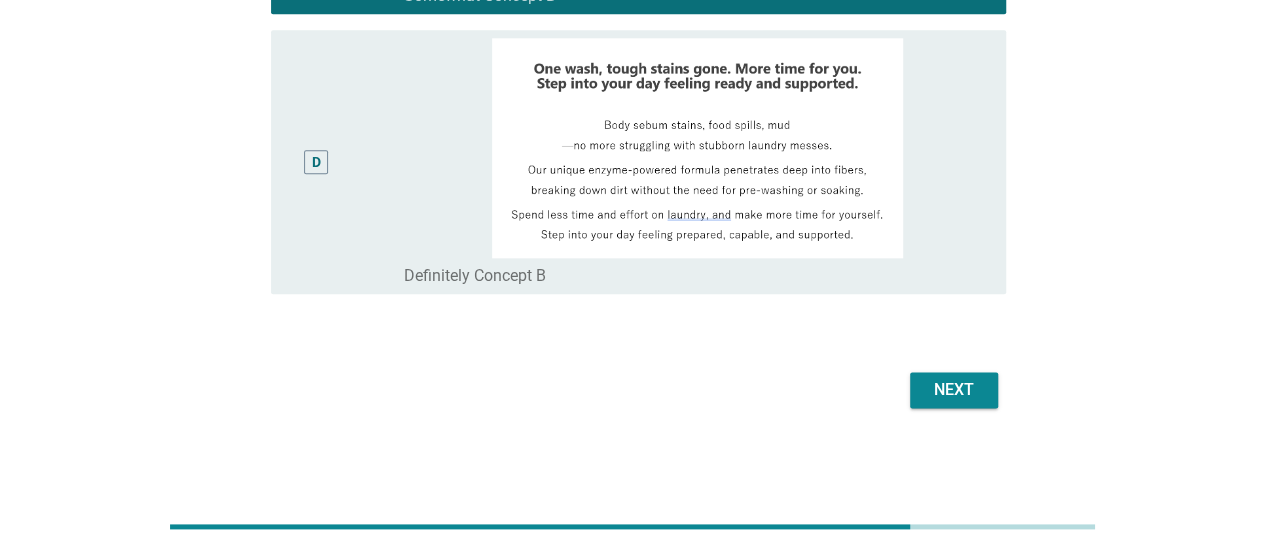 click on "Next" at bounding box center [954, 390] 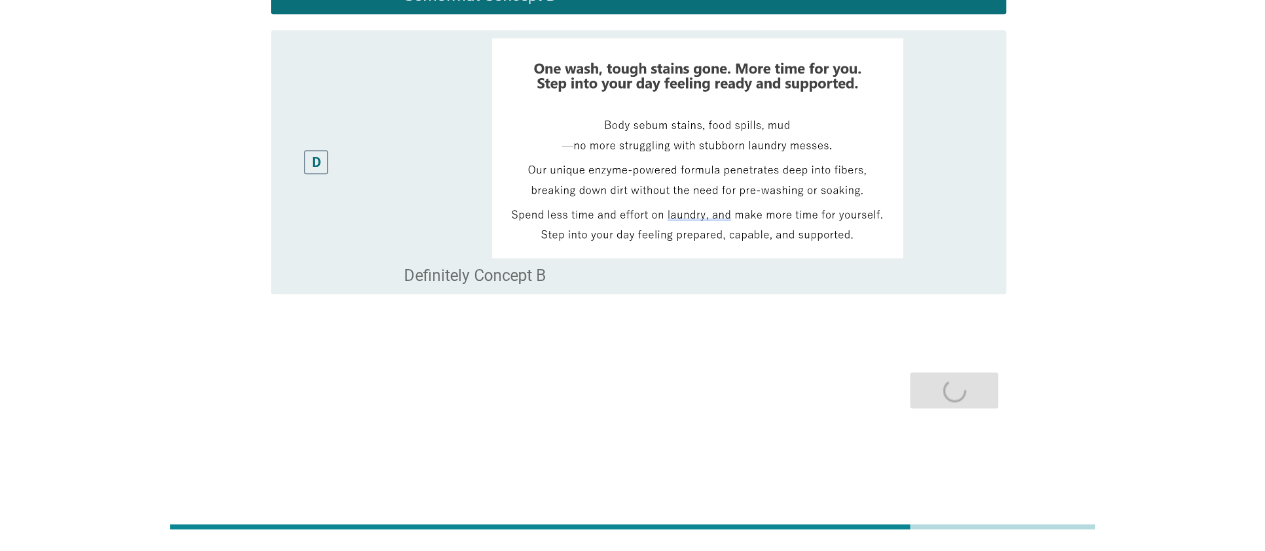 scroll, scrollTop: 0, scrollLeft: 0, axis: both 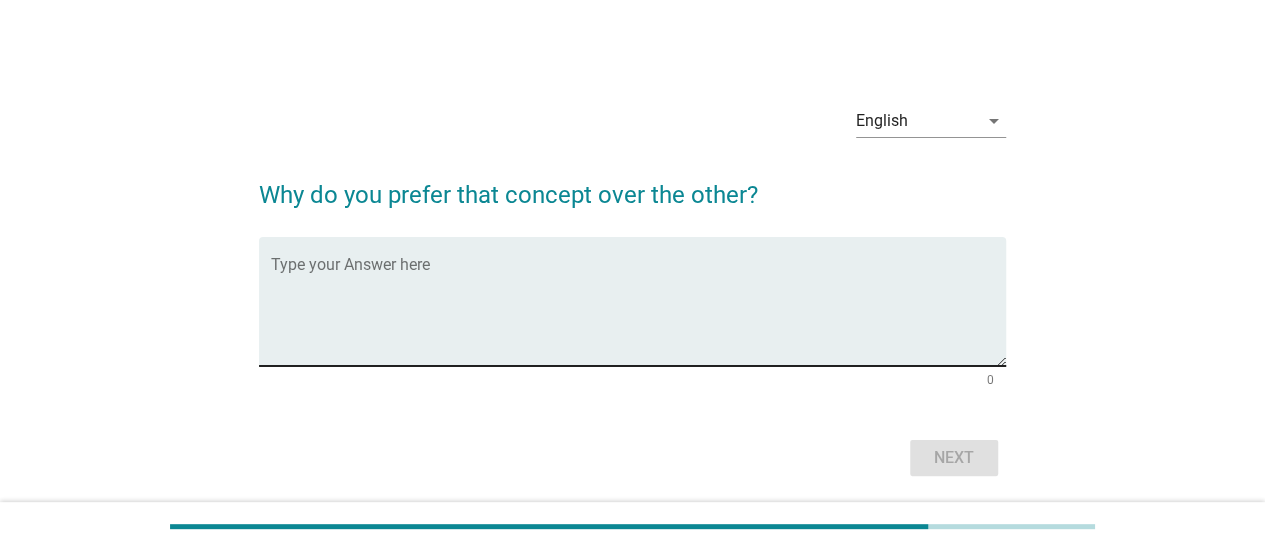 click at bounding box center (638, 313) 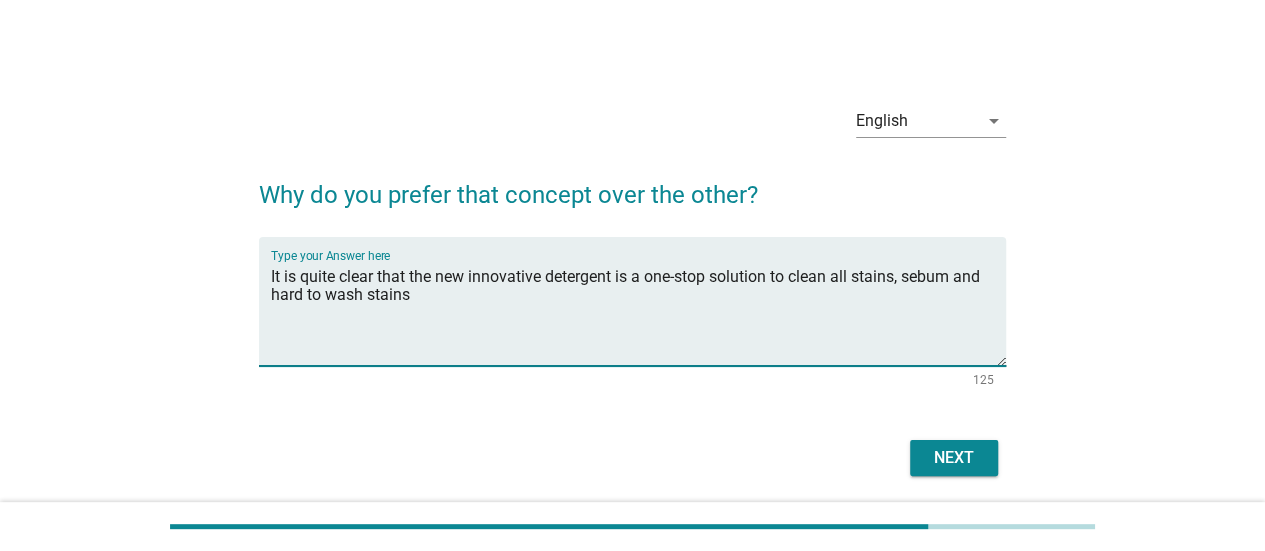 type on "It is quite clear that the new innovative detergent is a one-stop solution to clean all stains, sebum and hard to wash stains" 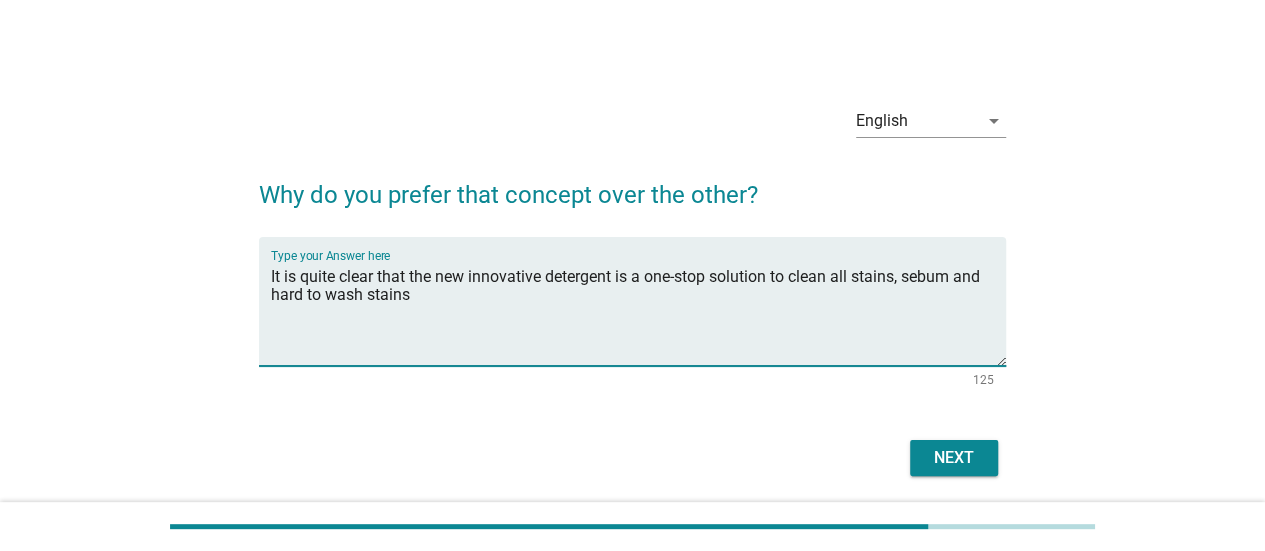 click on "Next" at bounding box center [954, 458] 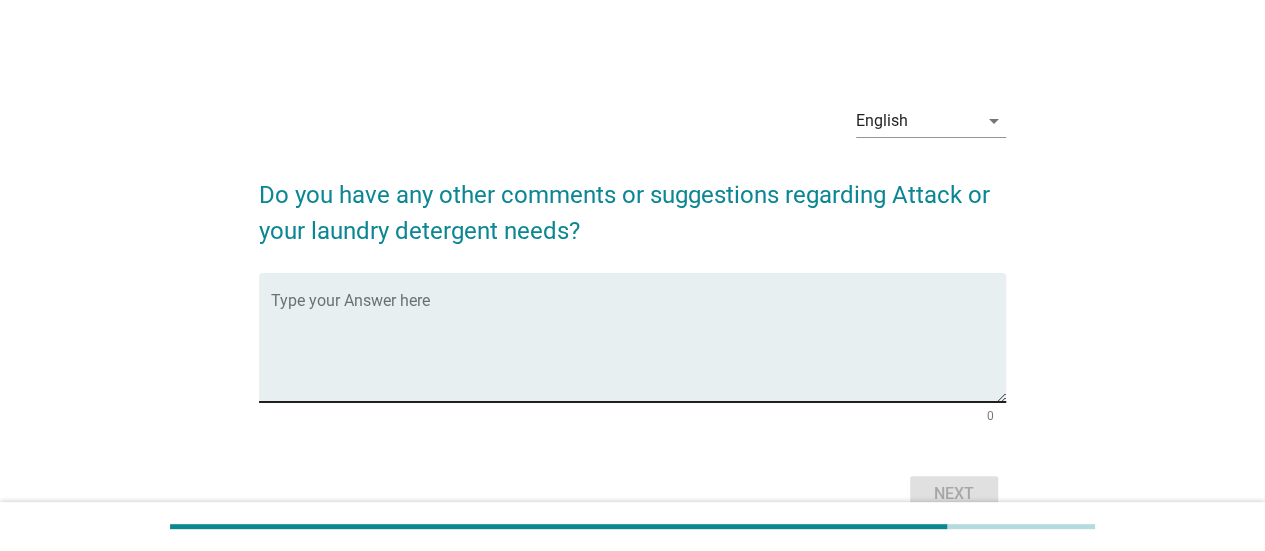 click on "Type your Answer here" at bounding box center [638, 337] 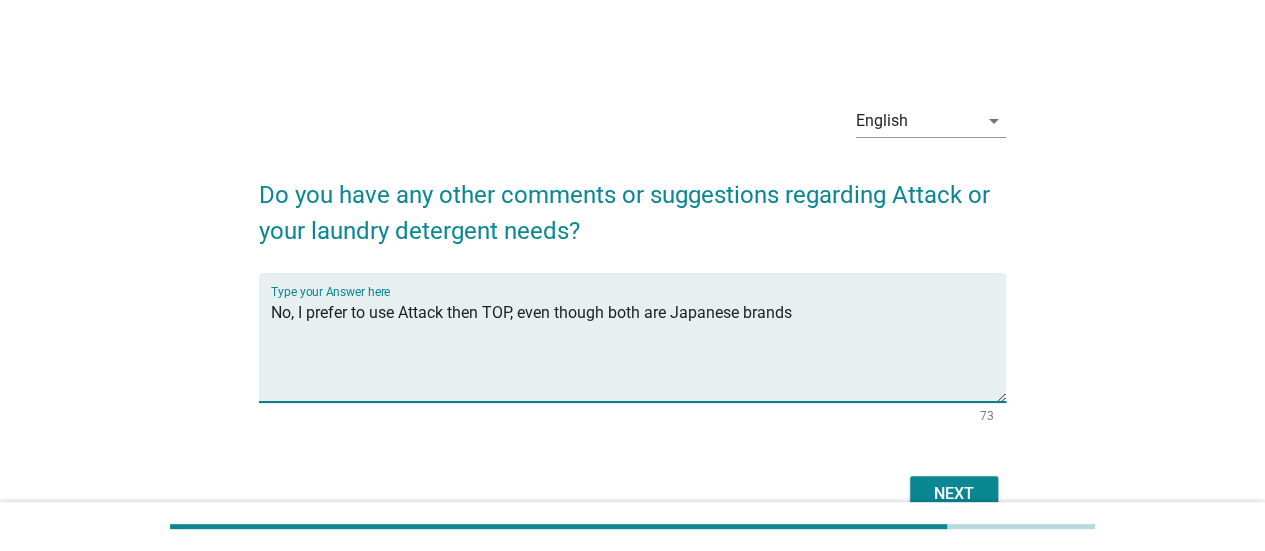 scroll, scrollTop: 22, scrollLeft: 0, axis: vertical 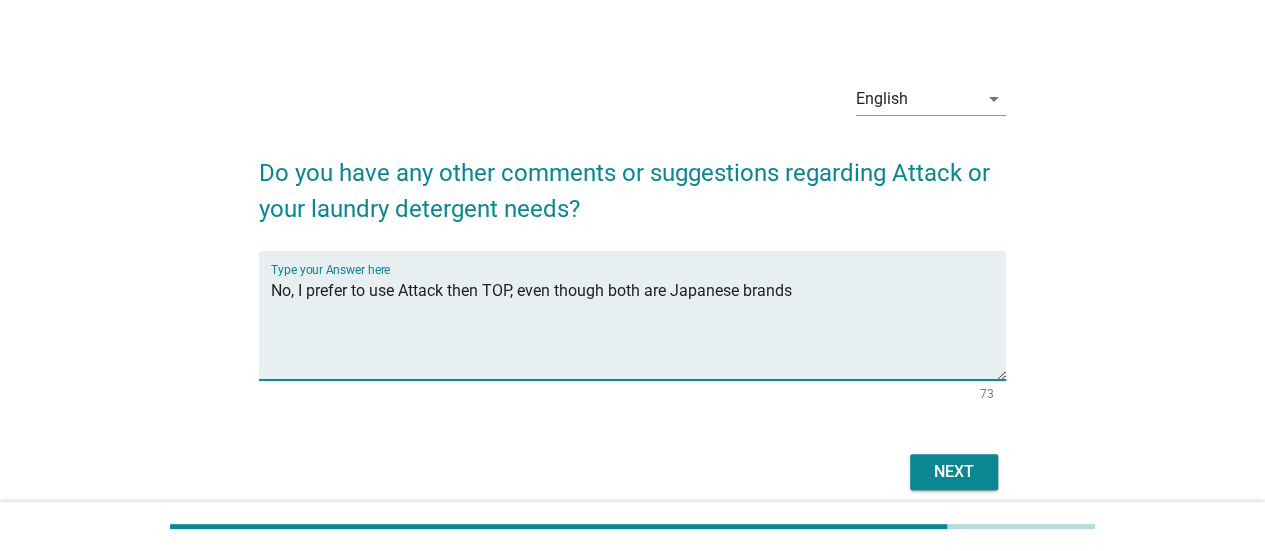 type on "No, I prefer to use Attack then TOP, even though both are Japanese brands" 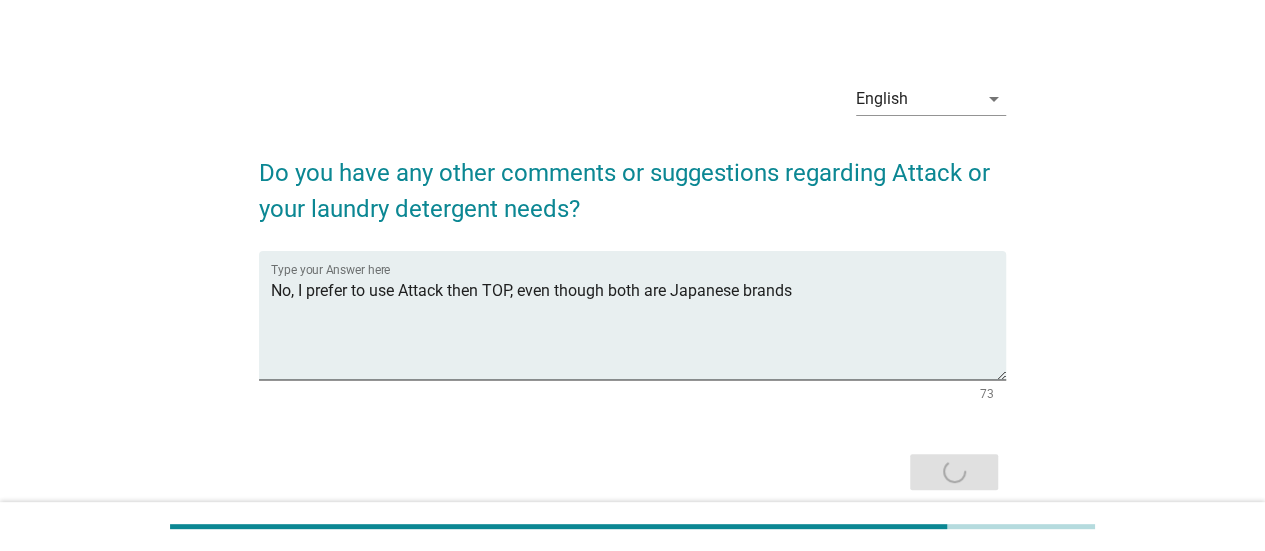 scroll, scrollTop: 0, scrollLeft: 0, axis: both 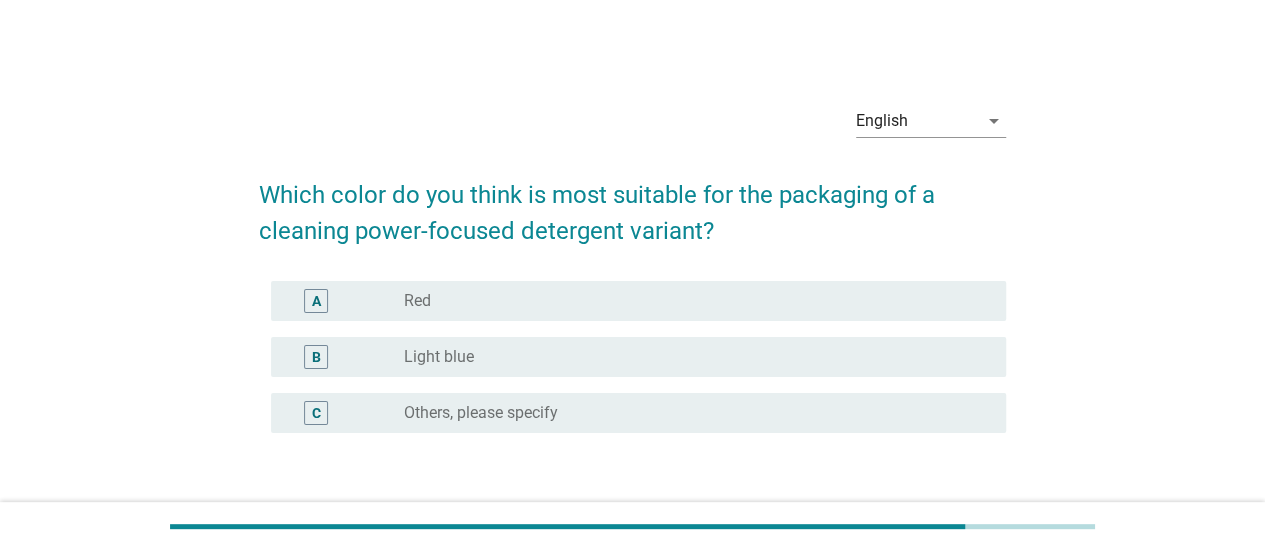 click on "radio_button_unchecked Light blue" at bounding box center [689, 357] 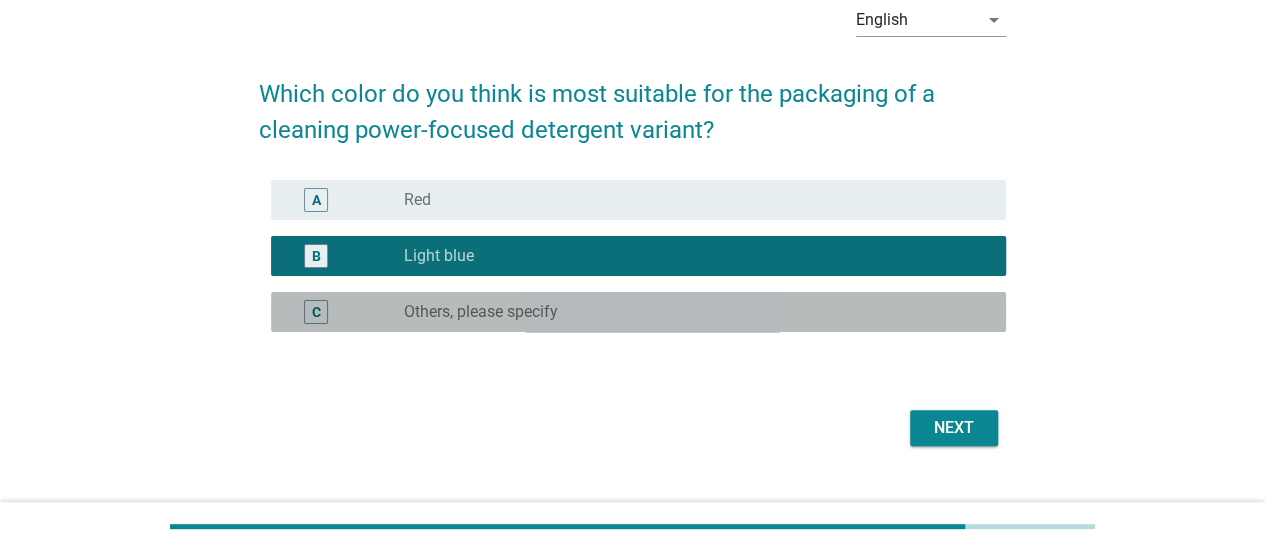 scroll, scrollTop: 138, scrollLeft: 0, axis: vertical 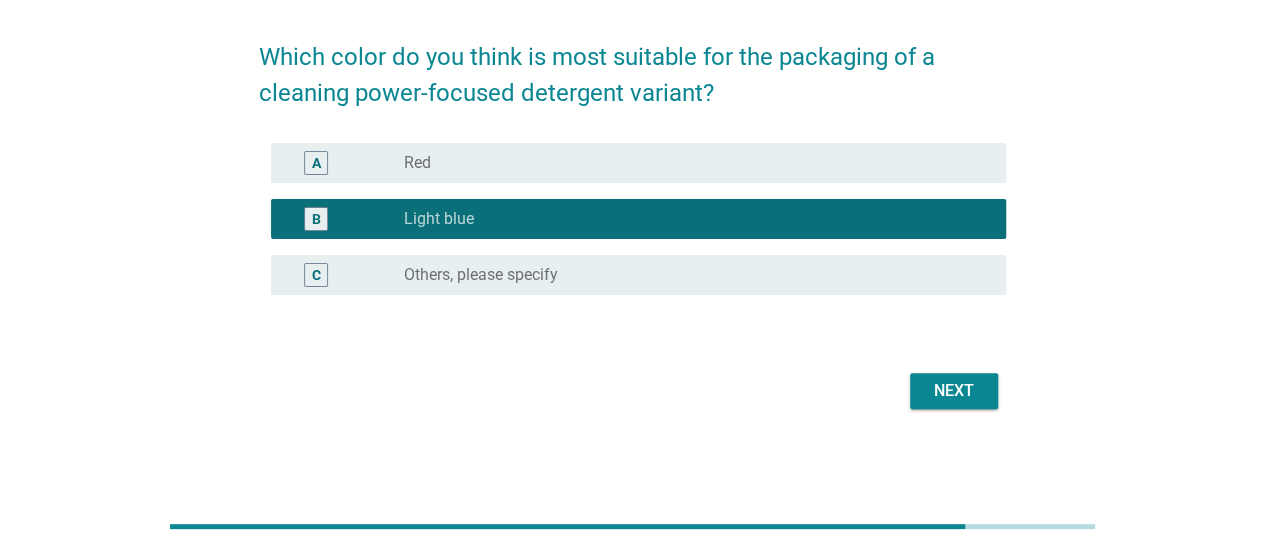 click on "Next" at bounding box center [954, 391] 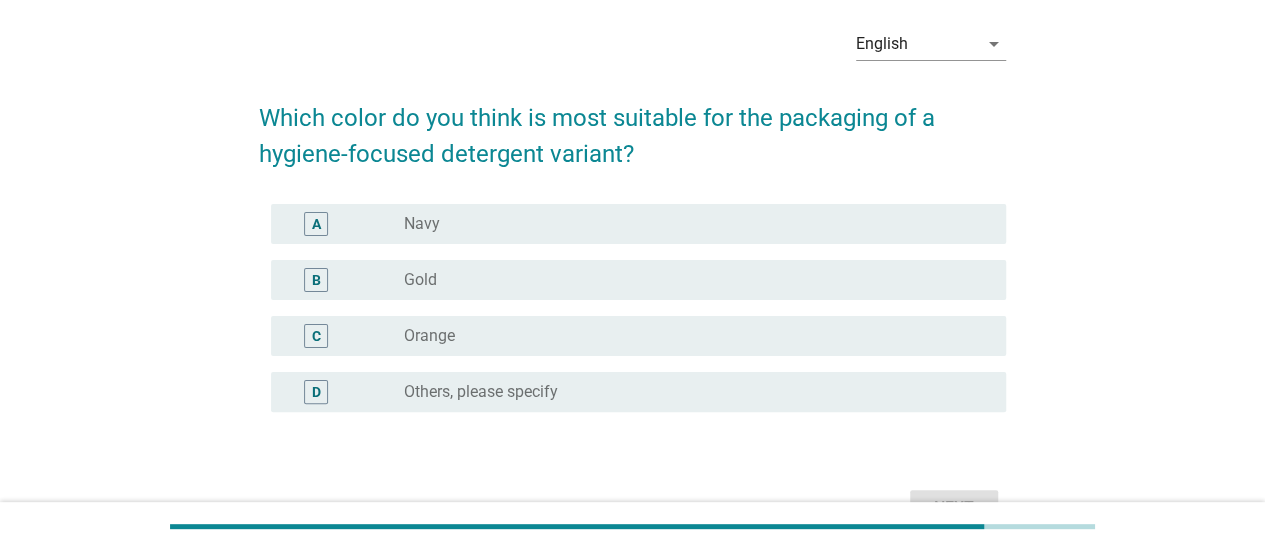 scroll, scrollTop: 78, scrollLeft: 0, axis: vertical 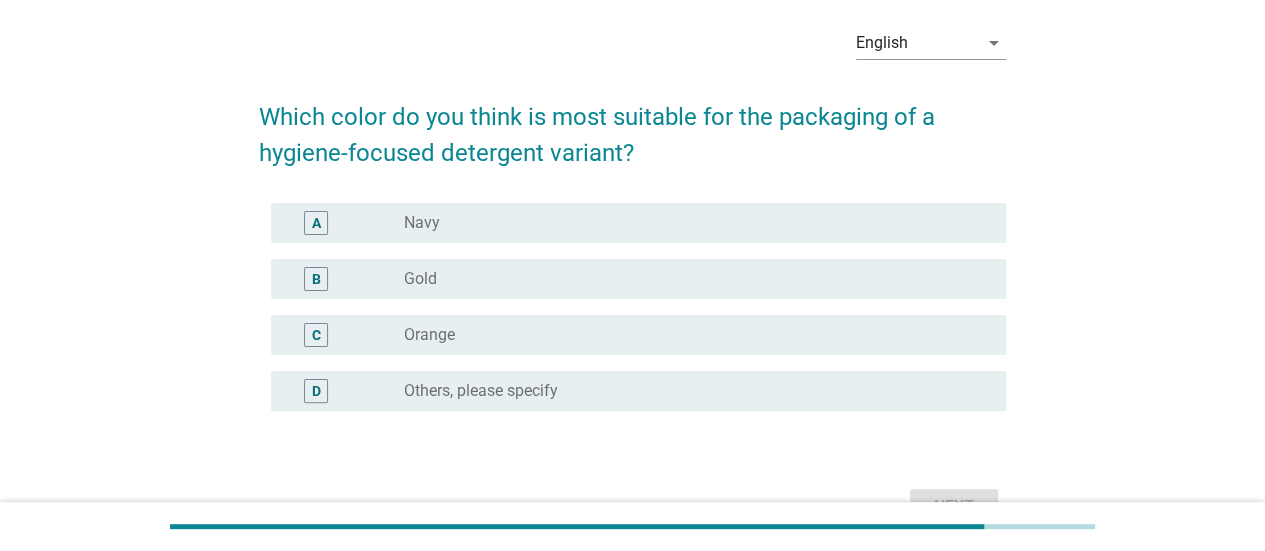 click on "radio_button_unchecked Orange" at bounding box center (689, 335) 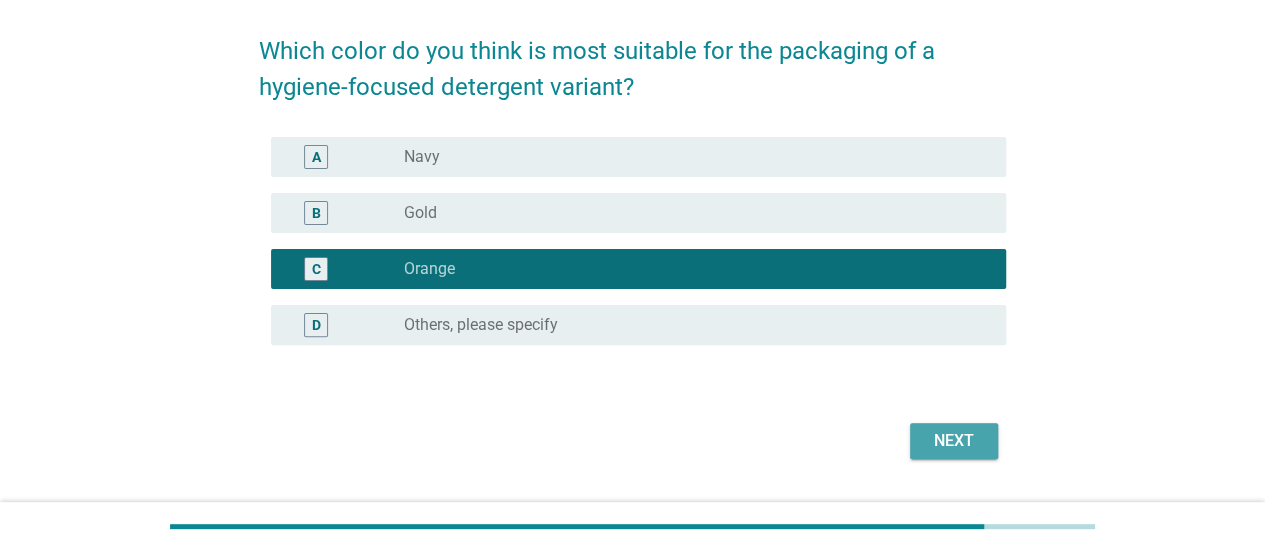scroll, scrollTop: 149, scrollLeft: 0, axis: vertical 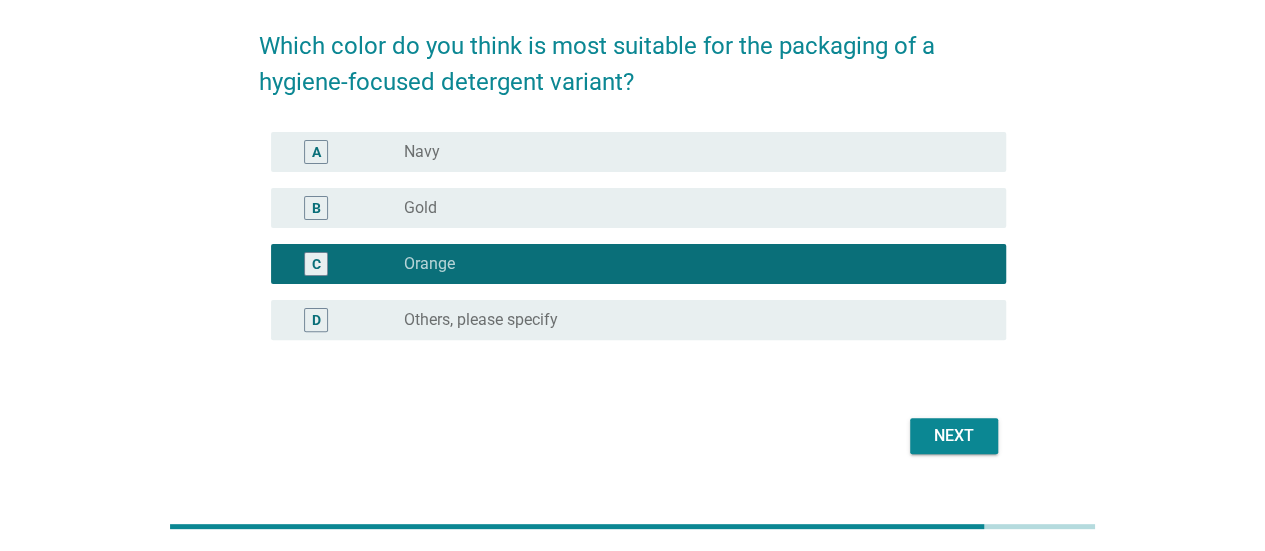 click on "B     radio_button_unchecked Gold" at bounding box center [638, 208] 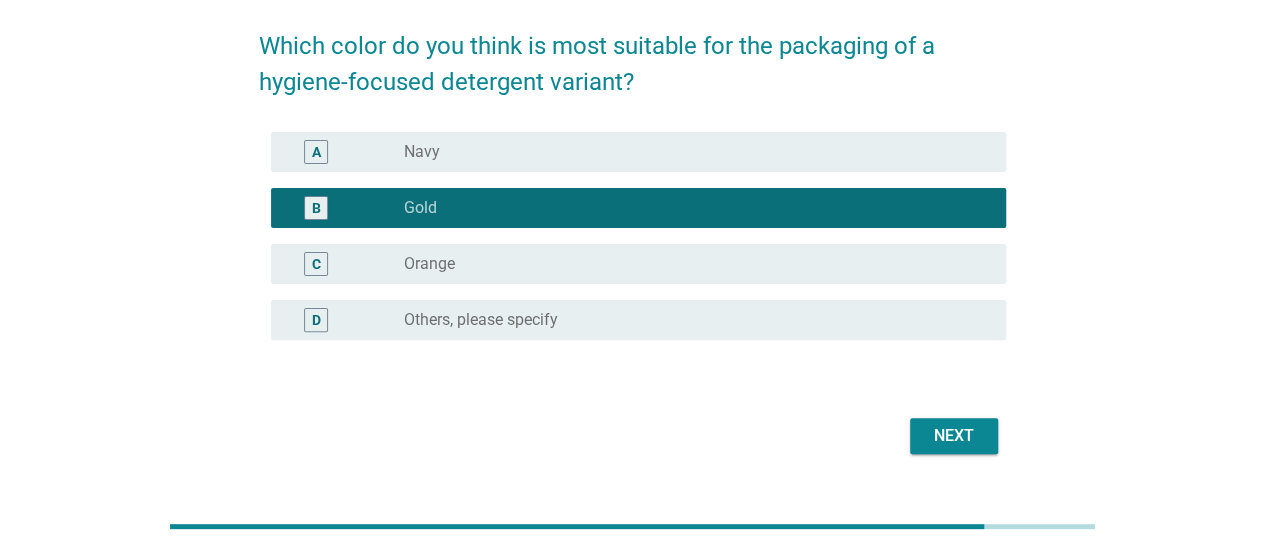click on "Next" at bounding box center [954, 436] 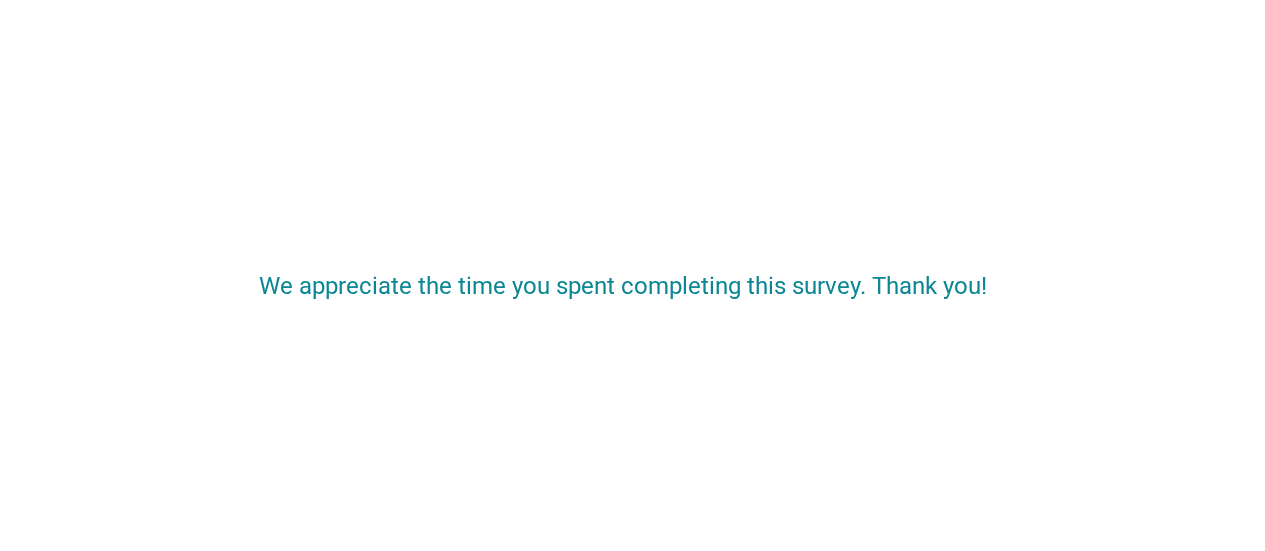 scroll, scrollTop: 0, scrollLeft: 0, axis: both 